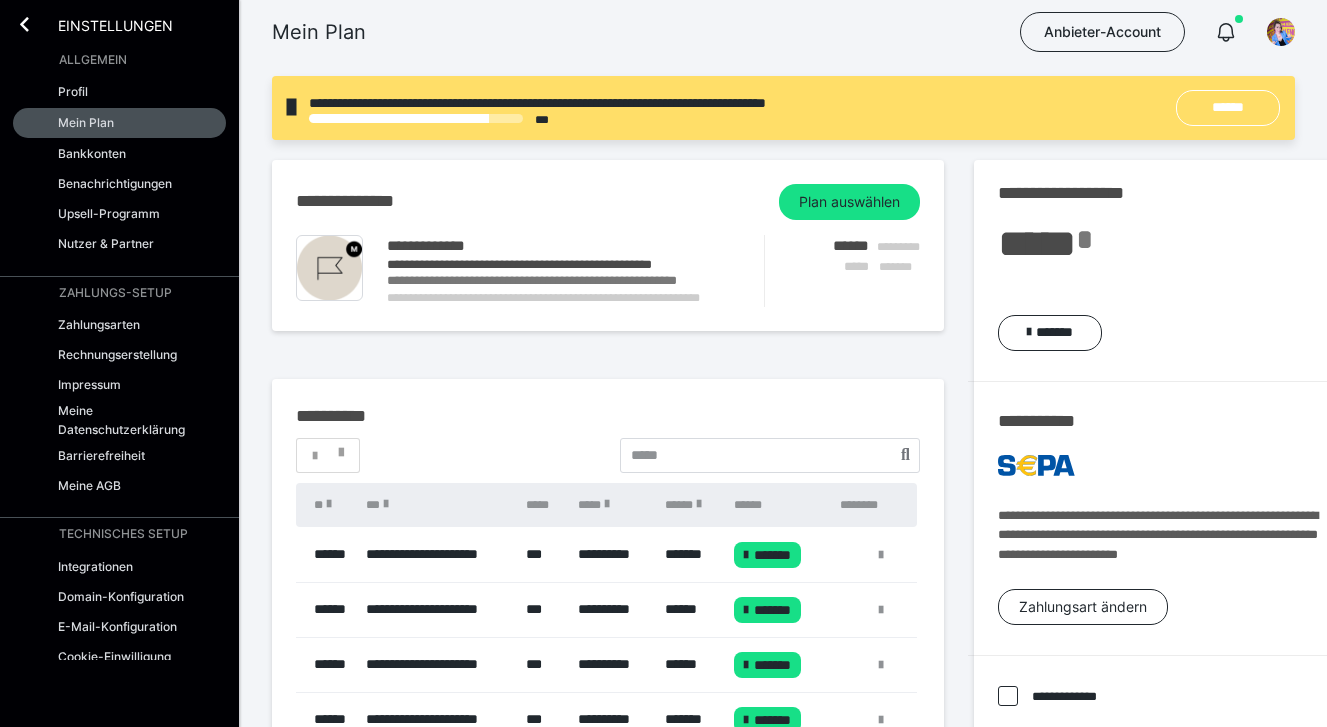 scroll, scrollTop: 0, scrollLeft: 0, axis: both 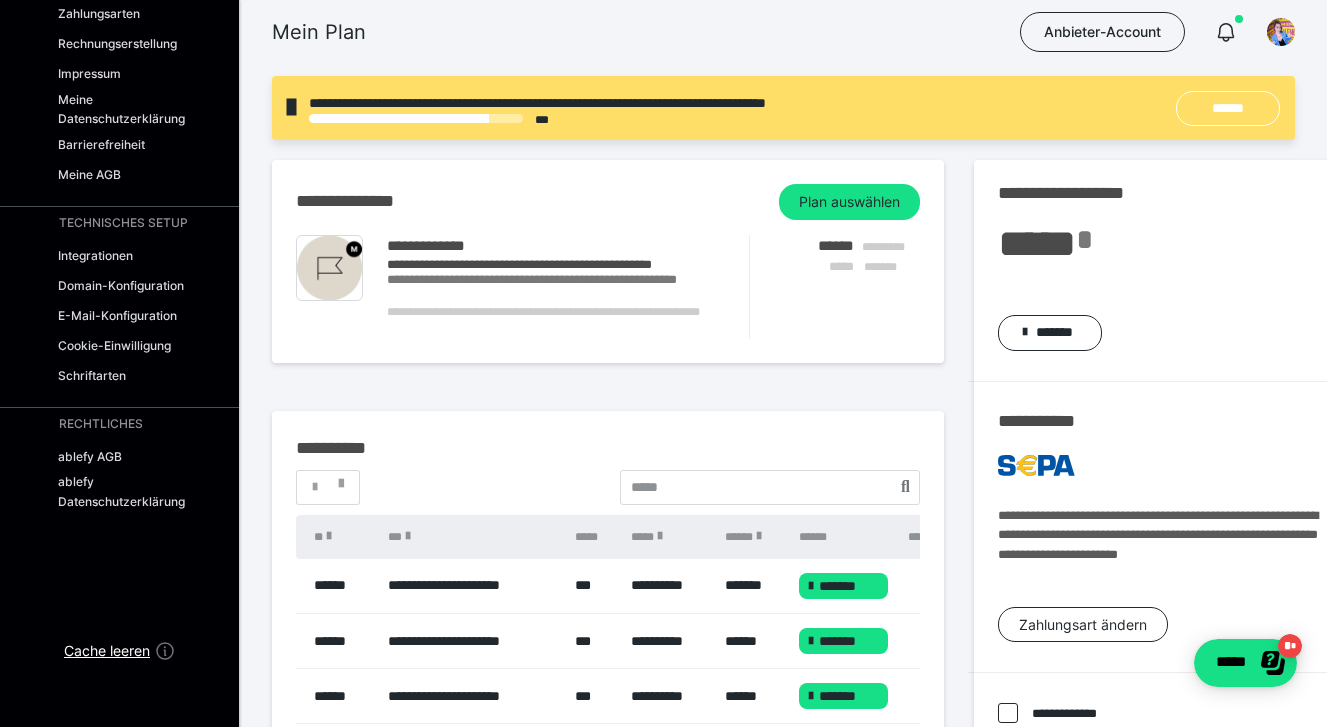 click on "**********" at bounding box center (608, 783) 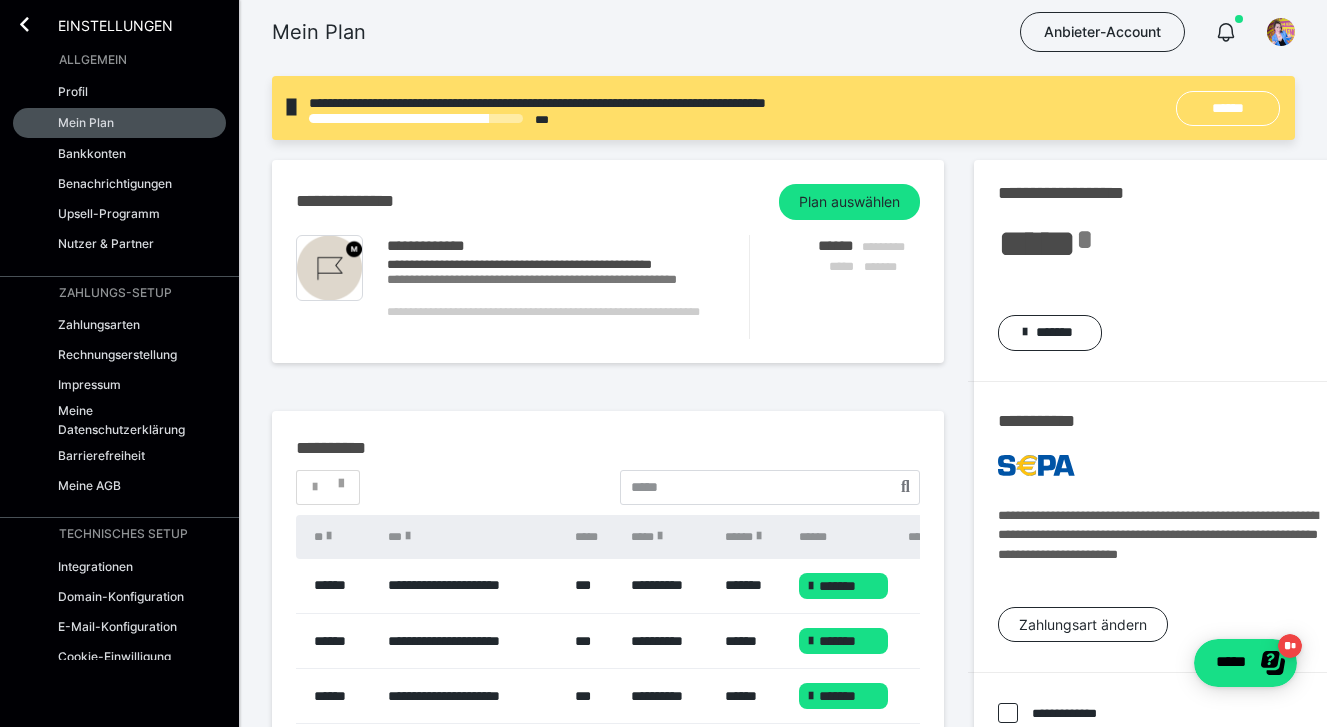 scroll, scrollTop: 0, scrollLeft: 0, axis: both 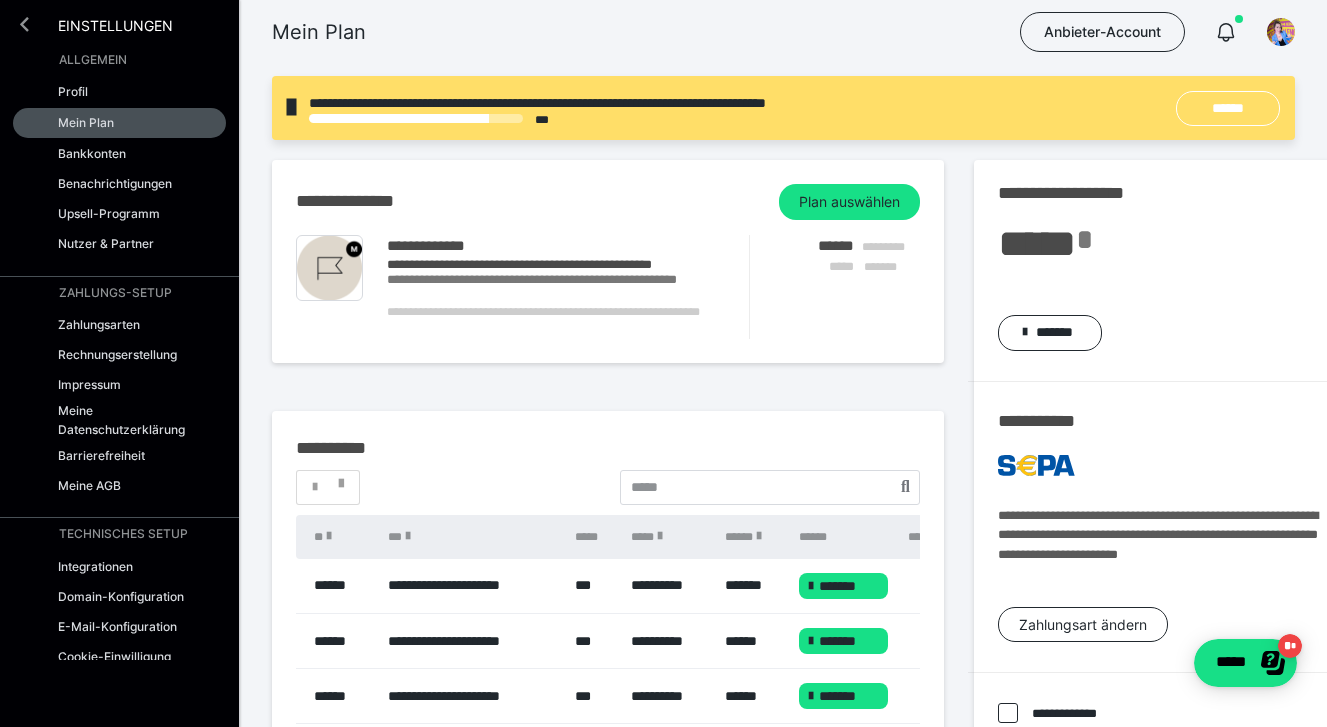 click at bounding box center (24, 24) 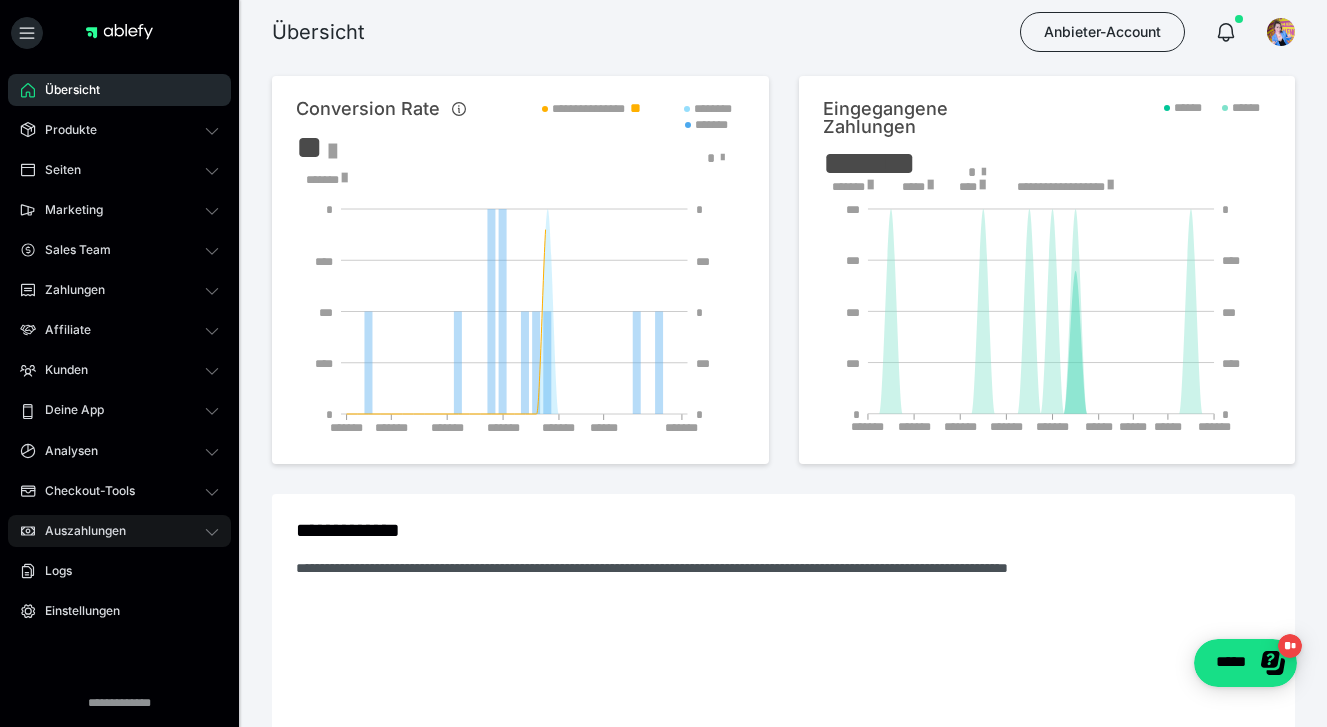click on "Auszahlungen" at bounding box center [119, 531] 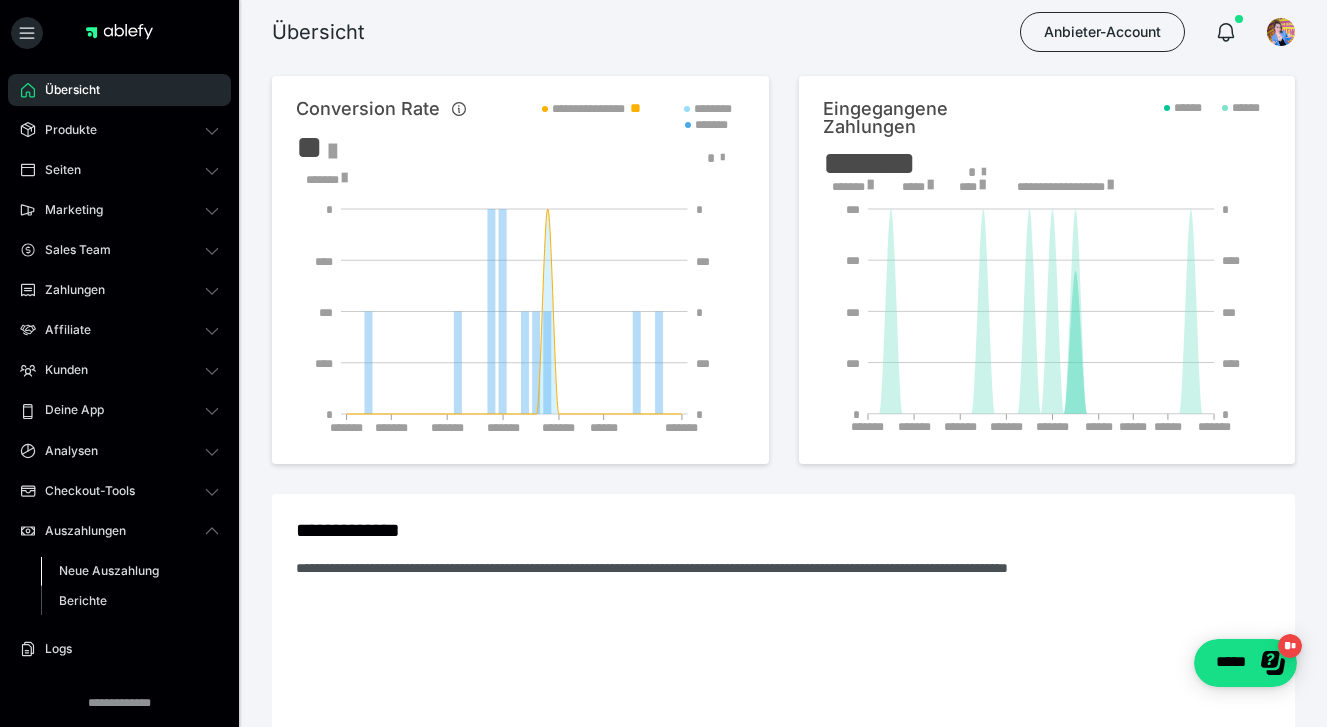 click on "Neue Auszahlung" at bounding box center (109, 570) 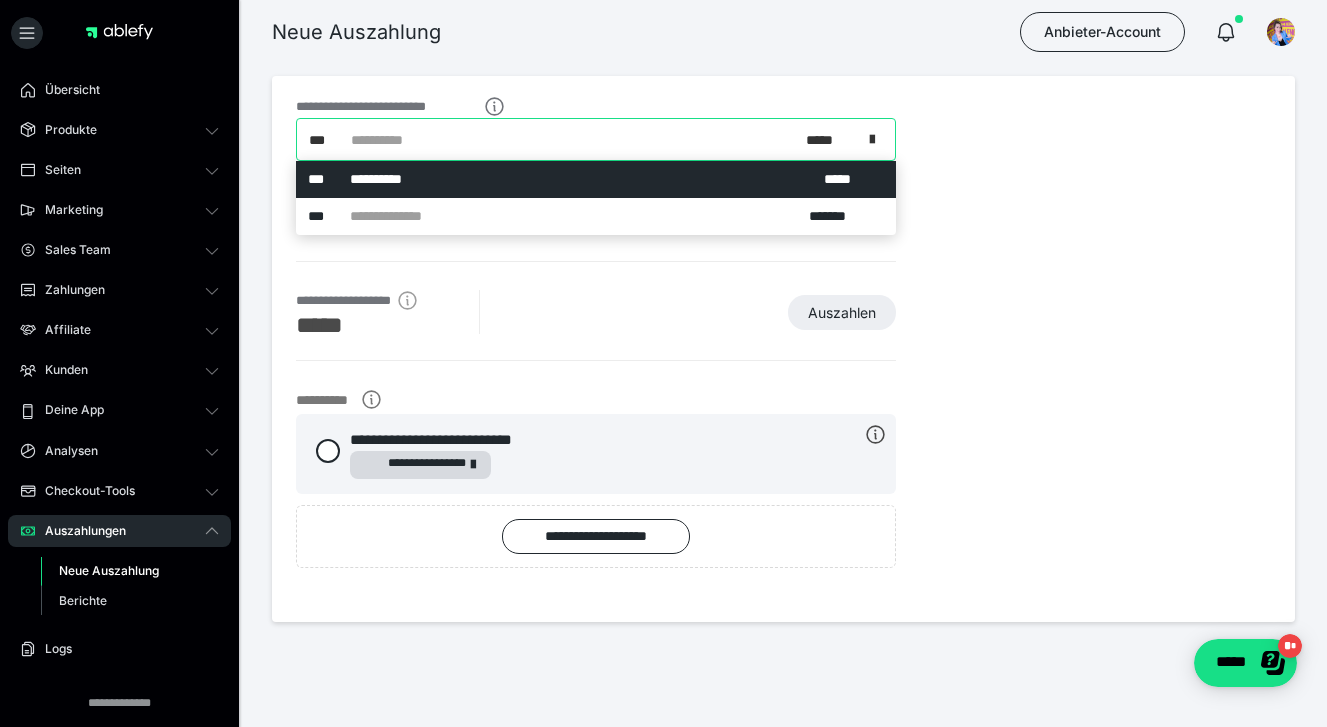 click at bounding box center [872, 136] 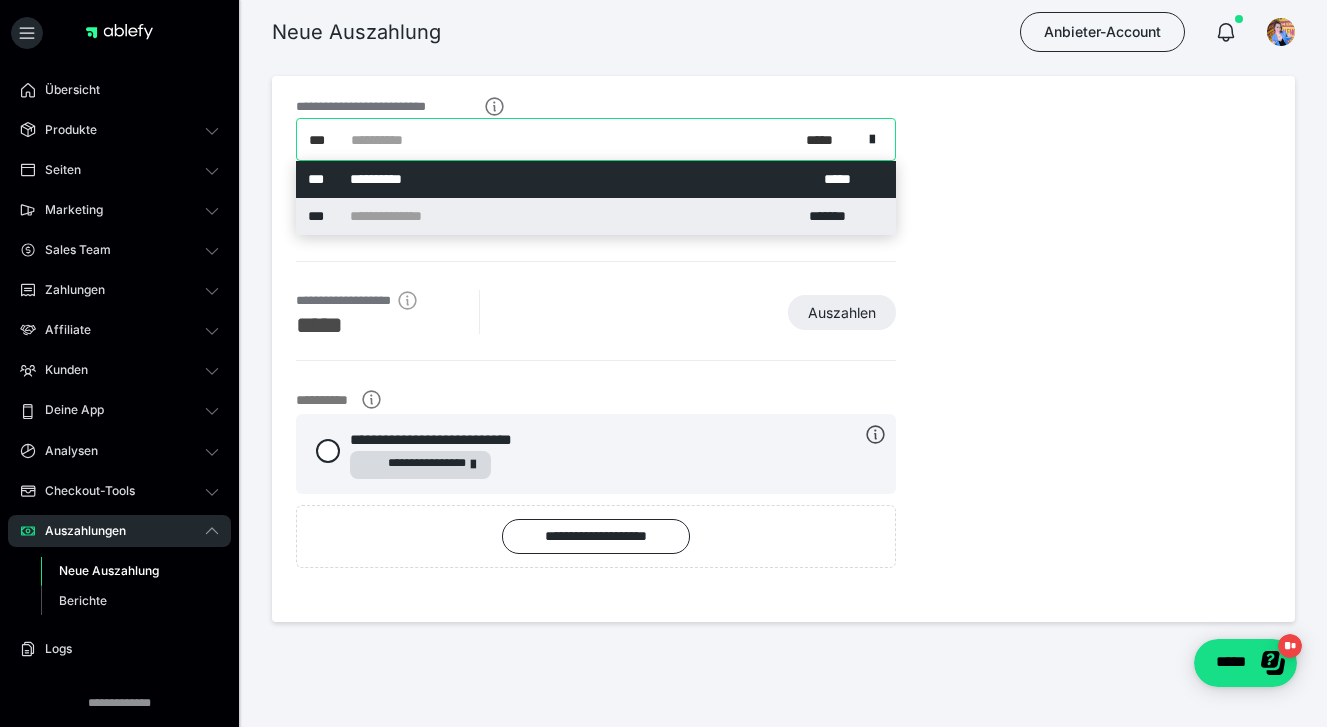 click on "*******" at bounding box center [836, 216] 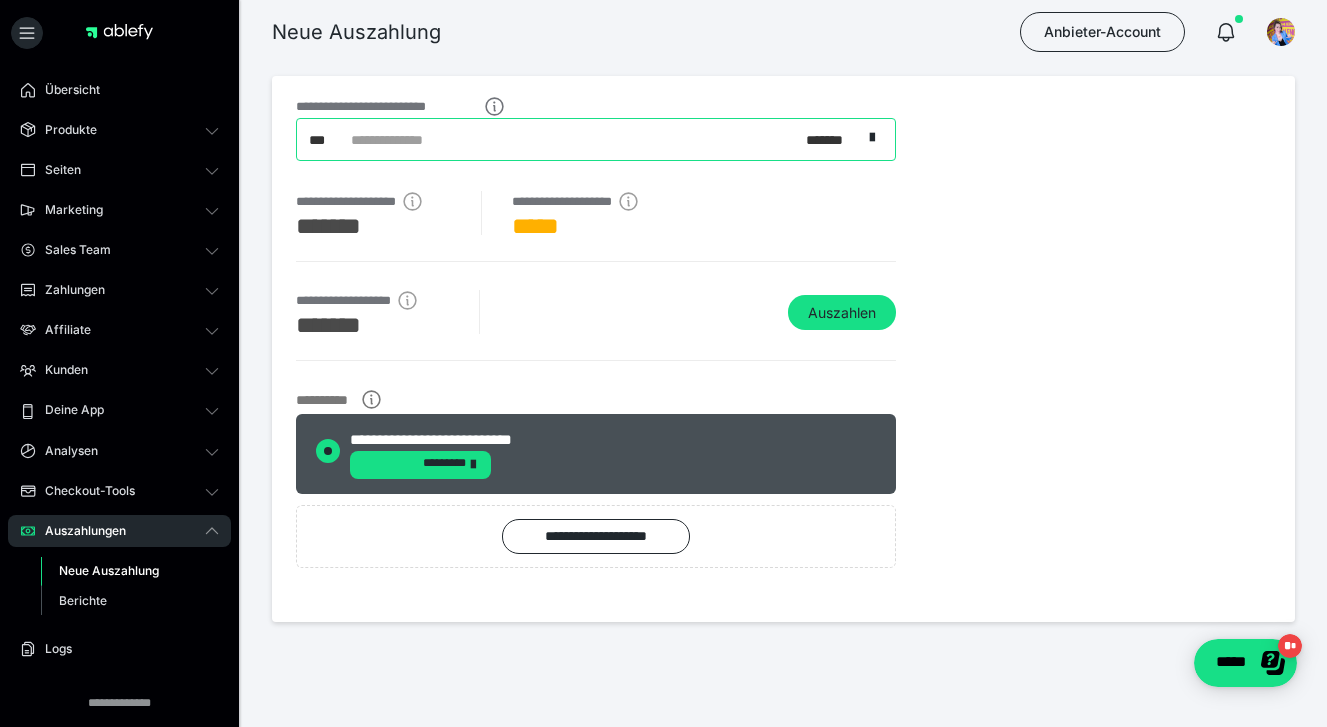 radio on "****" 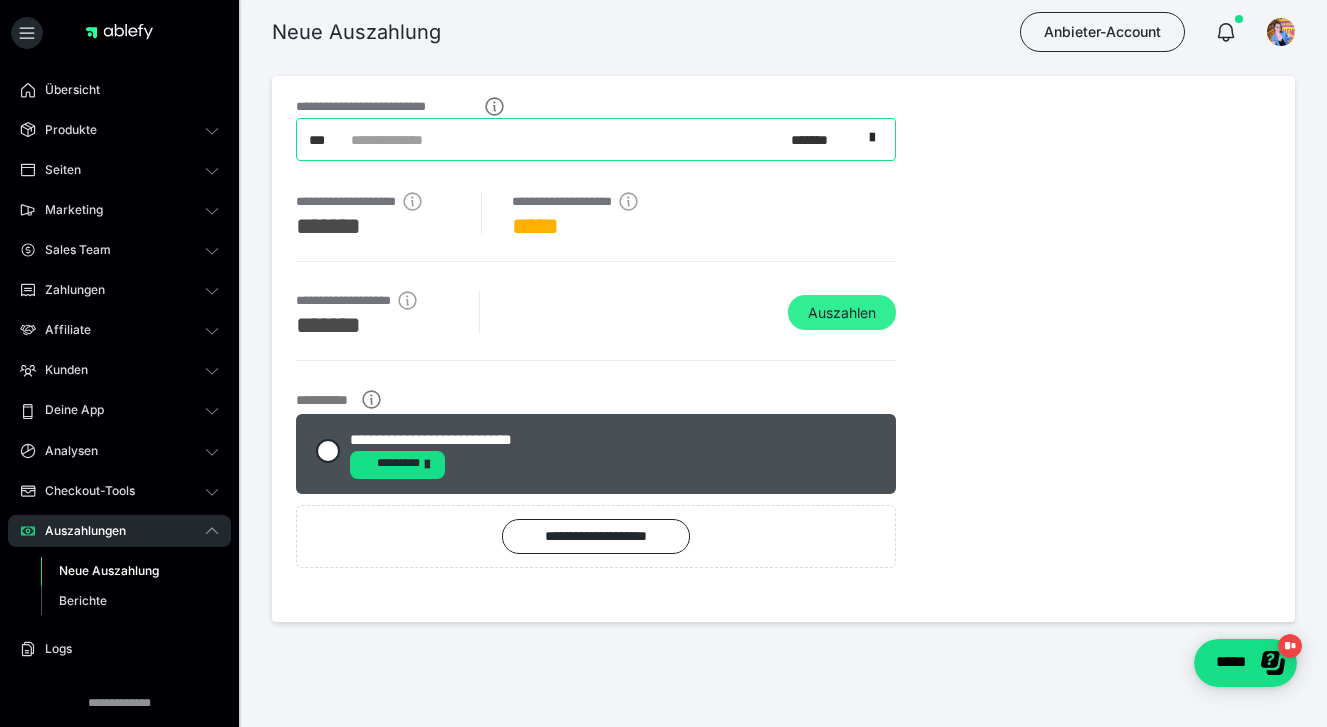 click on "Auszahlen" at bounding box center (842, 313) 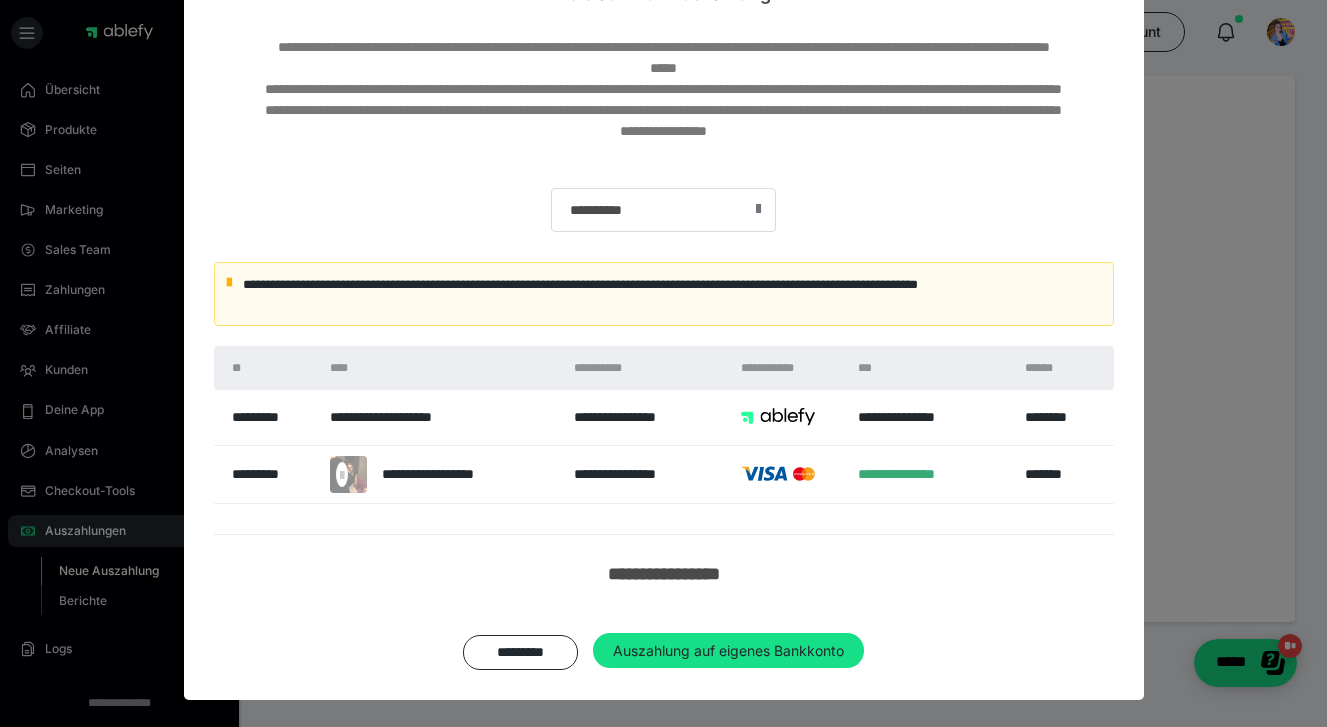 scroll, scrollTop: 97, scrollLeft: 0, axis: vertical 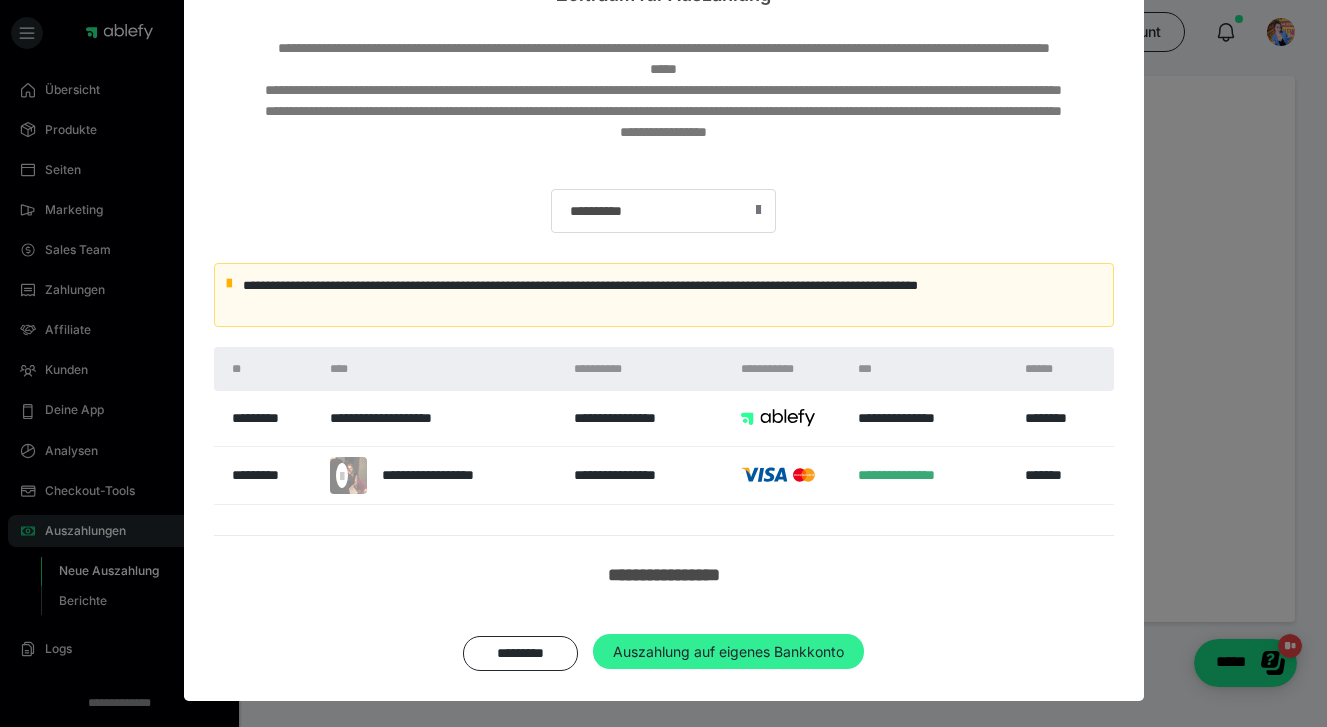 click on "Auszahlung auf eigenes Bankkonto" at bounding box center [728, 652] 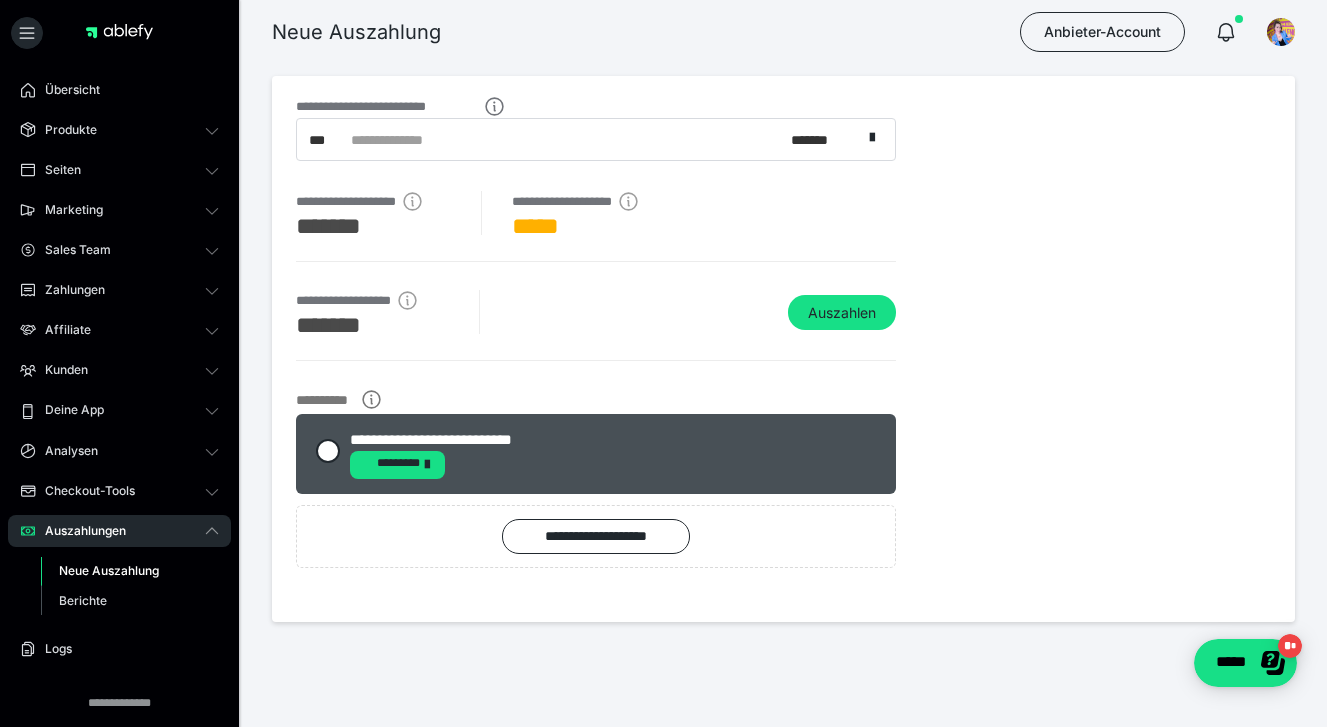 scroll, scrollTop: 13, scrollLeft: 0, axis: vertical 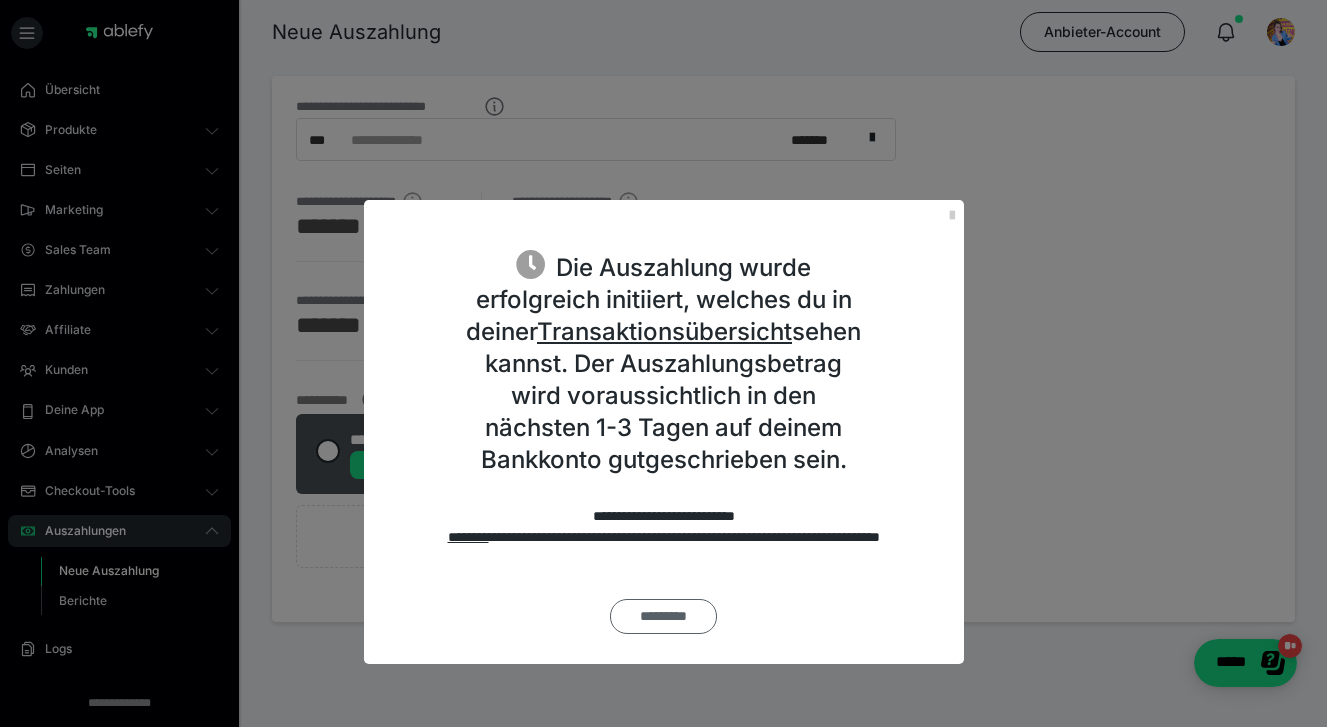 click on "*********" at bounding box center [663, 616] 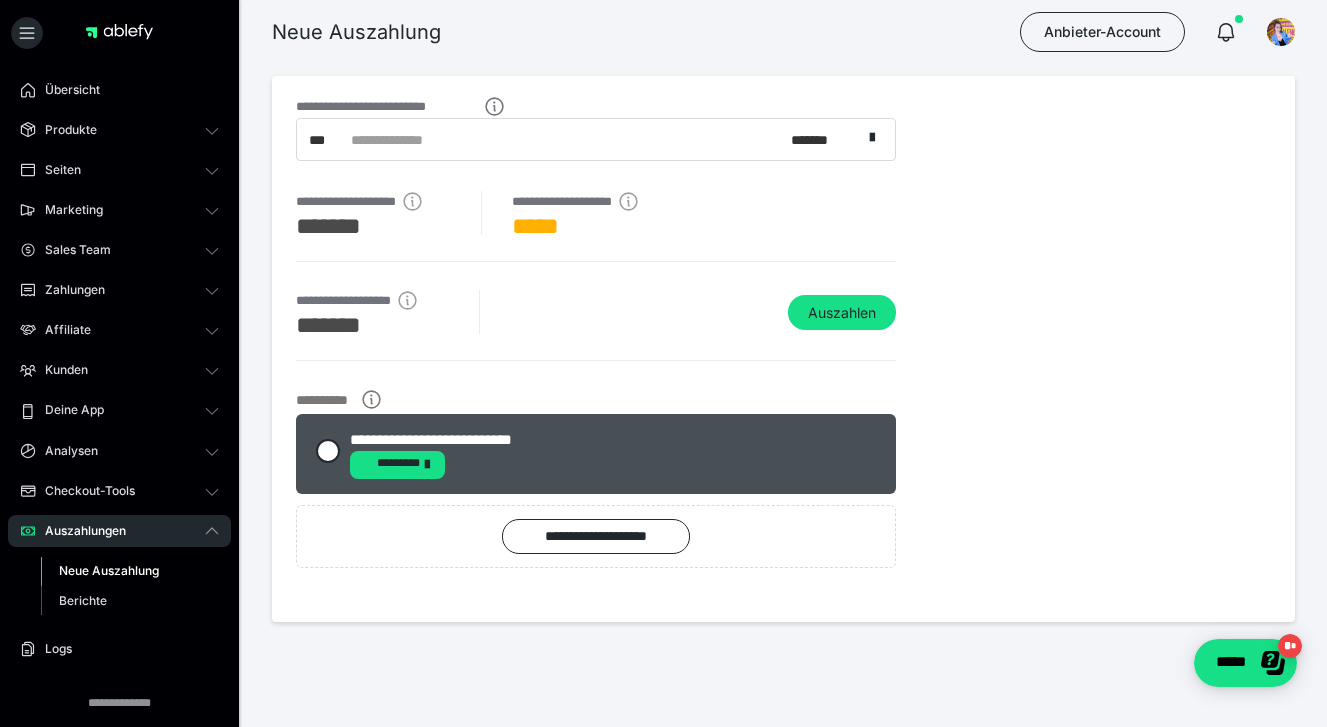 scroll, scrollTop: 0, scrollLeft: 0, axis: both 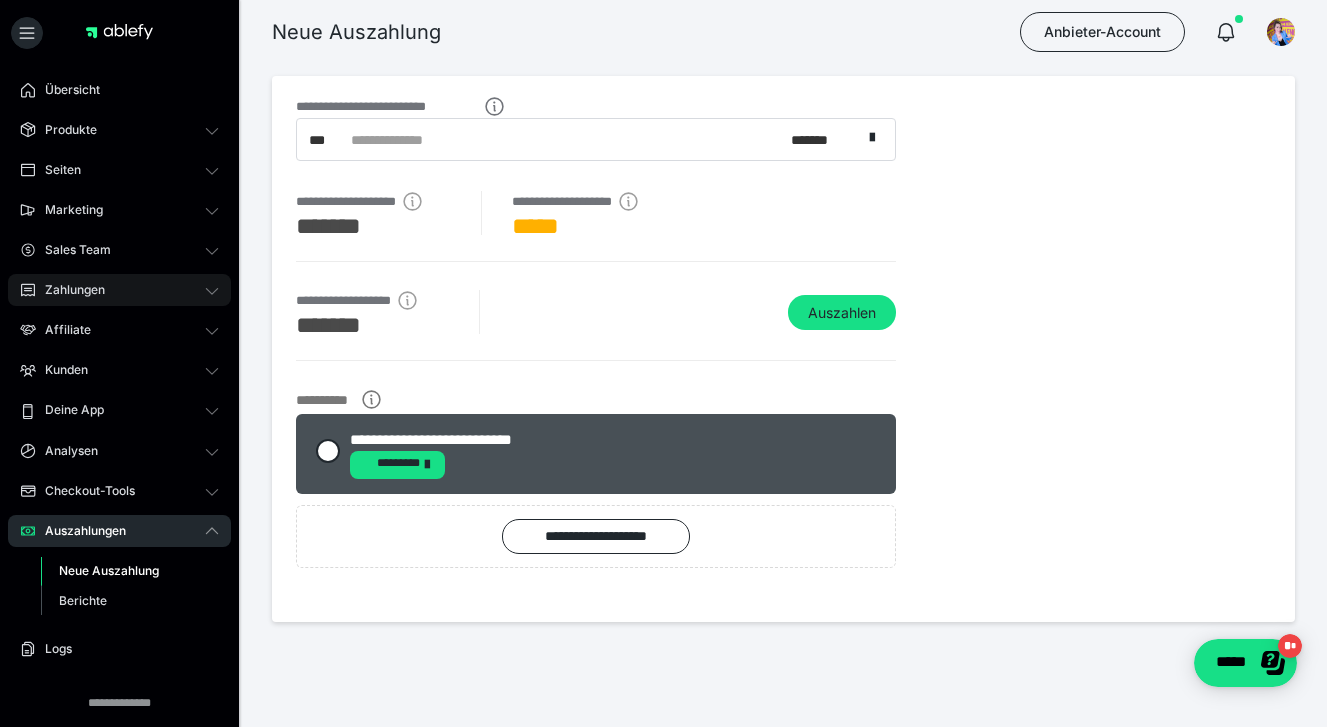 click on "Zahlungen" at bounding box center [119, 290] 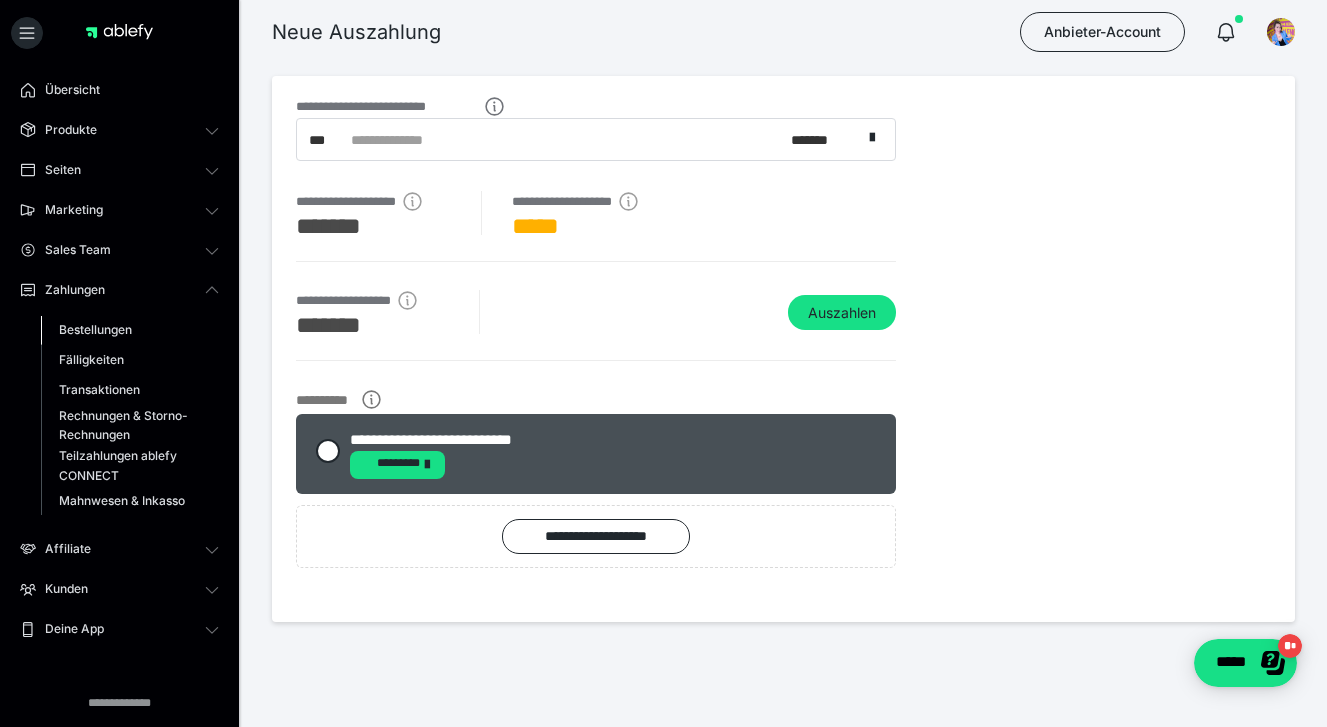 click on "Bestellungen" at bounding box center (95, 329) 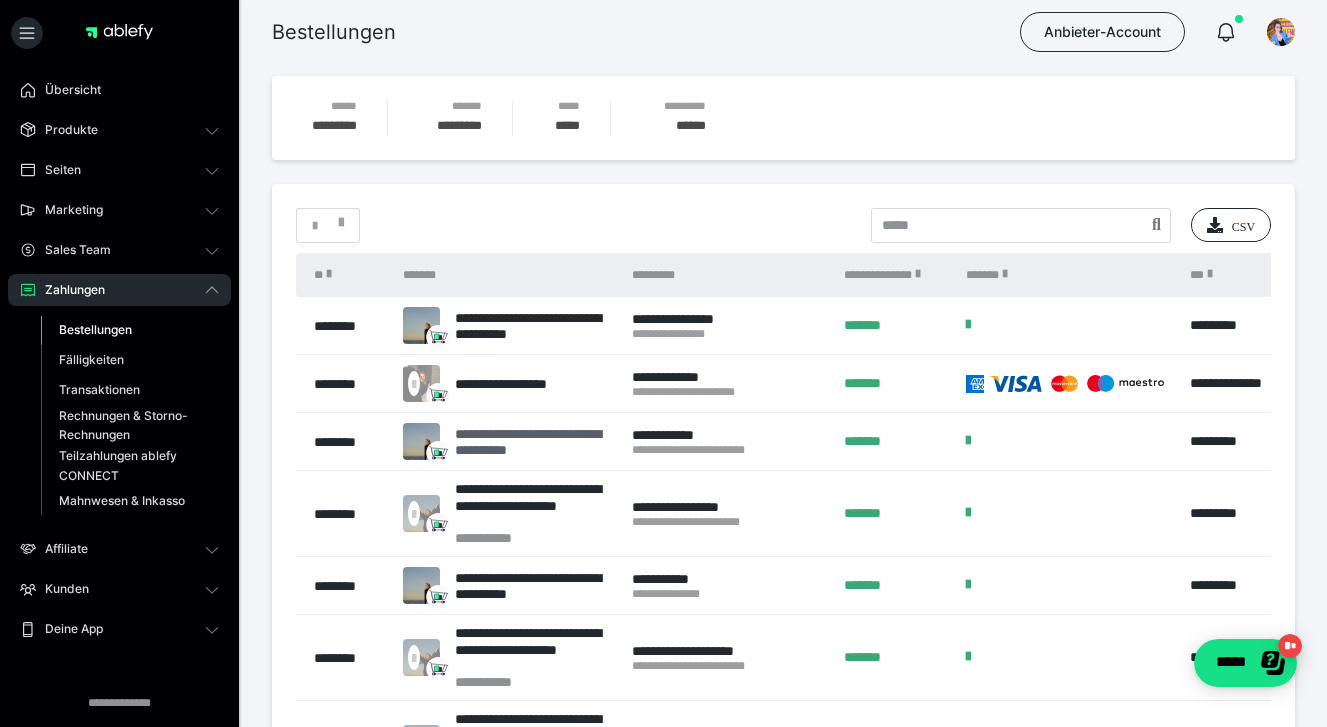 scroll, scrollTop: 0, scrollLeft: 0, axis: both 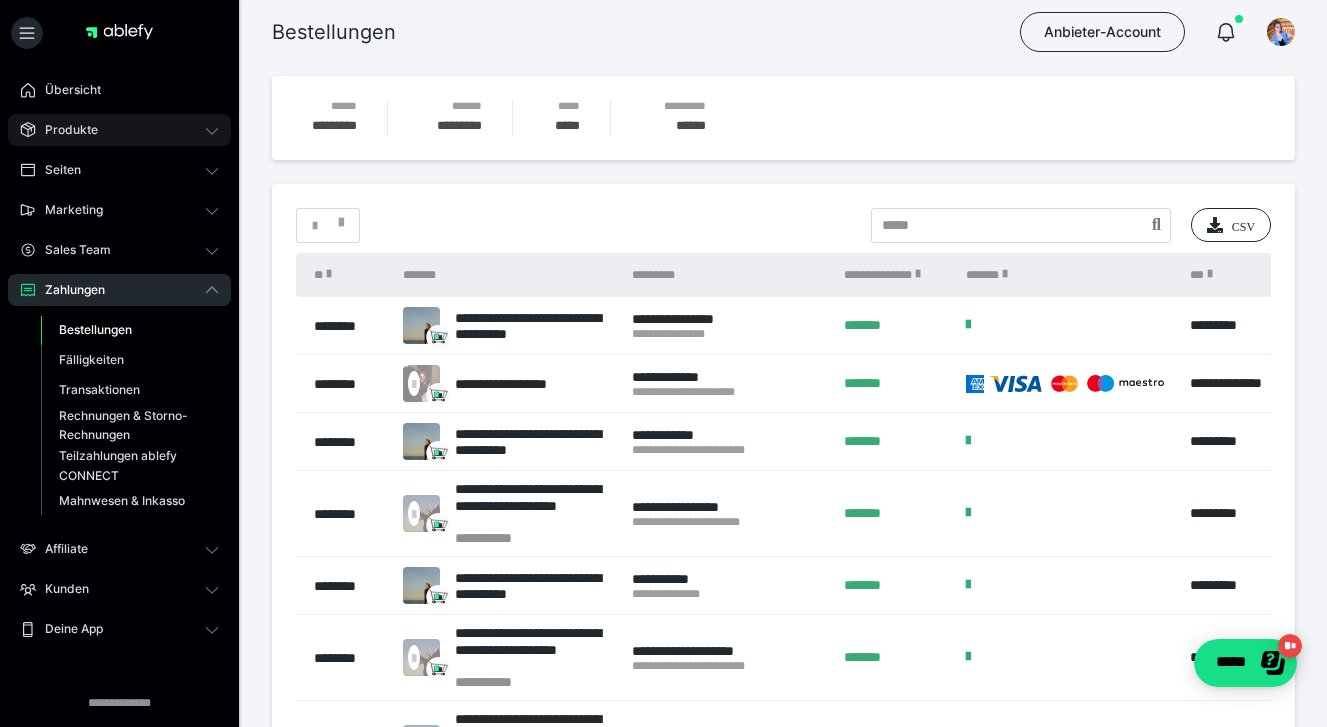 click on "Produkte" at bounding box center (119, 130) 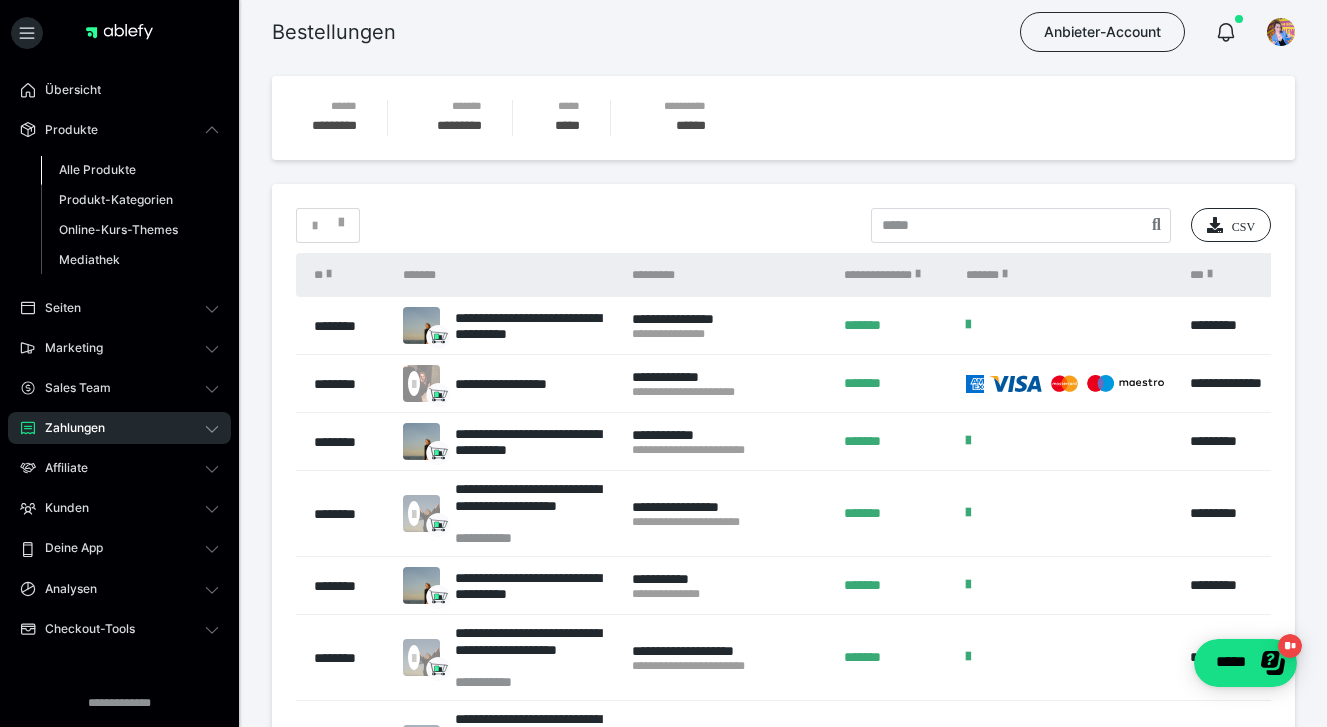 click on "Alle Produkte" at bounding box center [97, 169] 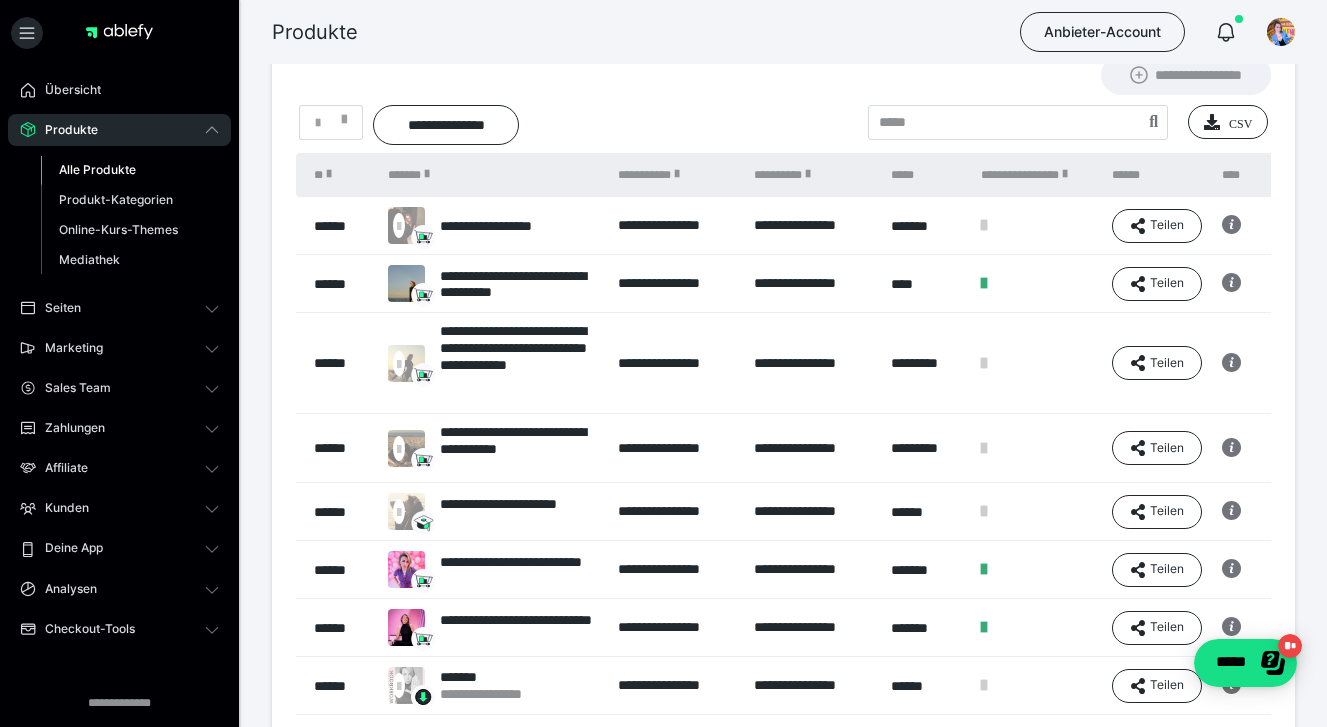 scroll, scrollTop: 108, scrollLeft: 0, axis: vertical 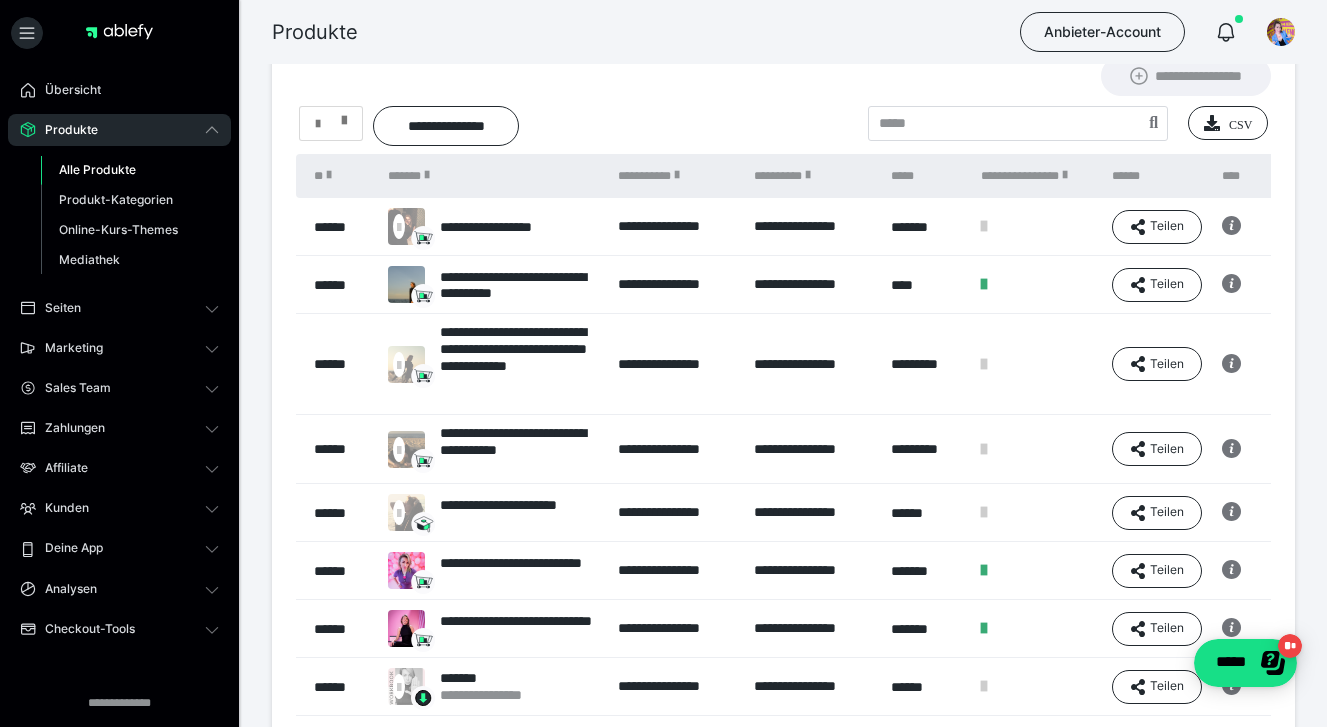 click at bounding box center (344, 116) 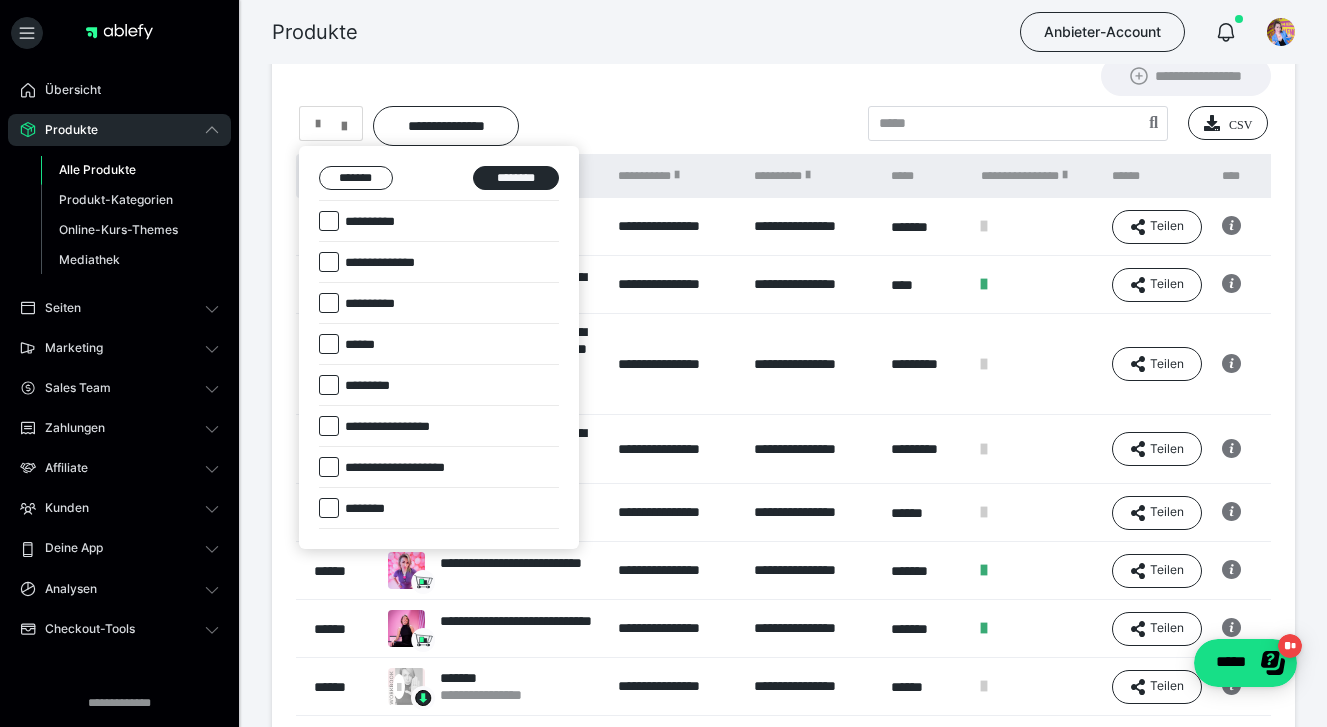 click on "**********" at bounding box center [351, 299] 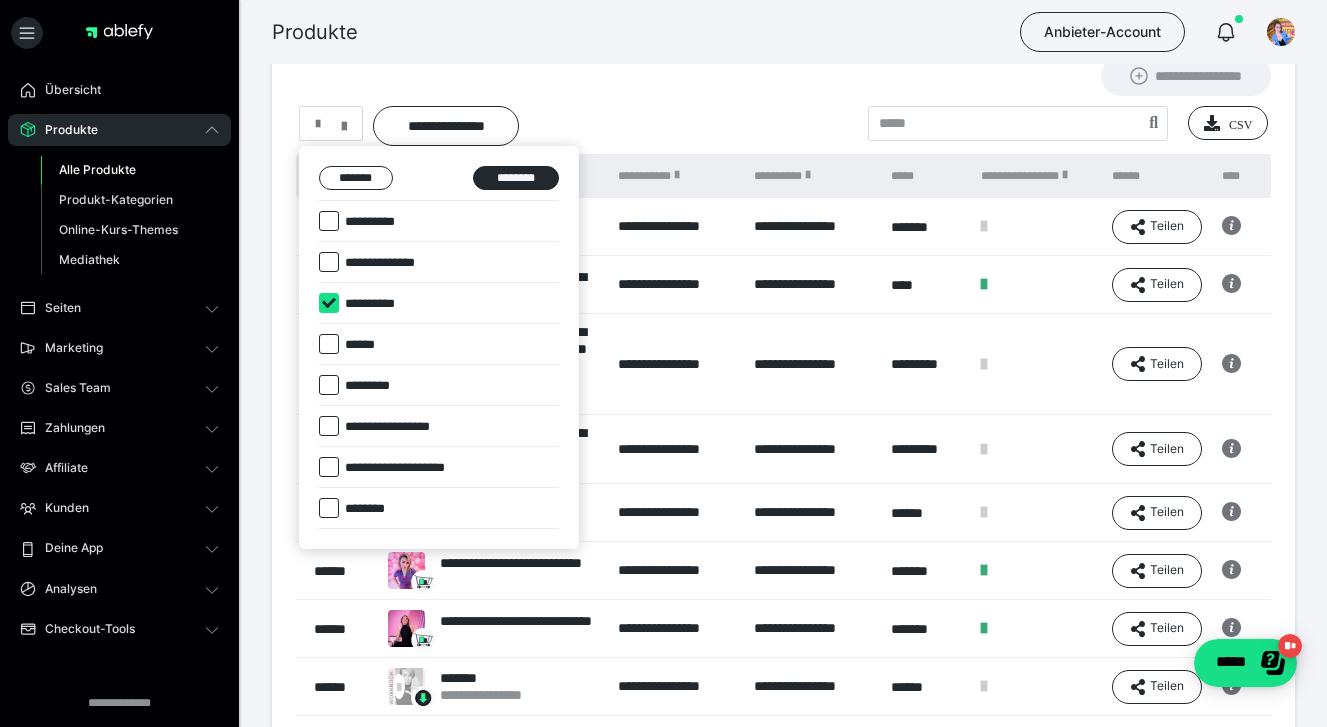 checkbox on "****" 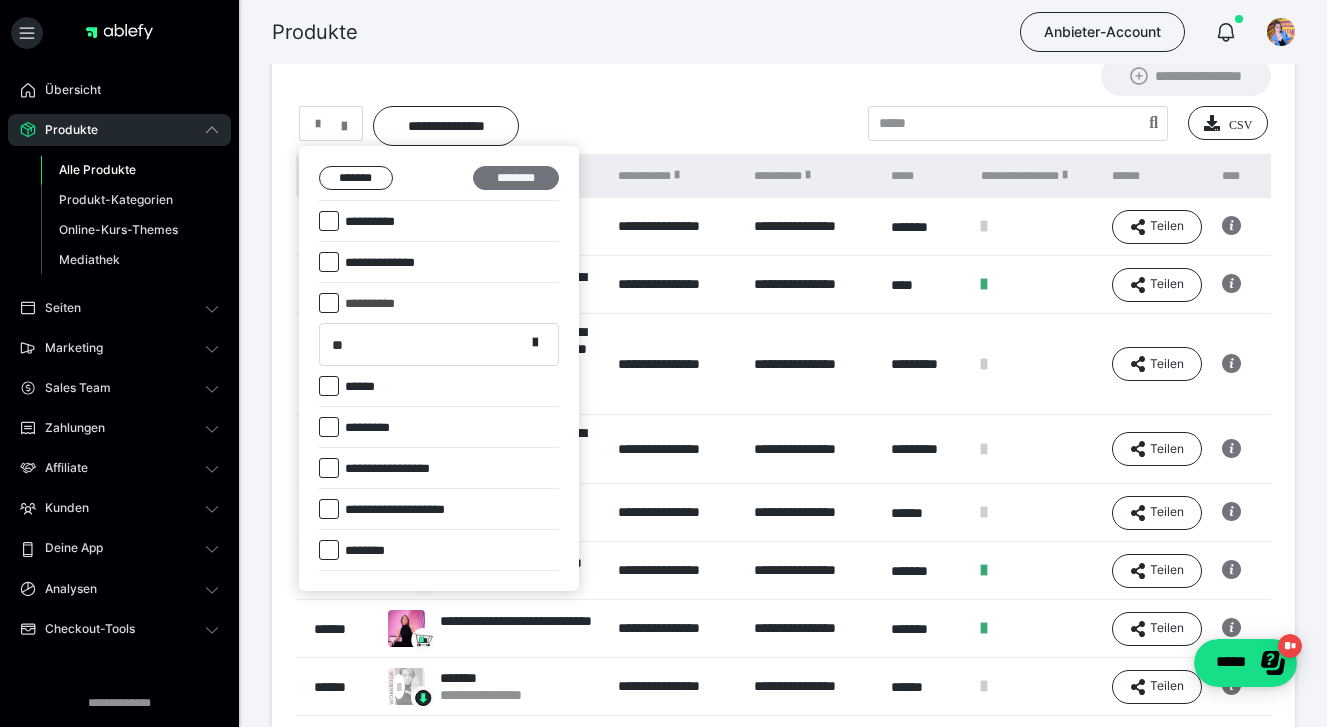 click on "********" at bounding box center (516, 178) 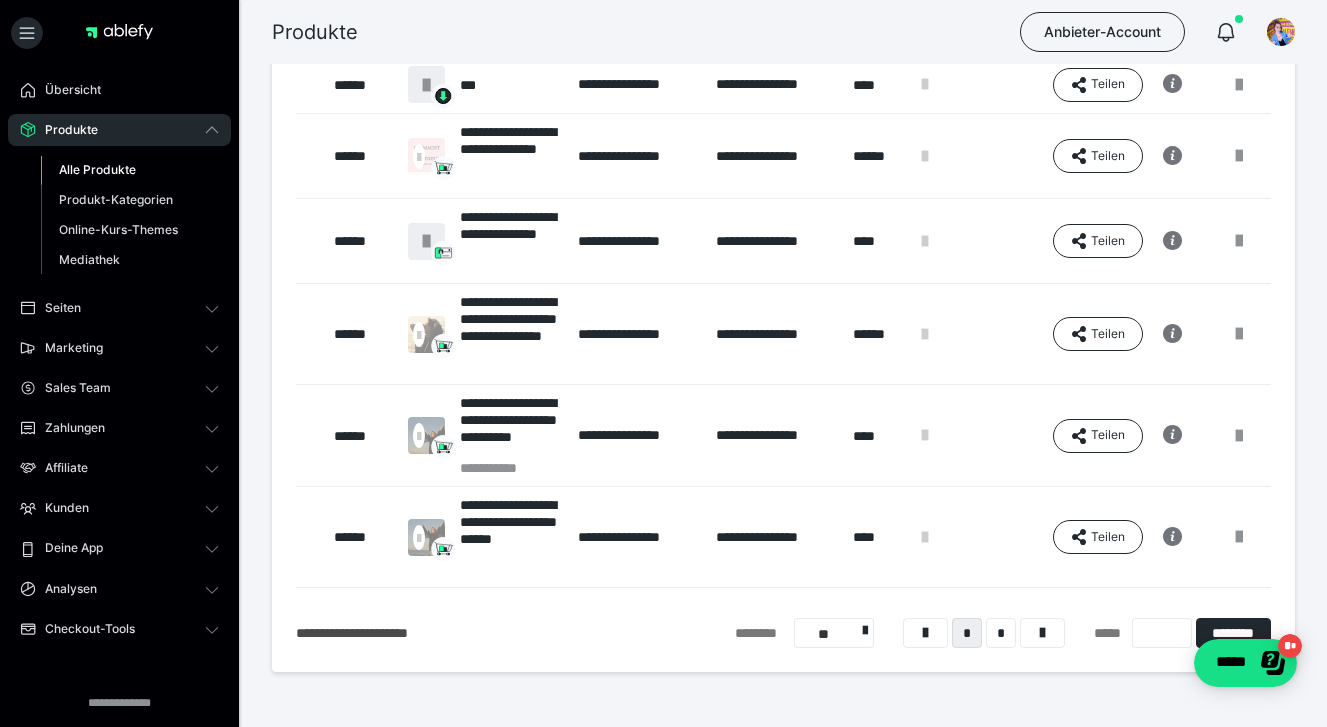 scroll, scrollTop: 876, scrollLeft: 0, axis: vertical 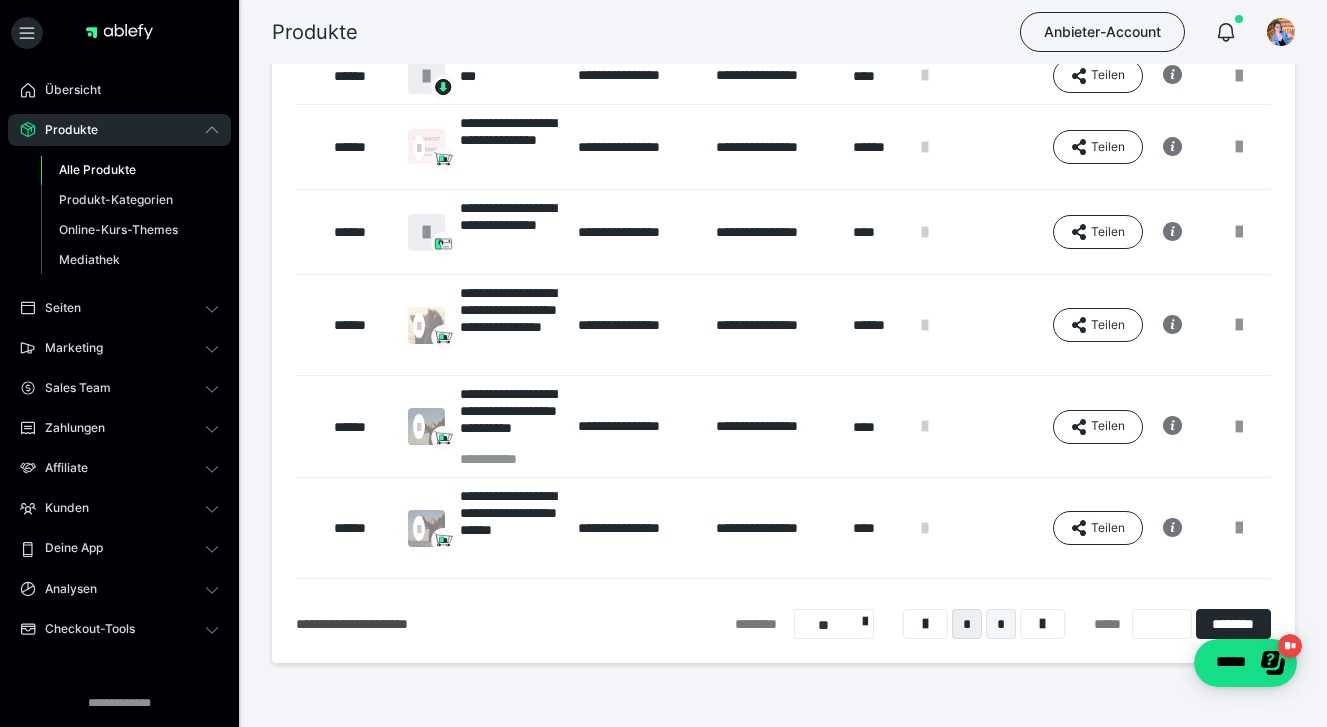 click on "*" at bounding box center (1001, 624) 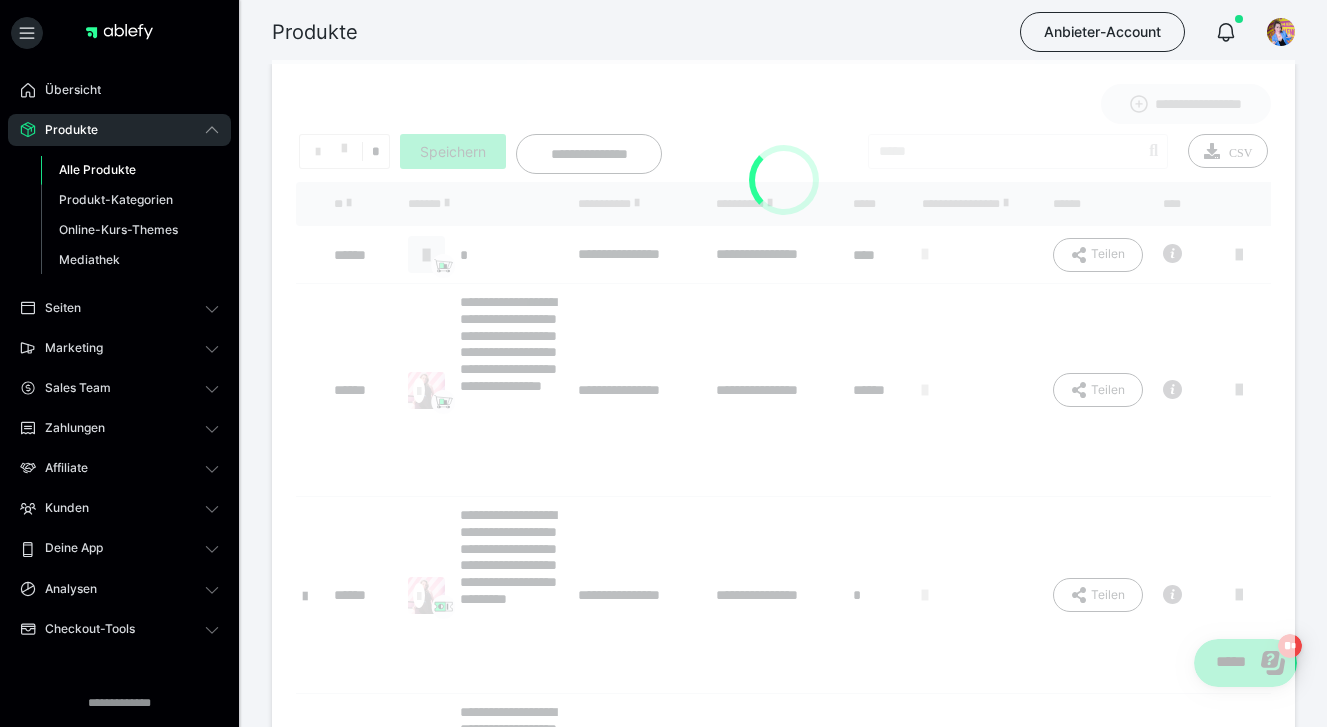 scroll, scrollTop: 0, scrollLeft: 0, axis: both 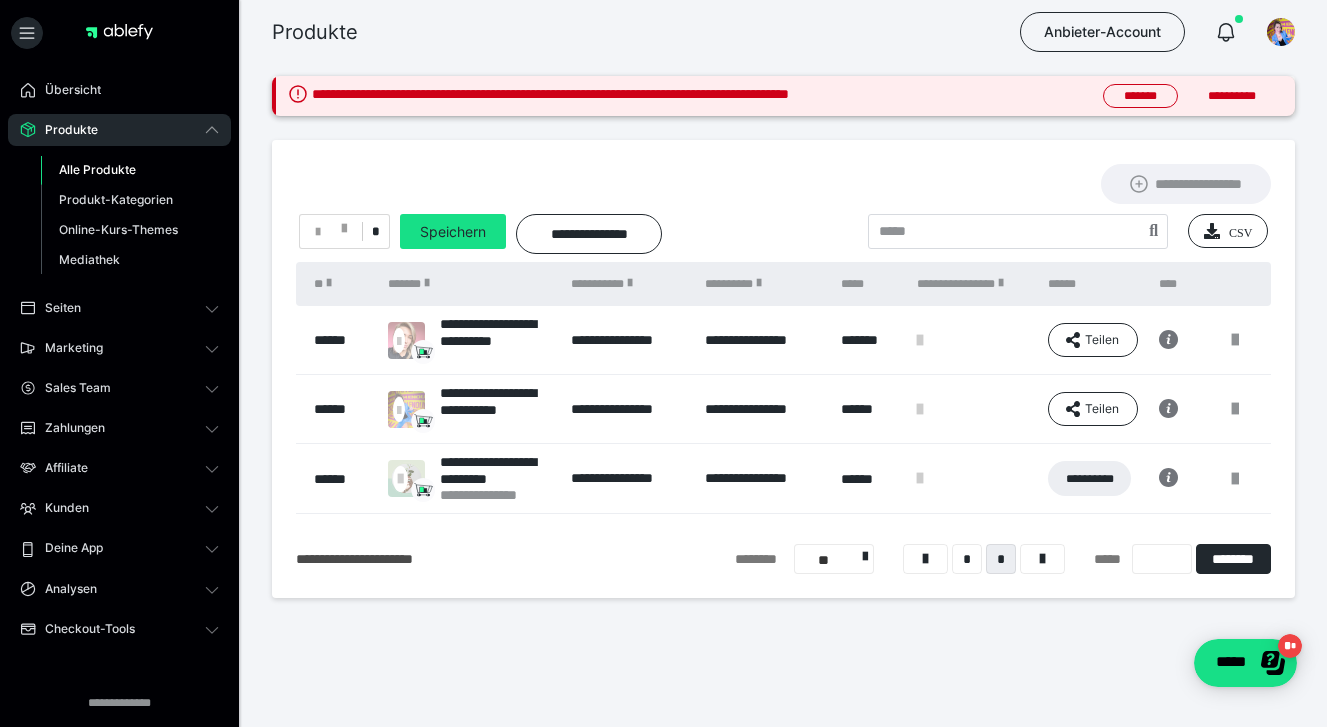 click on "*" at bounding box center [375, 231] 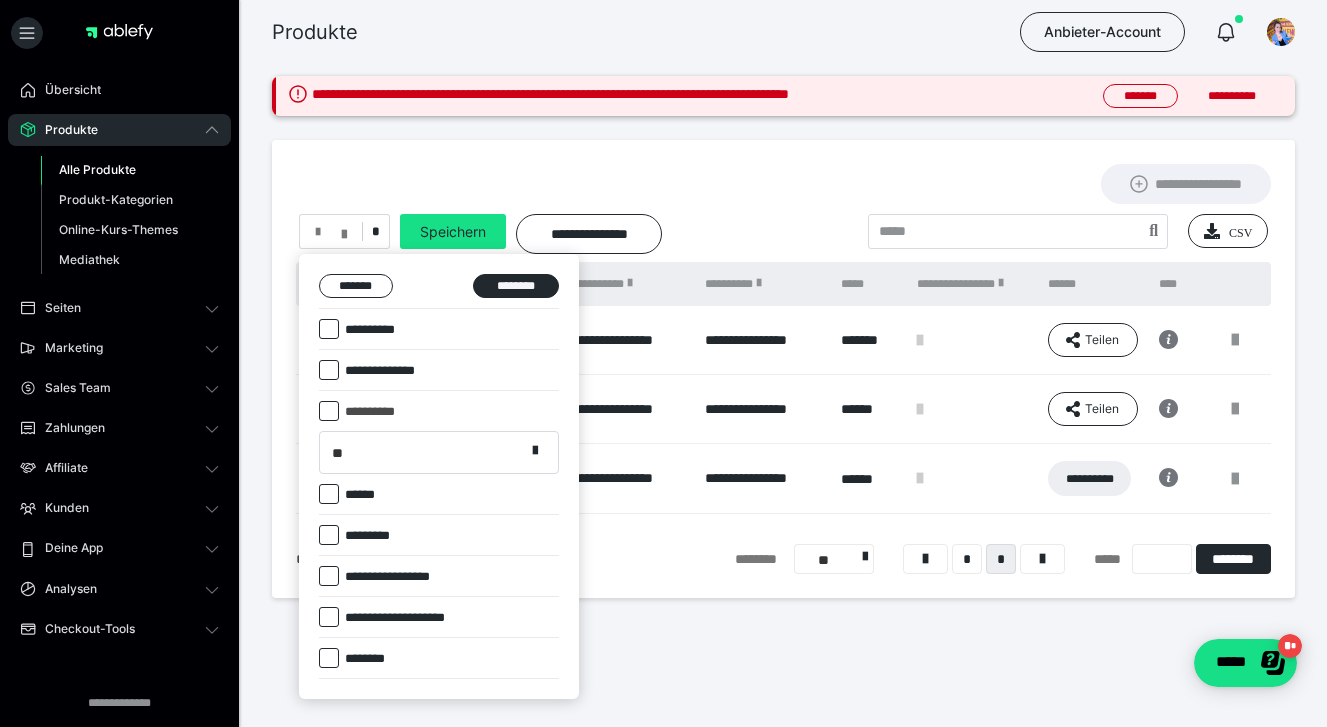 click at bounding box center [329, 411] 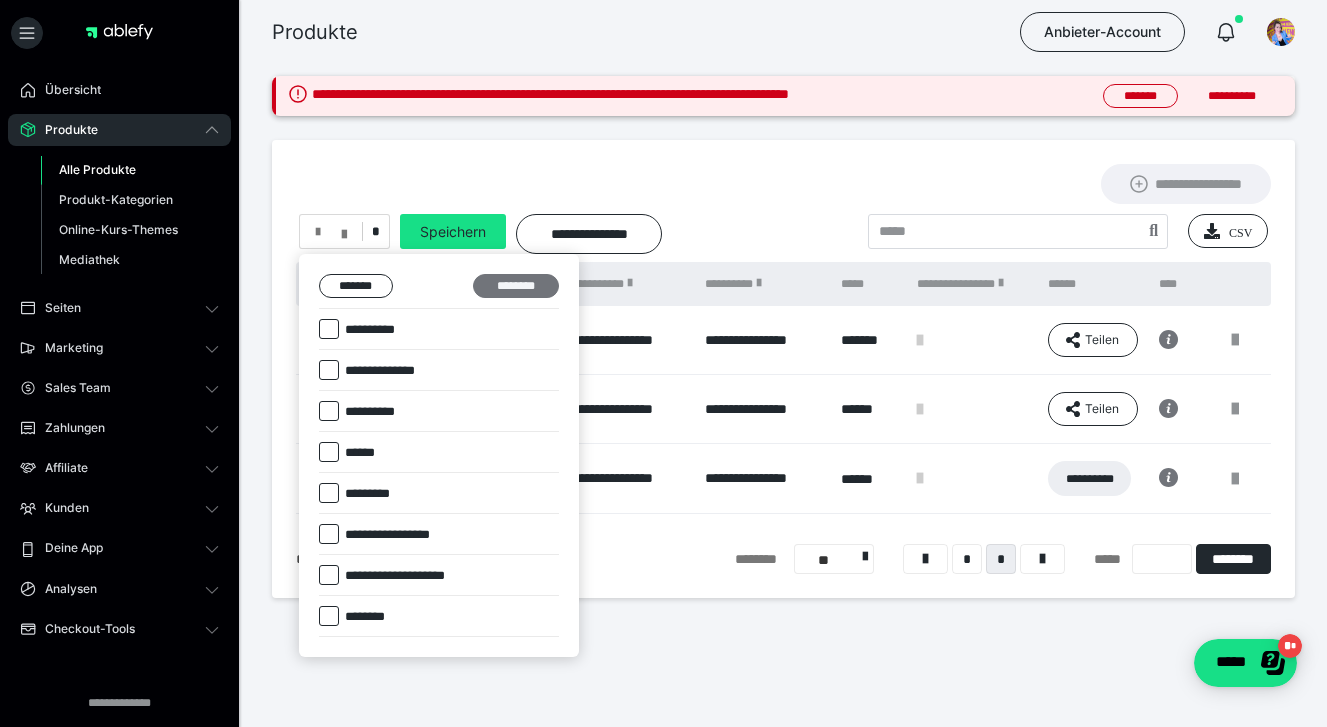 click on "********" at bounding box center (516, 286) 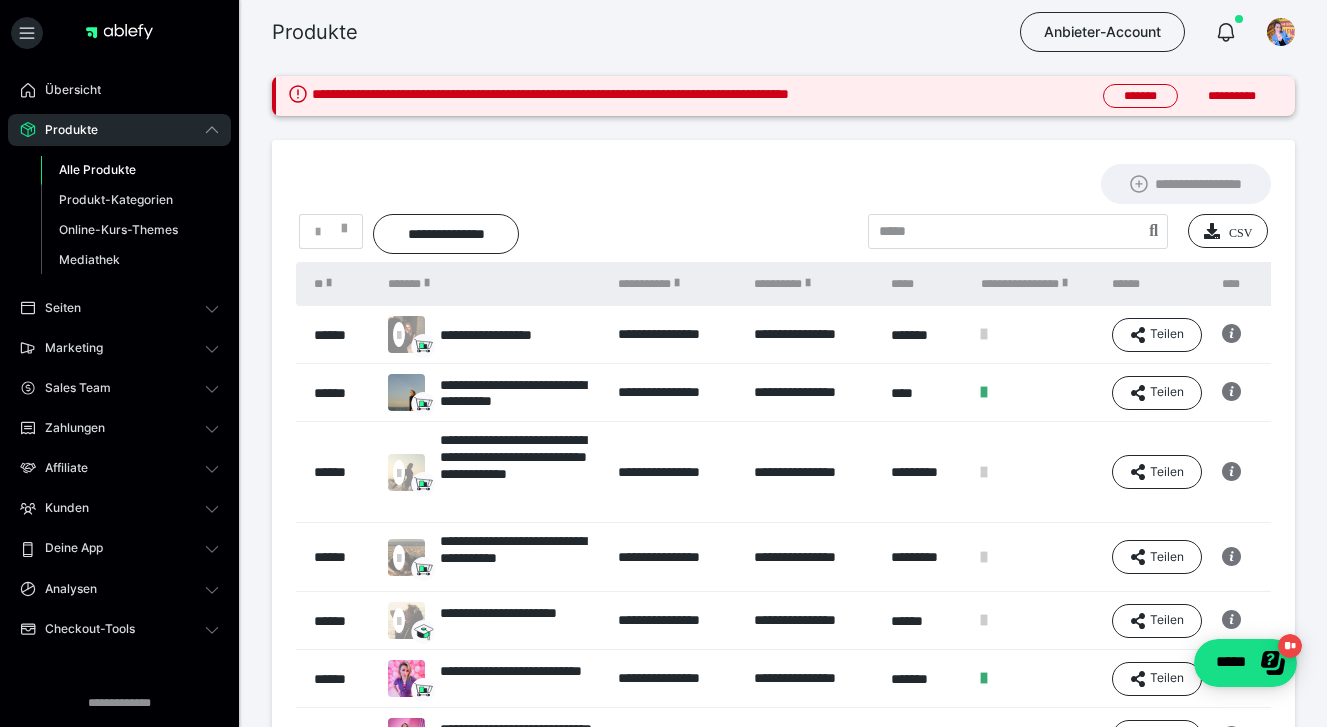 click on "**********" at bounding box center [676, 335] 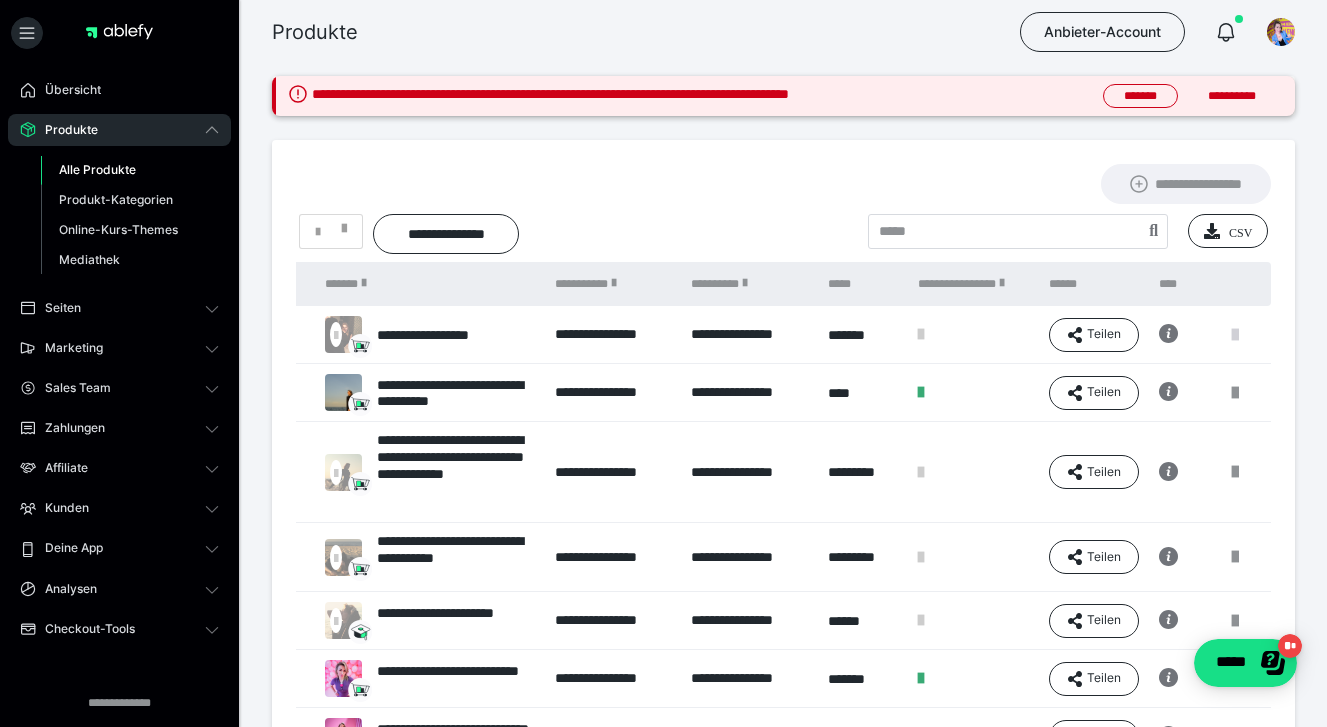 scroll, scrollTop: 0, scrollLeft: 63, axis: horizontal 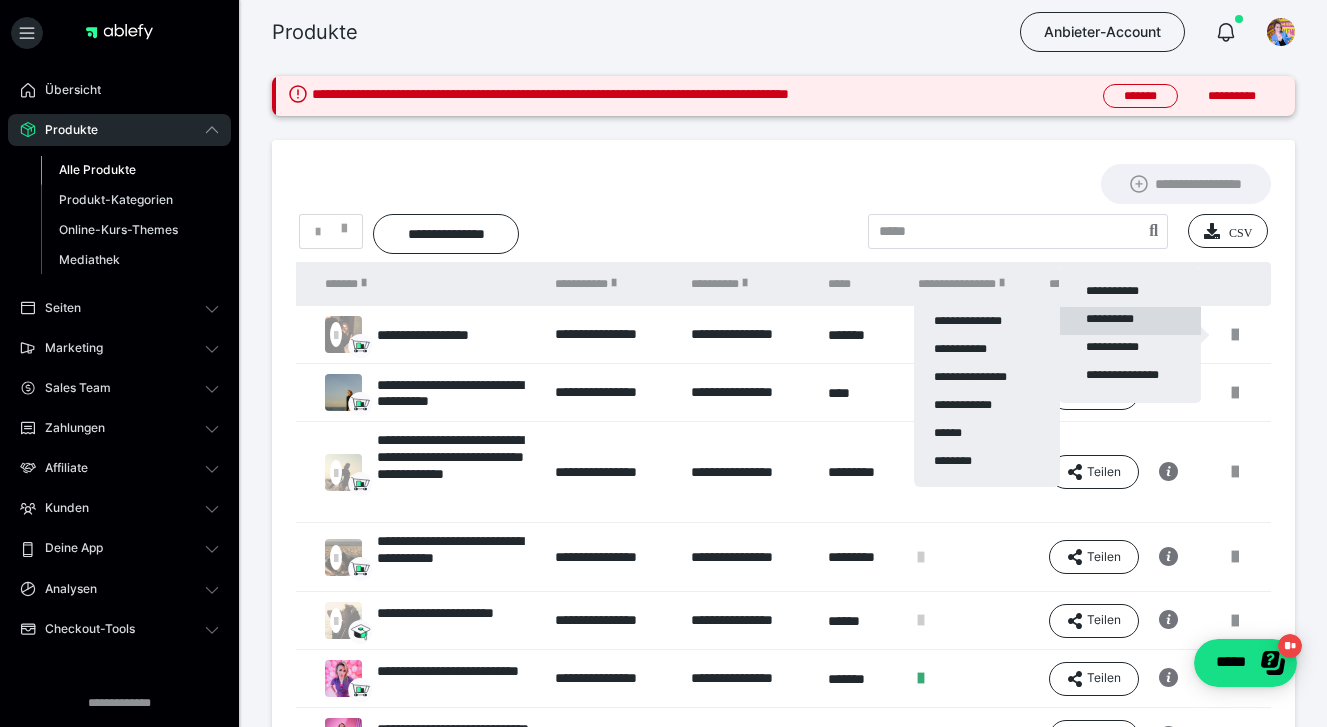 click on "**********" at bounding box center [1130, 321] 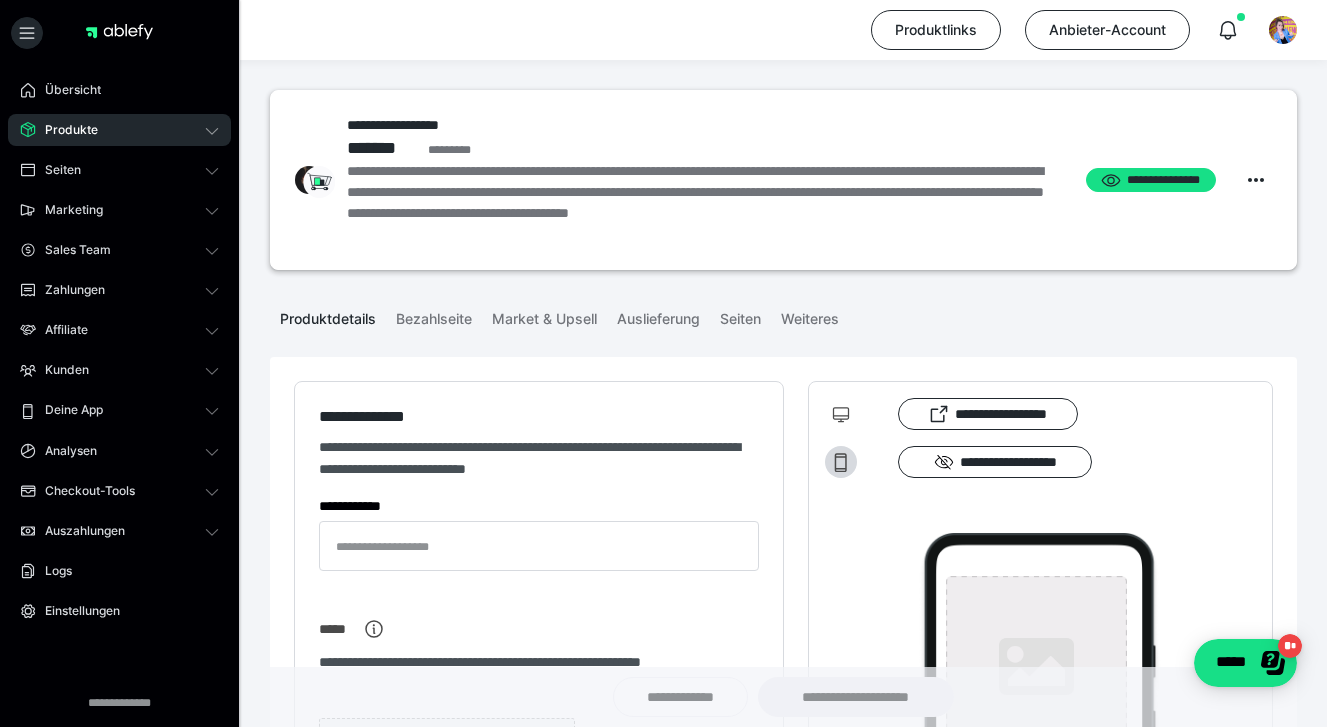 type on "**********" 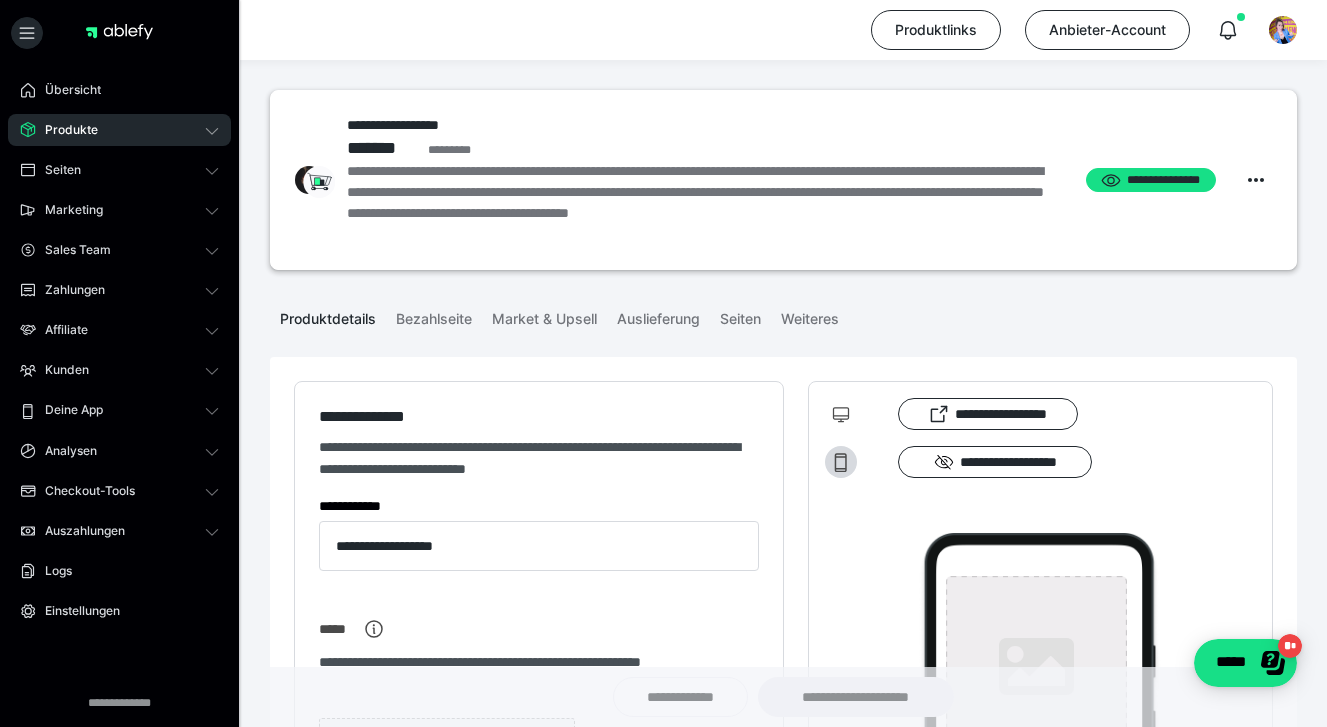 type on "**********" 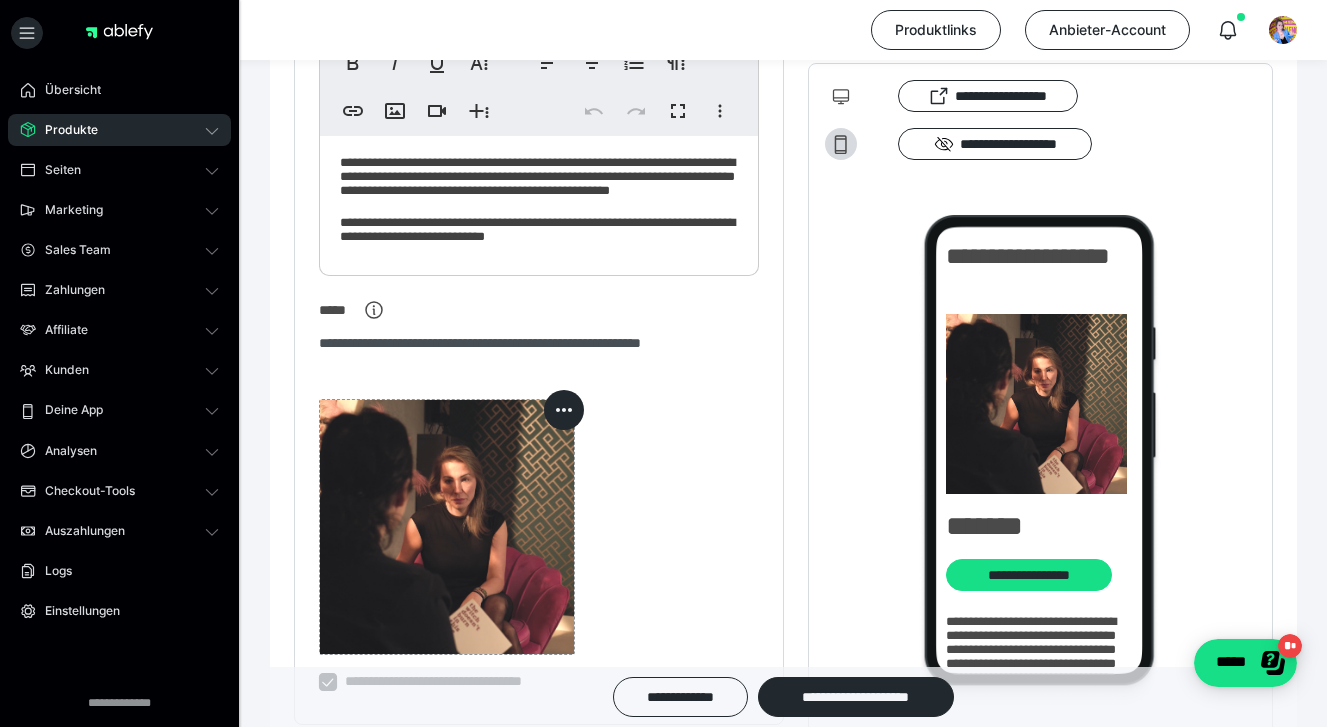 scroll, scrollTop: 565, scrollLeft: 0, axis: vertical 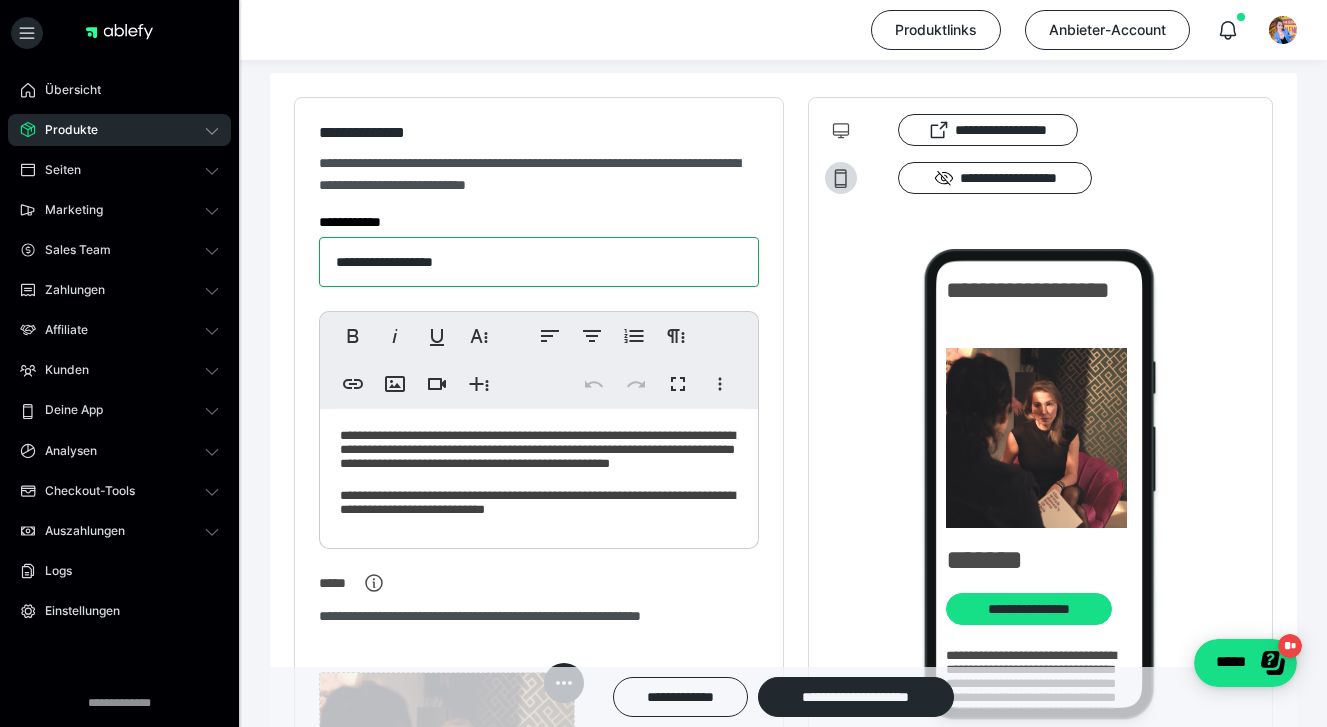click on "**********" at bounding box center (539, 262) 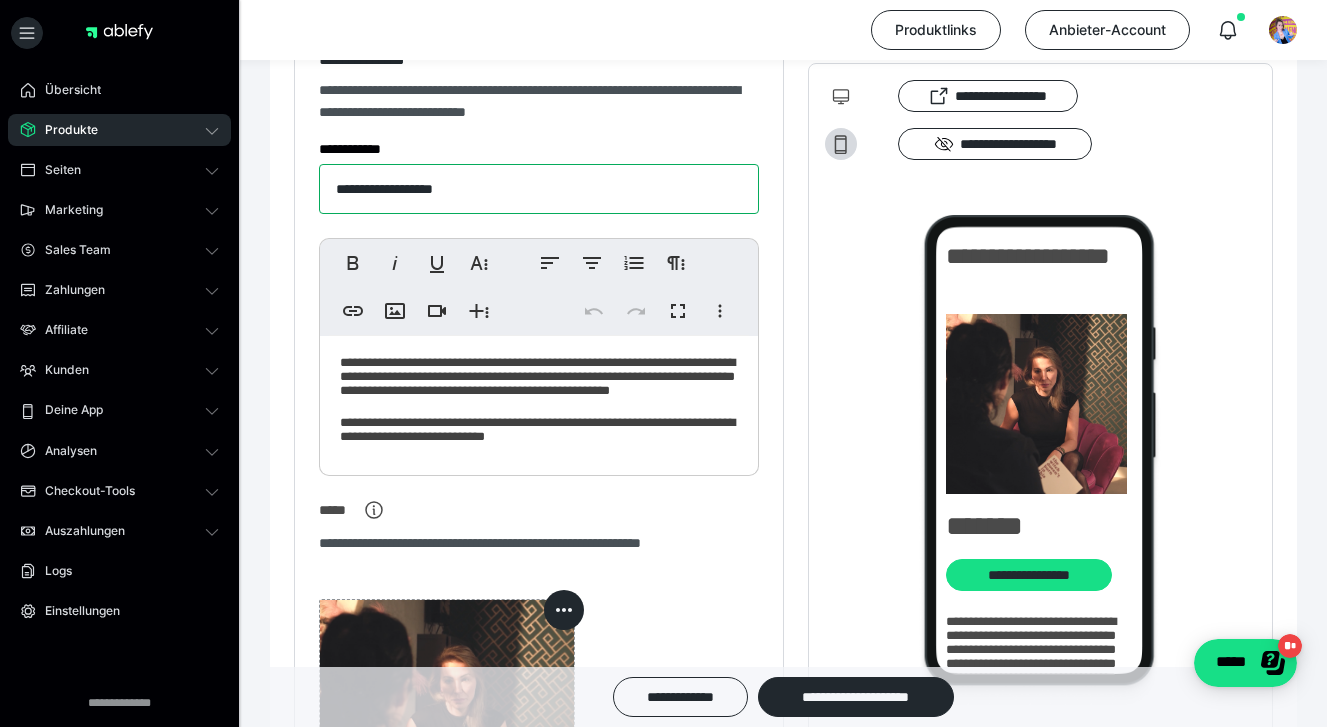 scroll, scrollTop: 359, scrollLeft: 0, axis: vertical 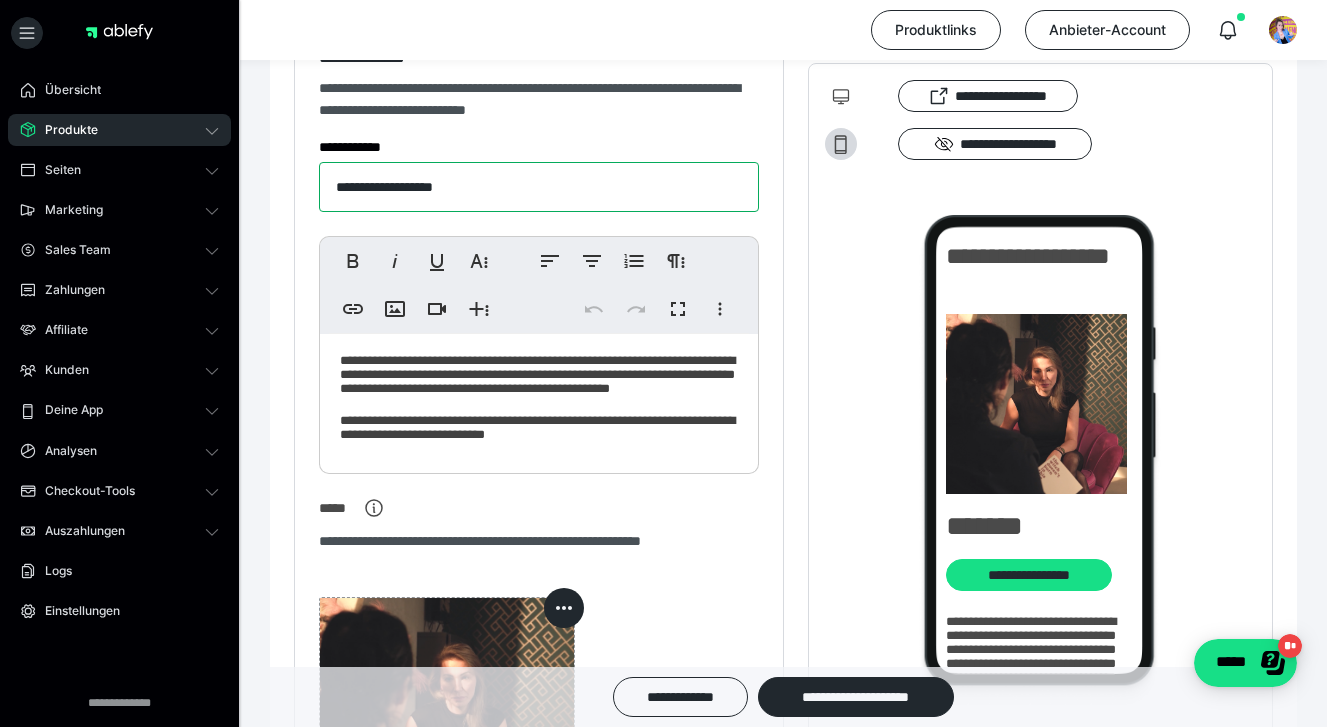type on "**********" 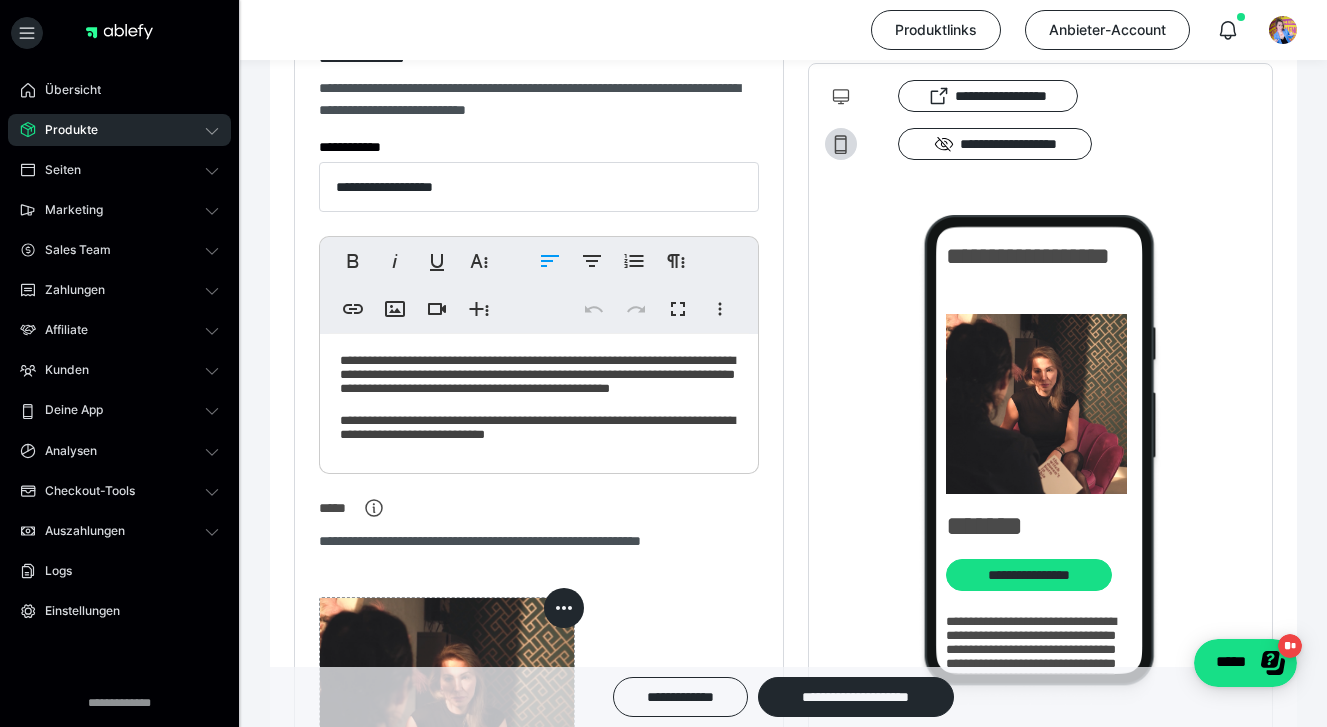 click on "**********" 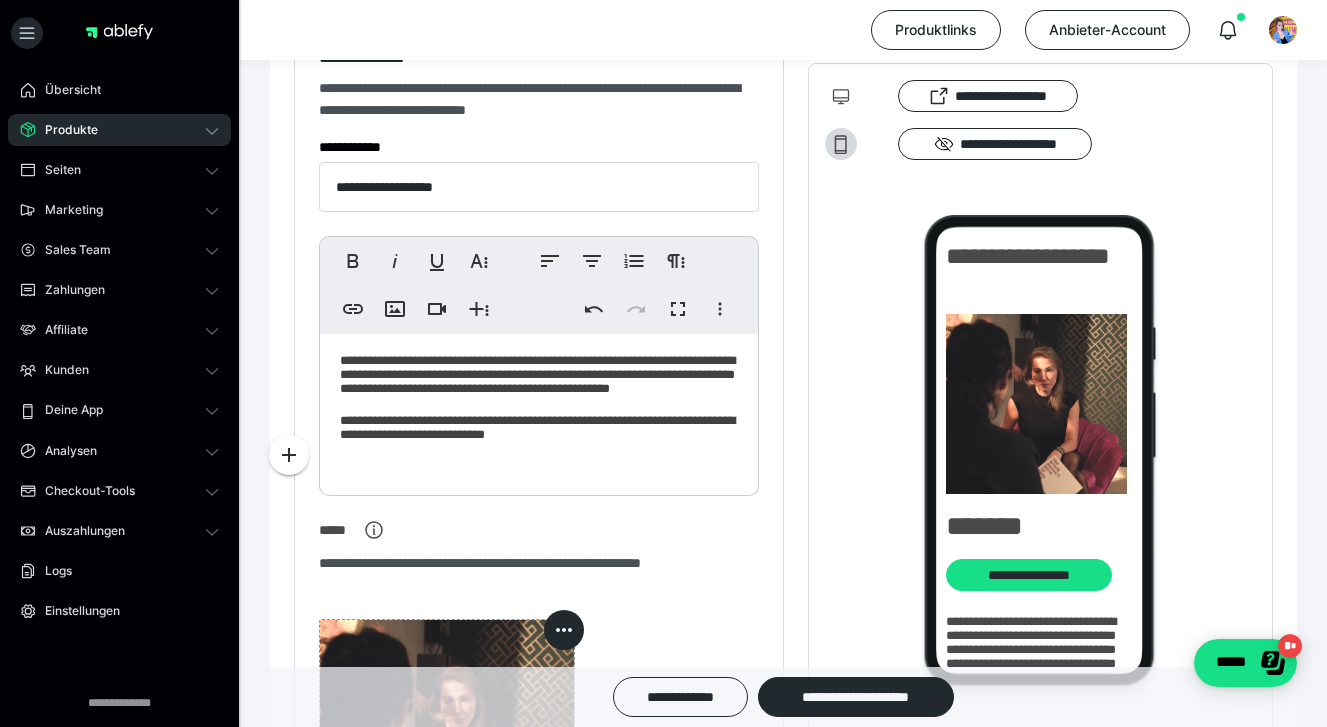 type 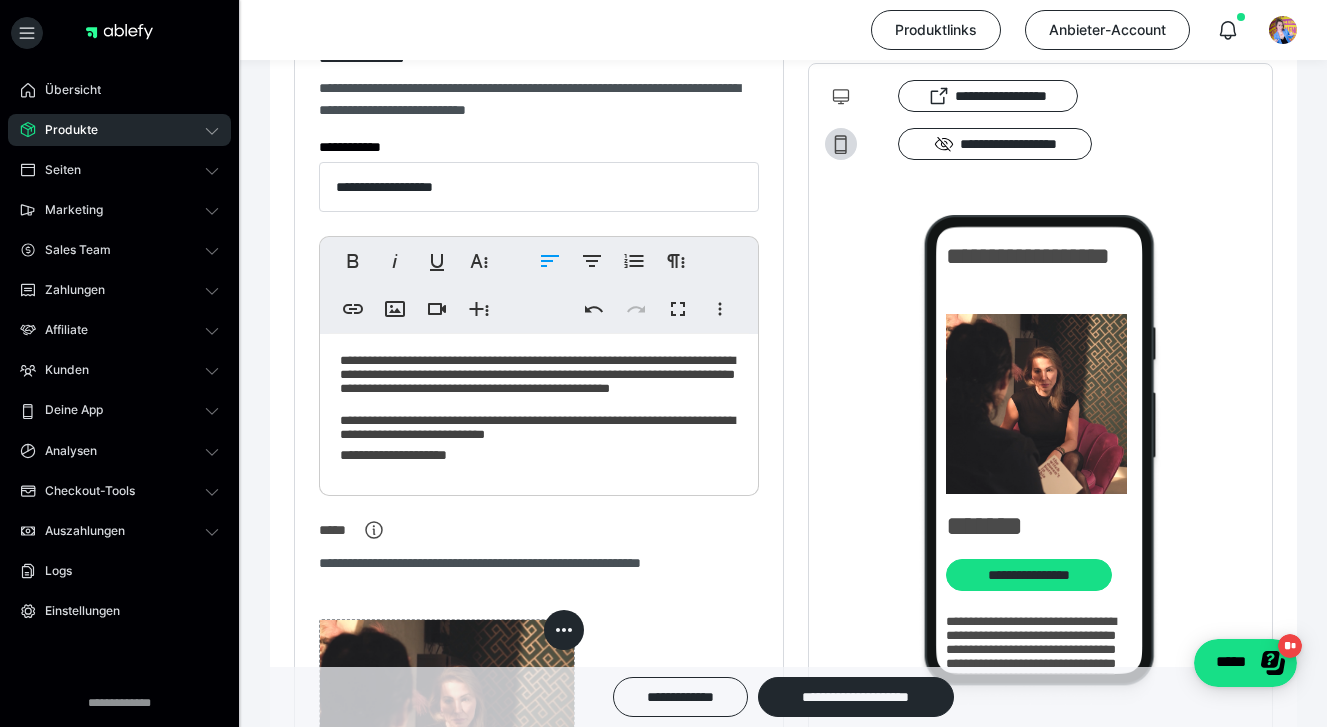 click on "**********" at bounding box center [539, 410] 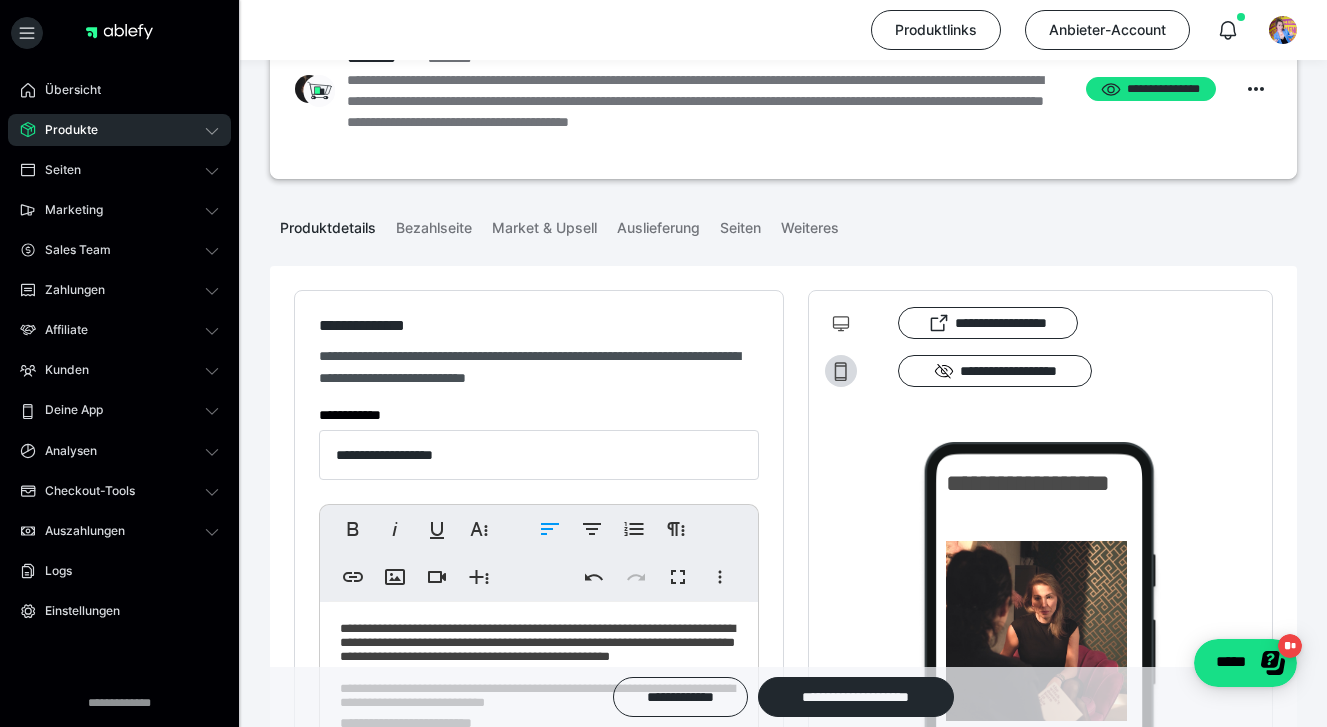 scroll, scrollTop: 95, scrollLeft: 0, axis: vertical 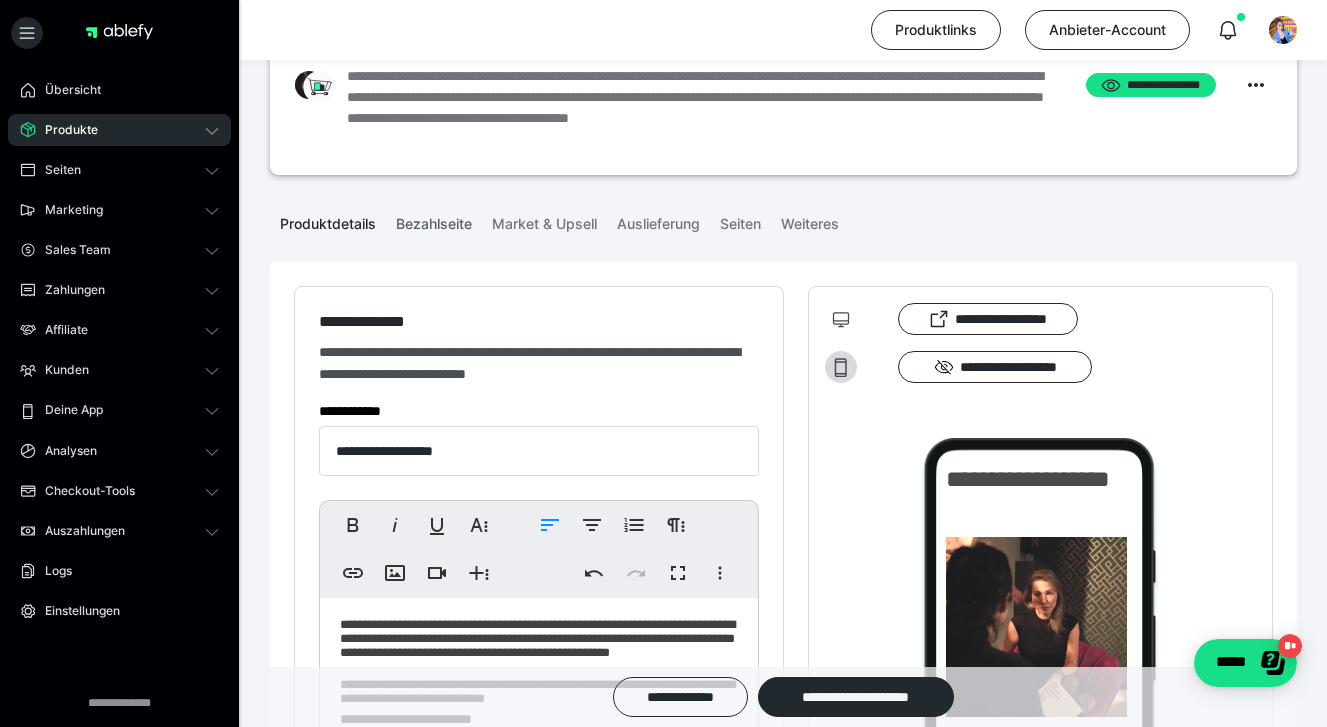click on "Bezahlseite" at bounding box center (434, 220) 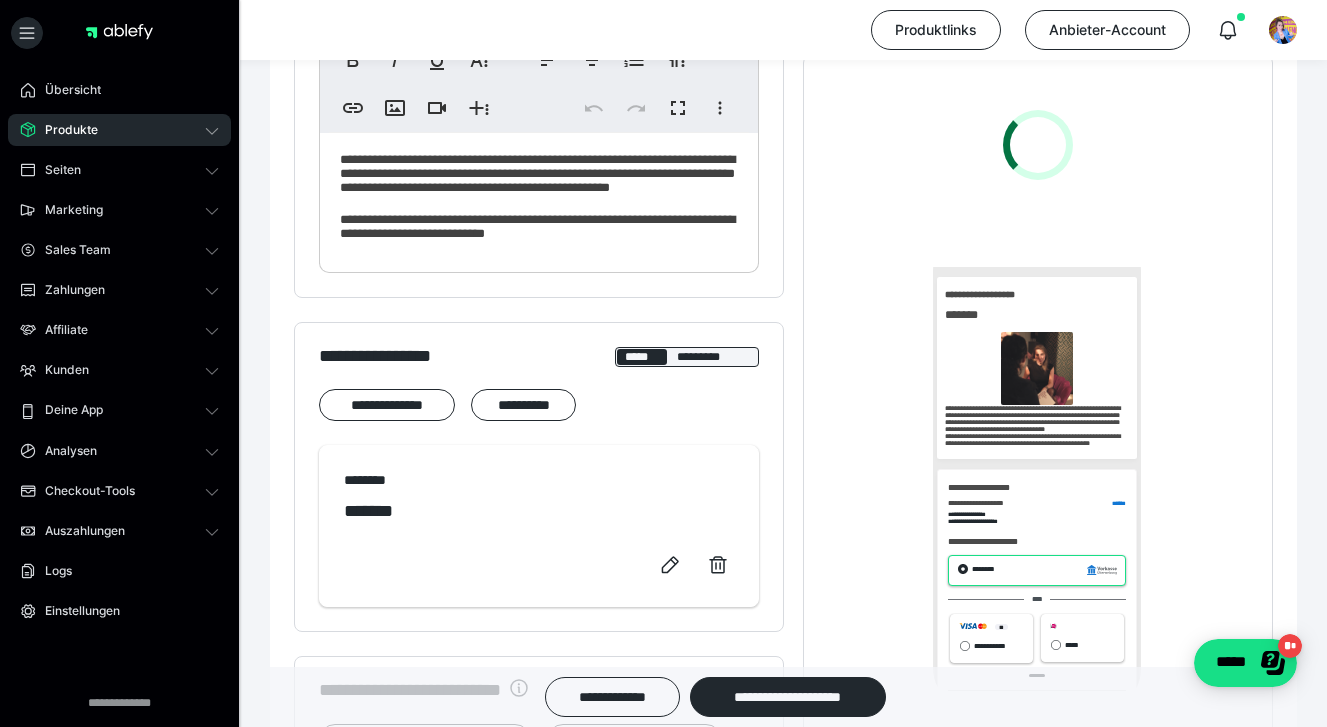 scroll, scrollTop: 0, scrollLeft: 0, axis: both 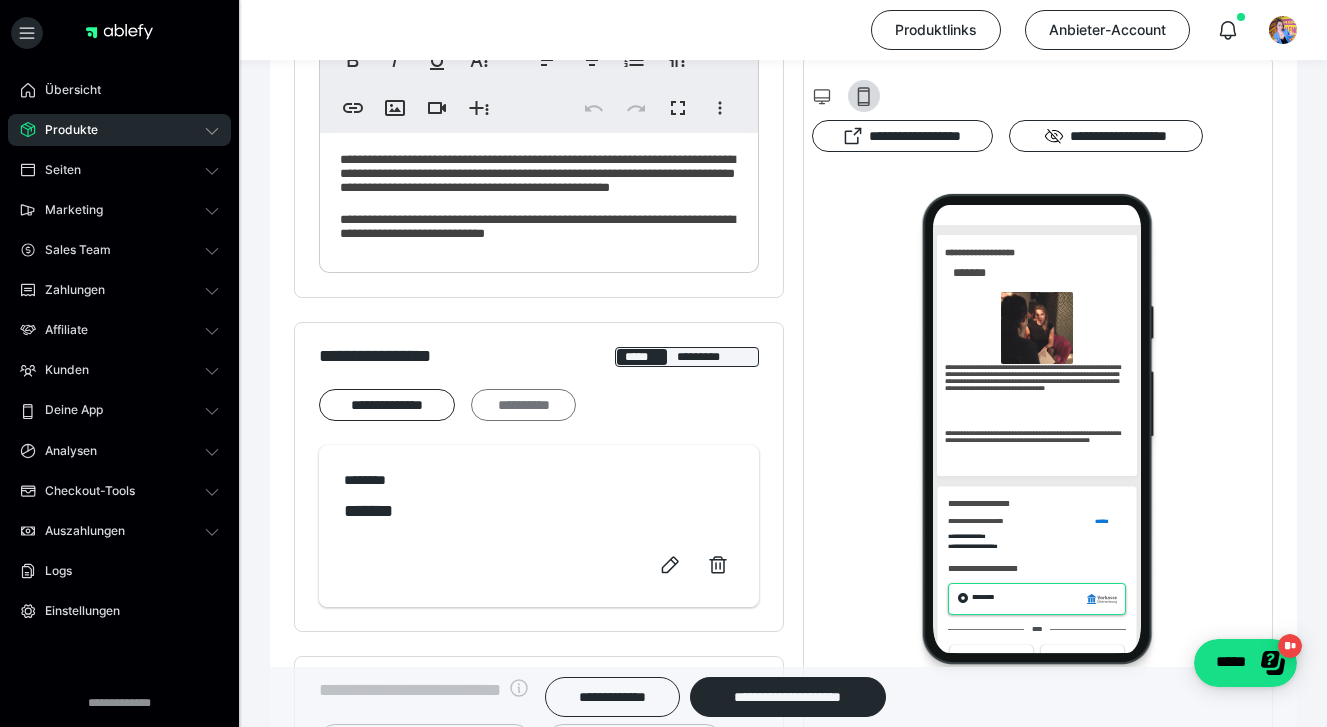 click on "**********" at bounding box center [523, 405] 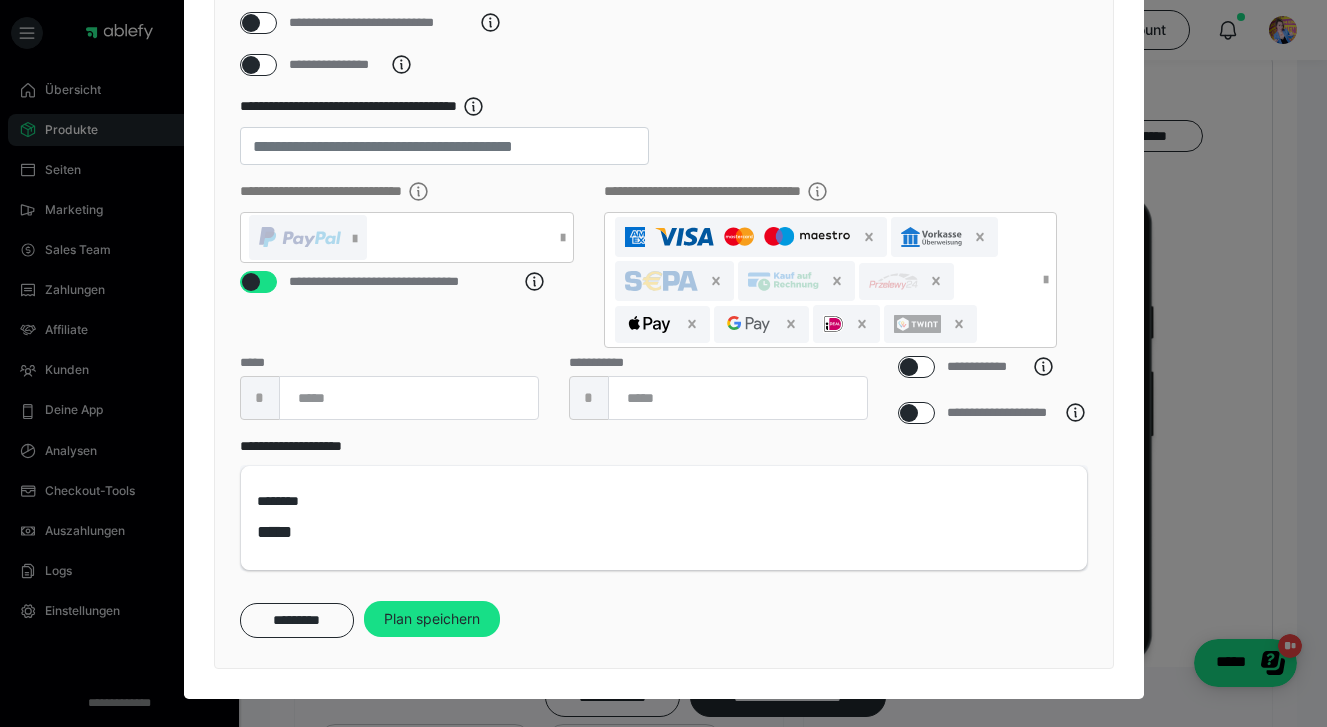 scroll, scrollTop: 299, scrollLeft: 0, axis: vertical 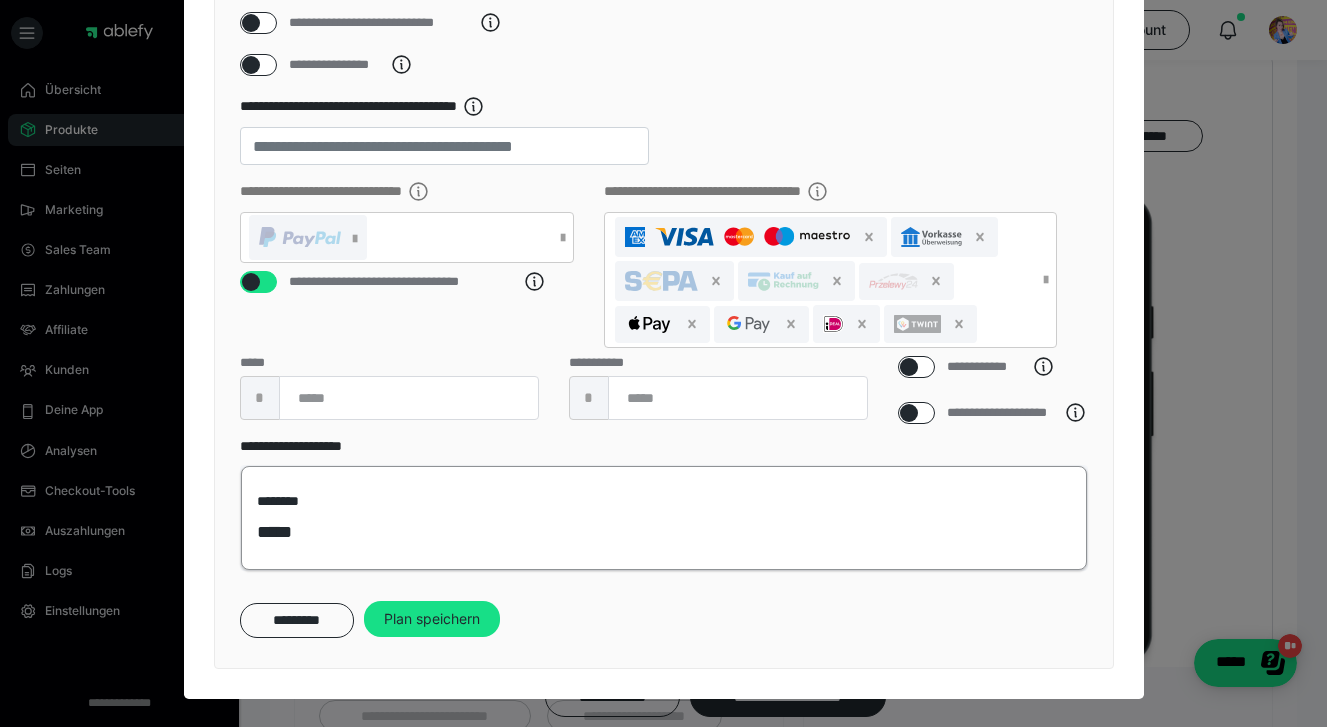 click on "*****" at bounding box center (664, 532) 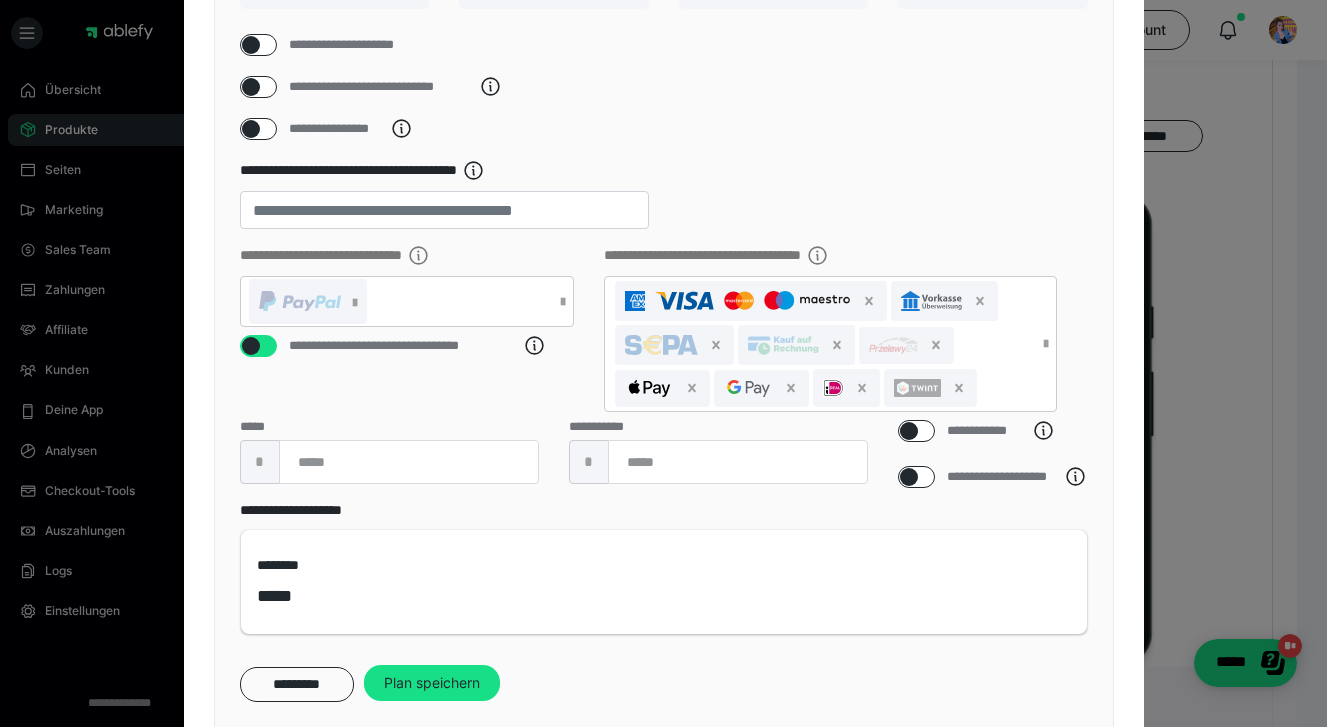scroll, scrollTop: 231, scrollLeft: 0, axis: vertical 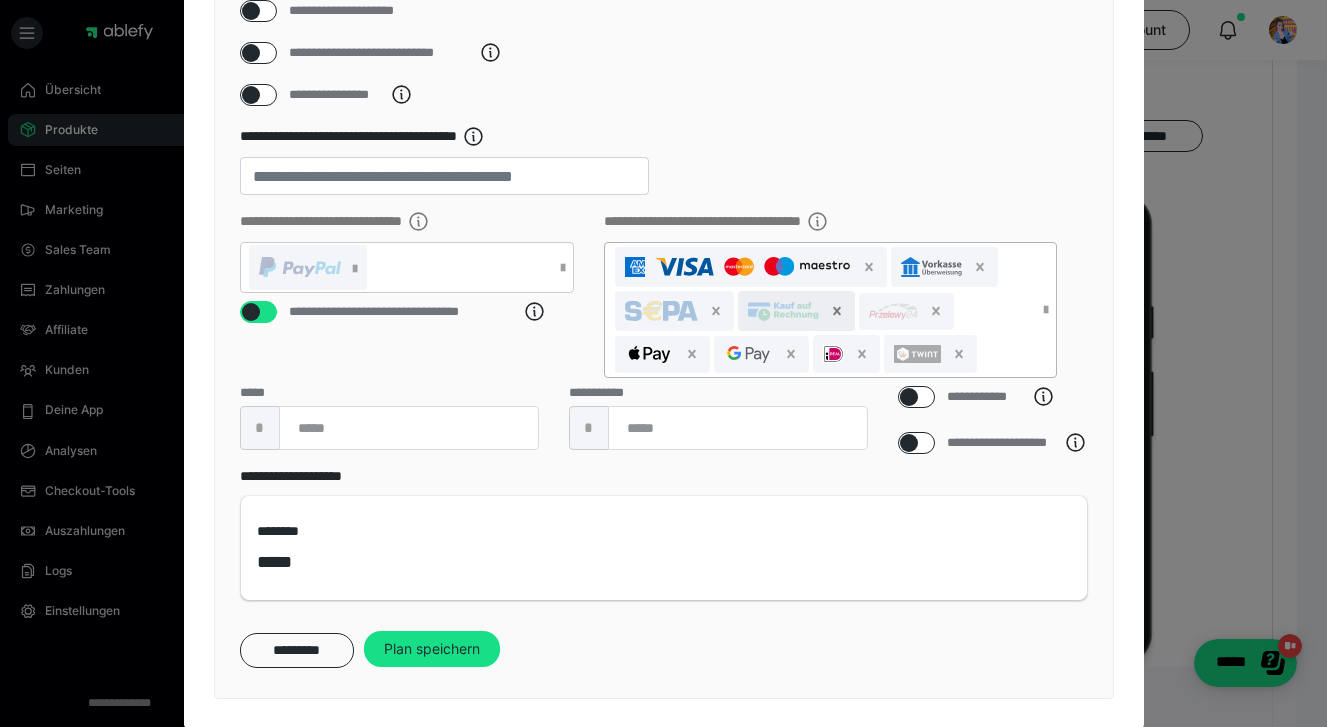 click 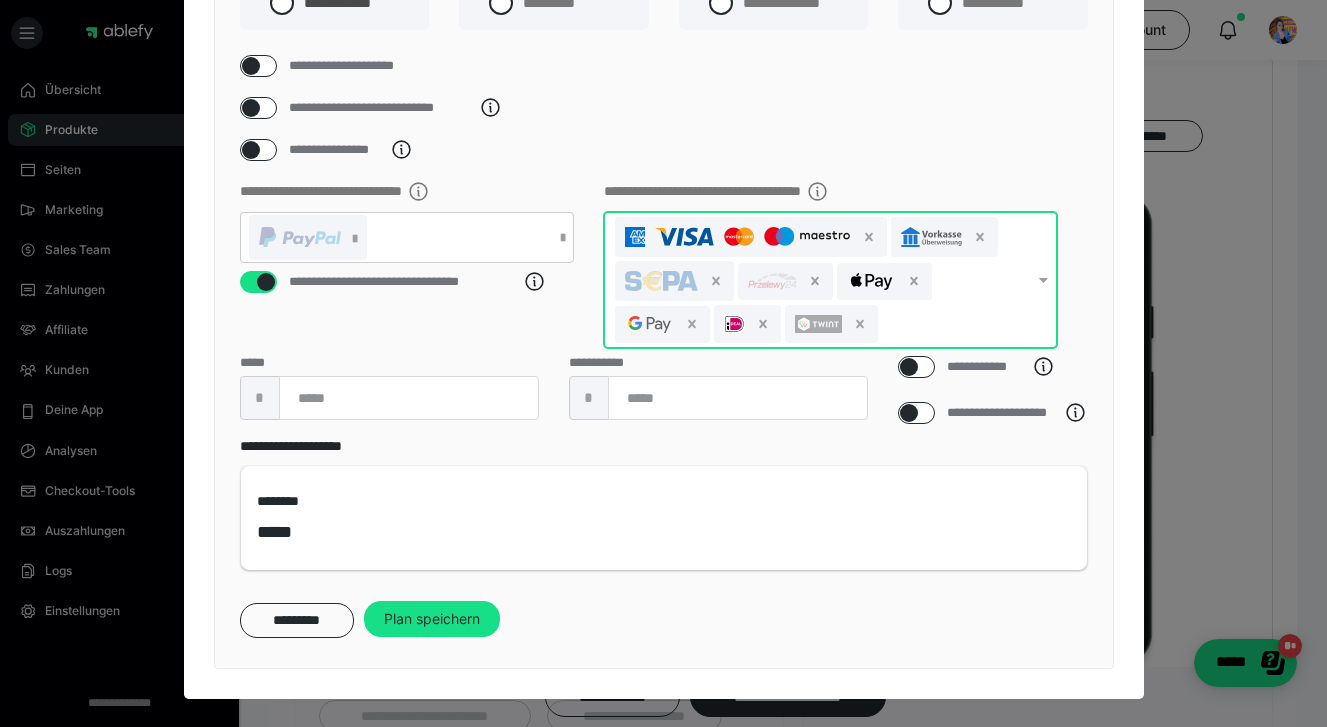 scroll, scrollTop: 214, scrollLeft: 0, axis: vertical 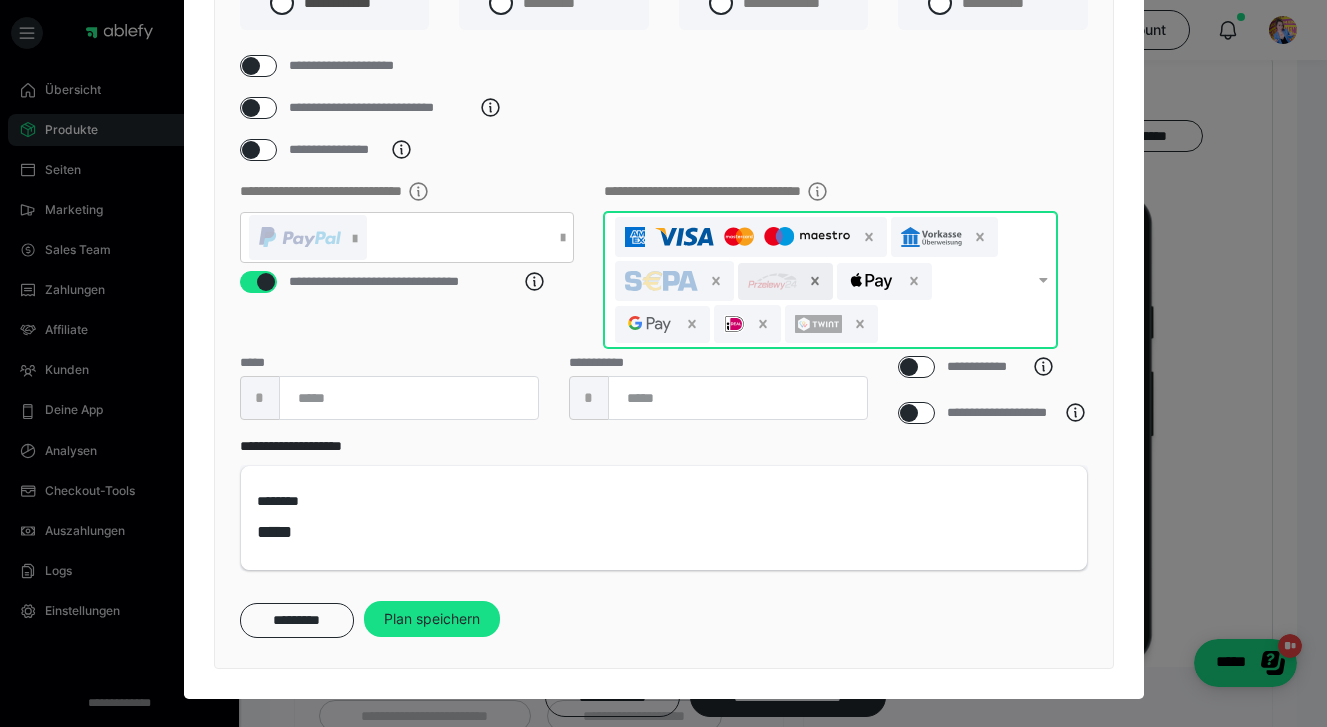 click 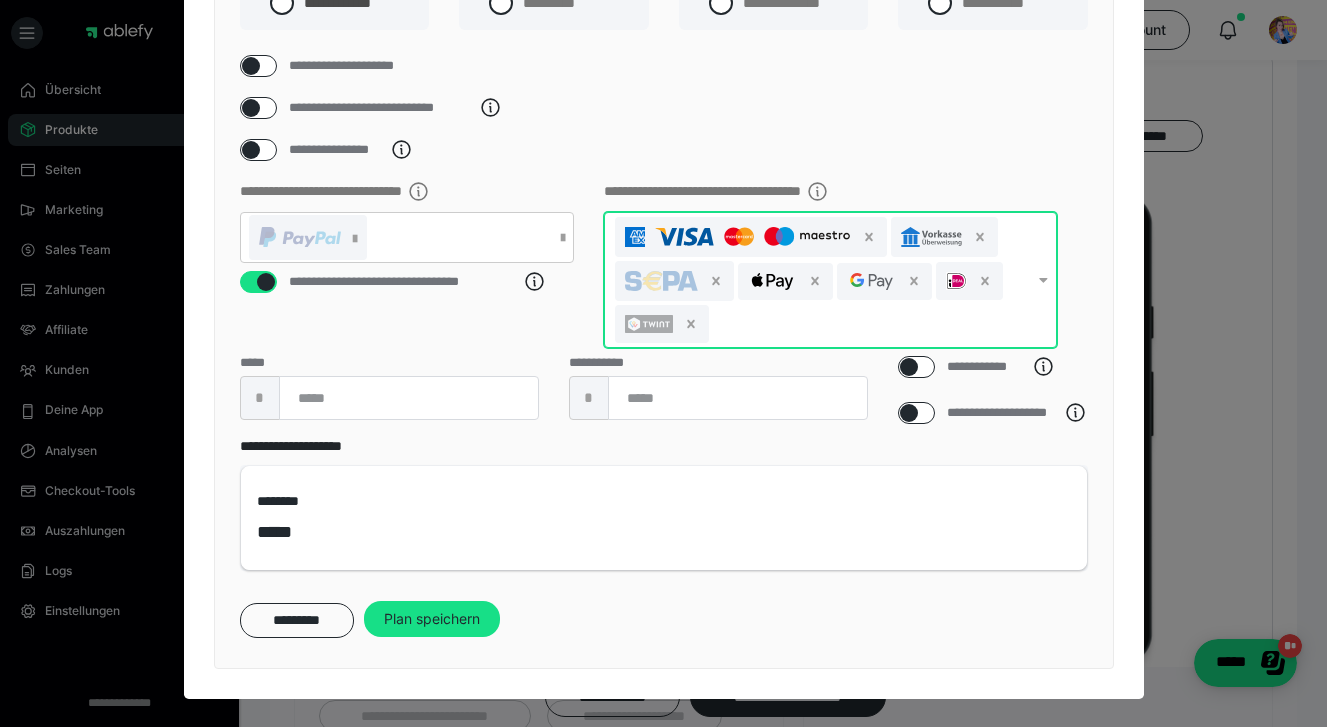 scroll, scrollTop: 183, scrollLeft: 0, axis: vertical 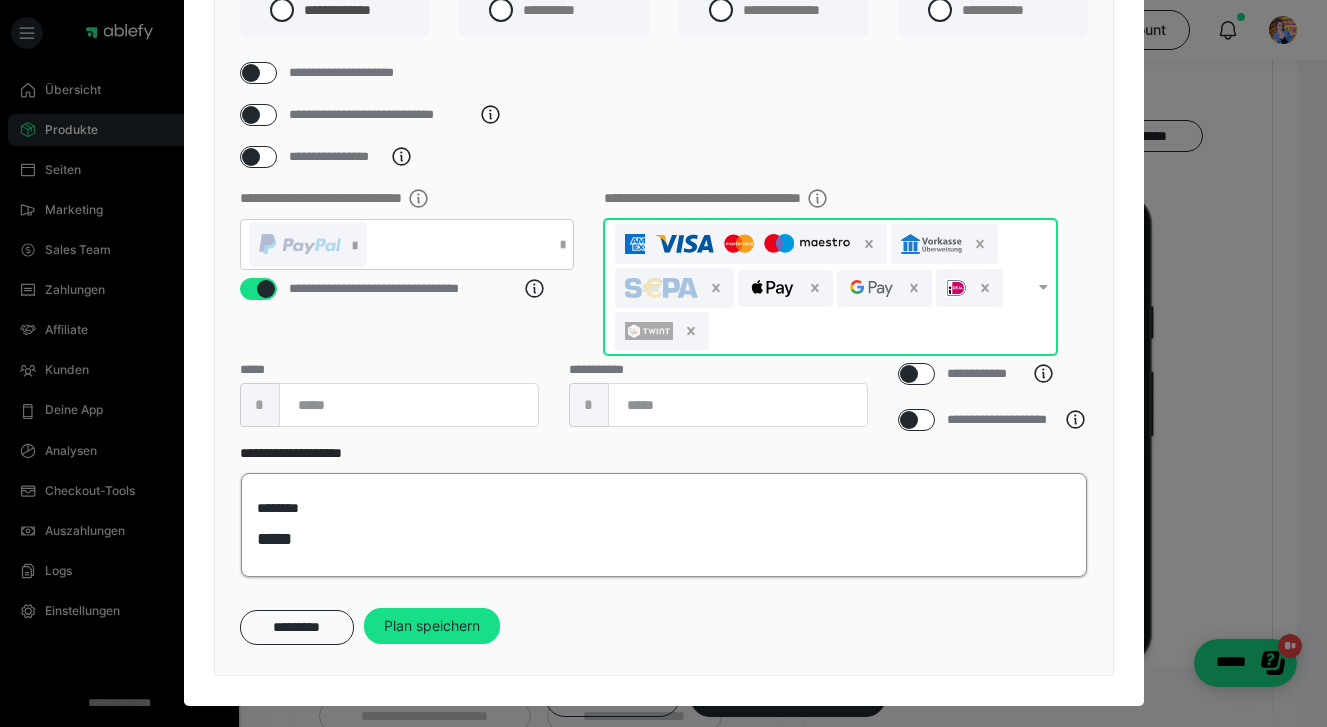 click on "******** *****" at bounding box center (664, 525) 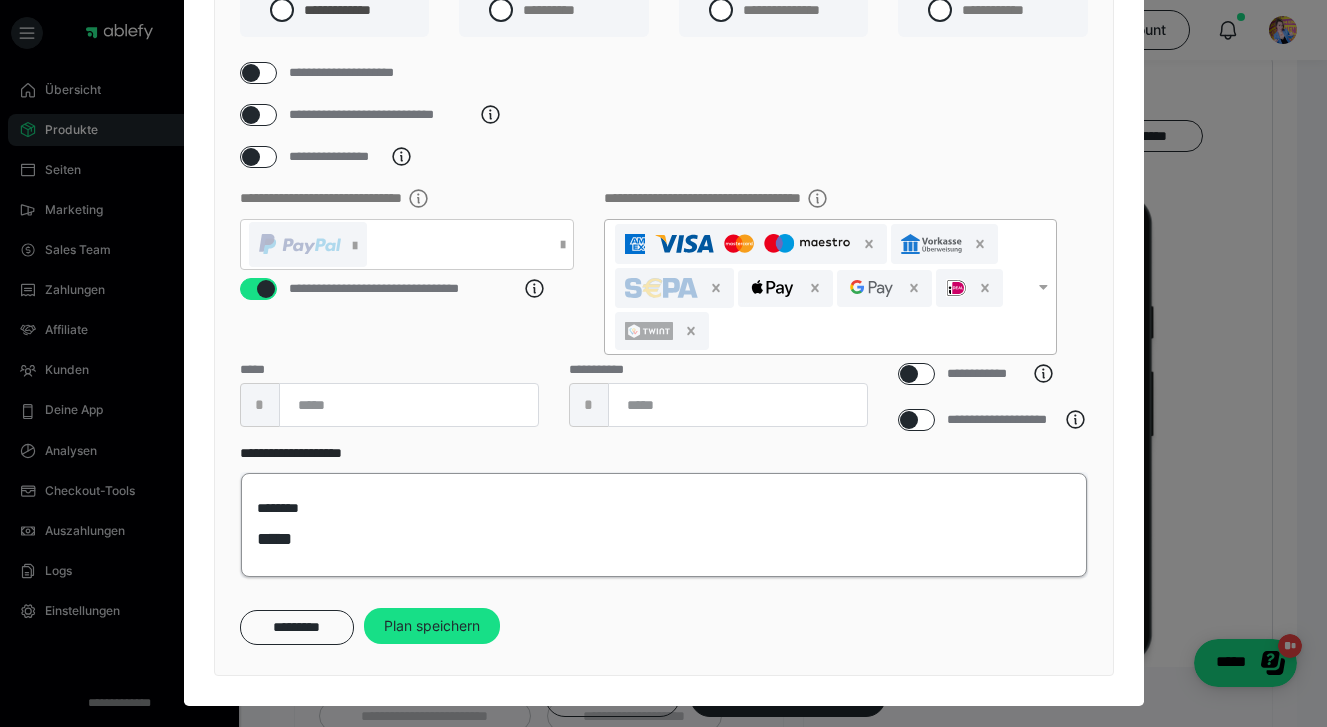 click on "*****" at bounding box center [664, 539] 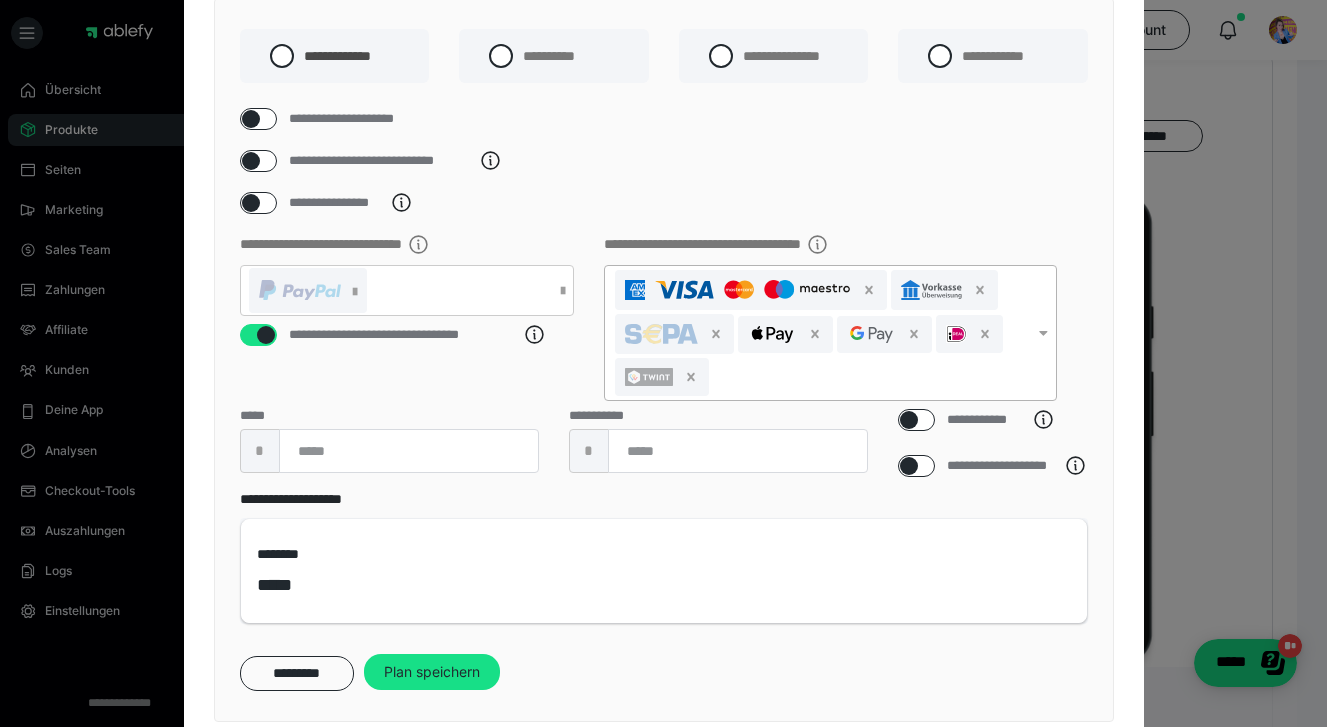 scroll, scrollTop: 123, scrollLeft: 0, axis: vertical 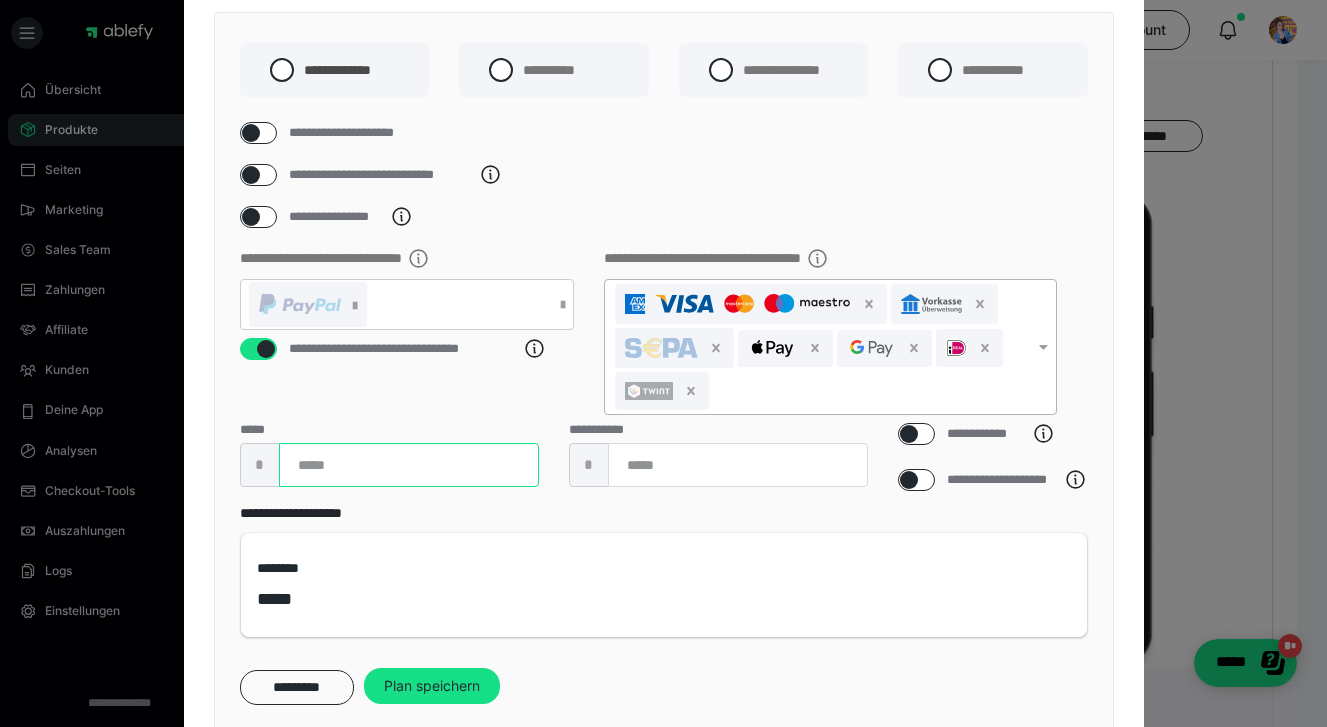 click at bounding box center (409, 465) 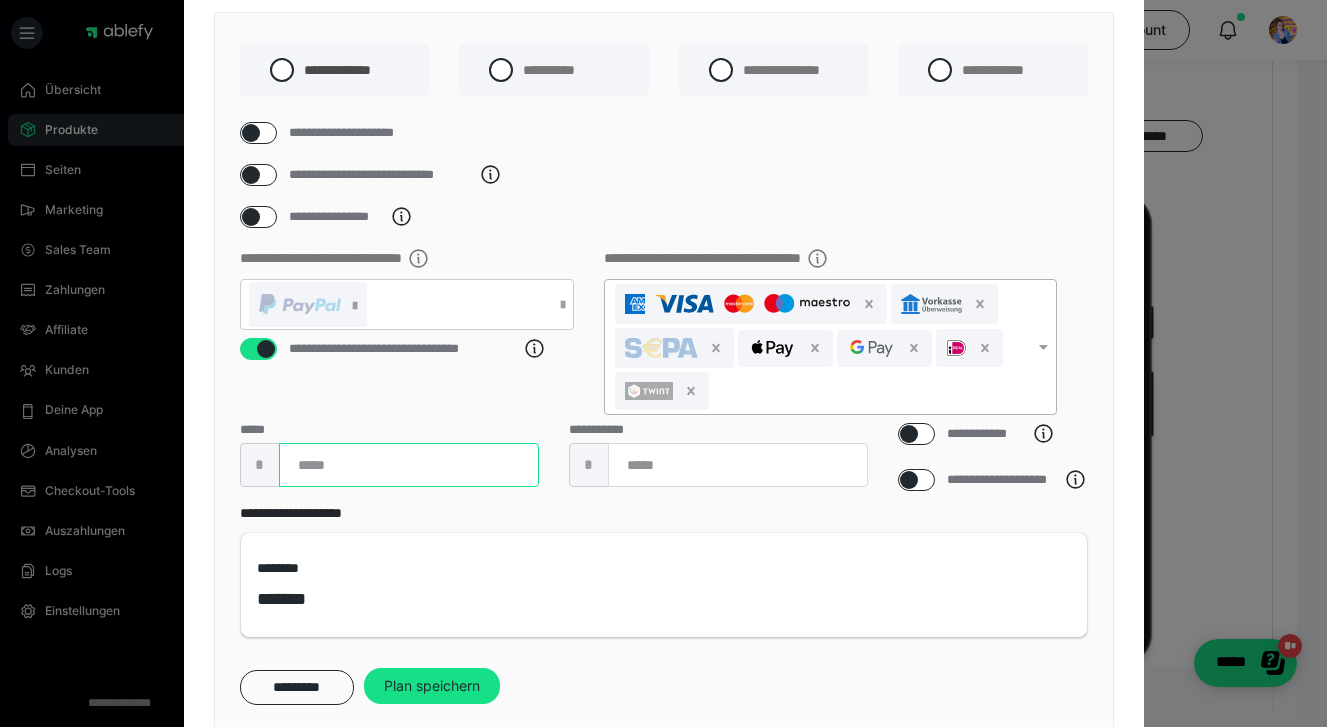 type on "***" 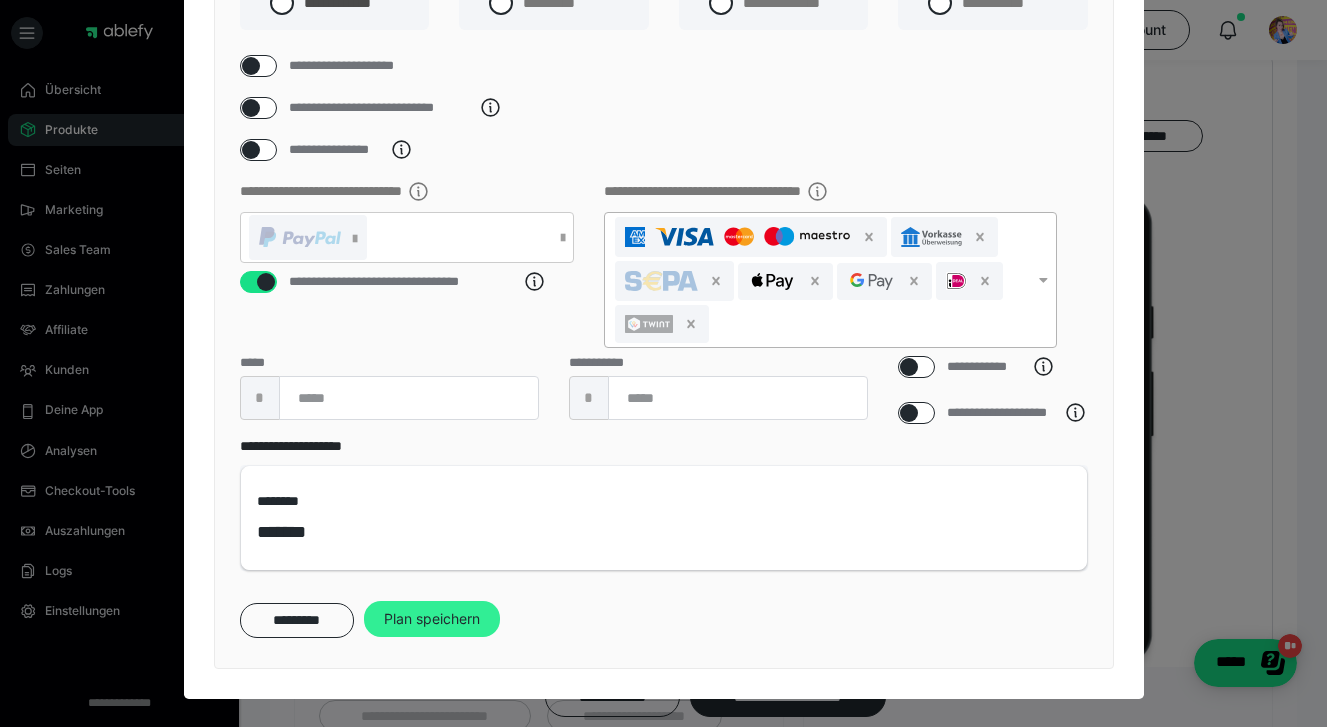 click on "Plan speichern" at bounding box center [432, 619] 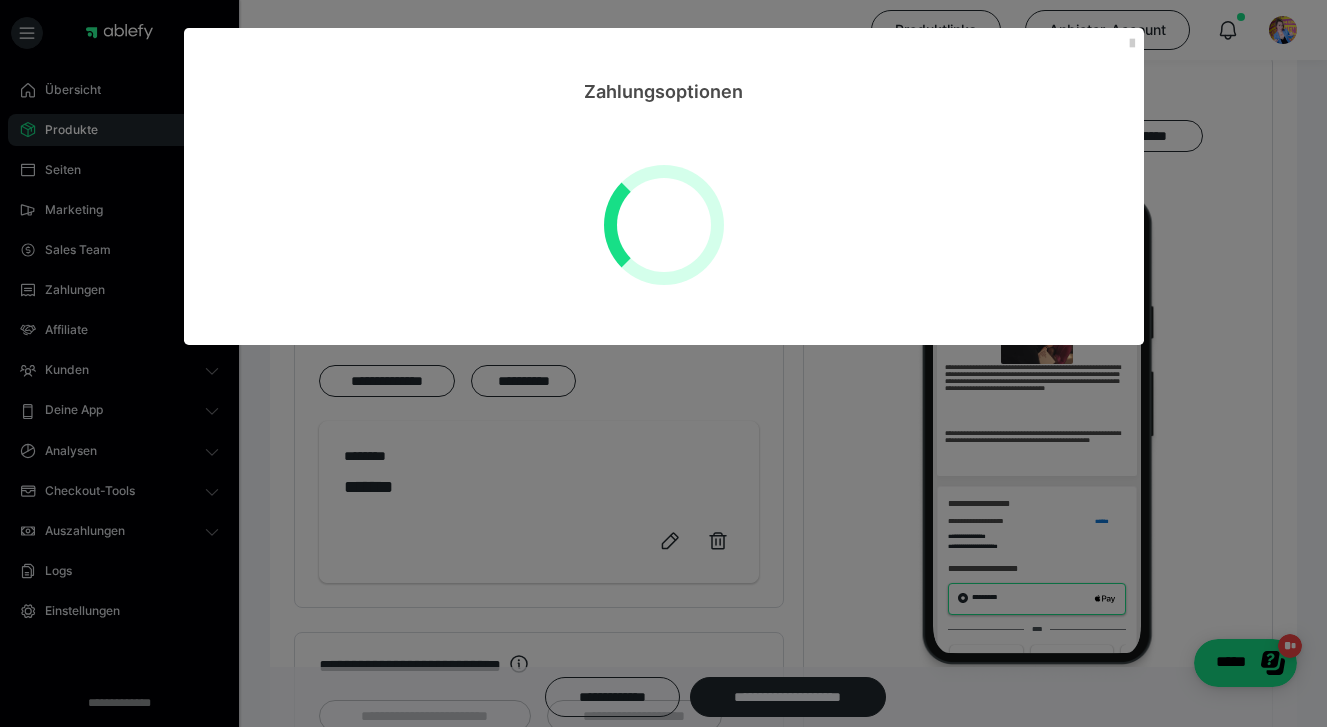scroll, scrollTop: 0, scrollLeft: 0, axis: both 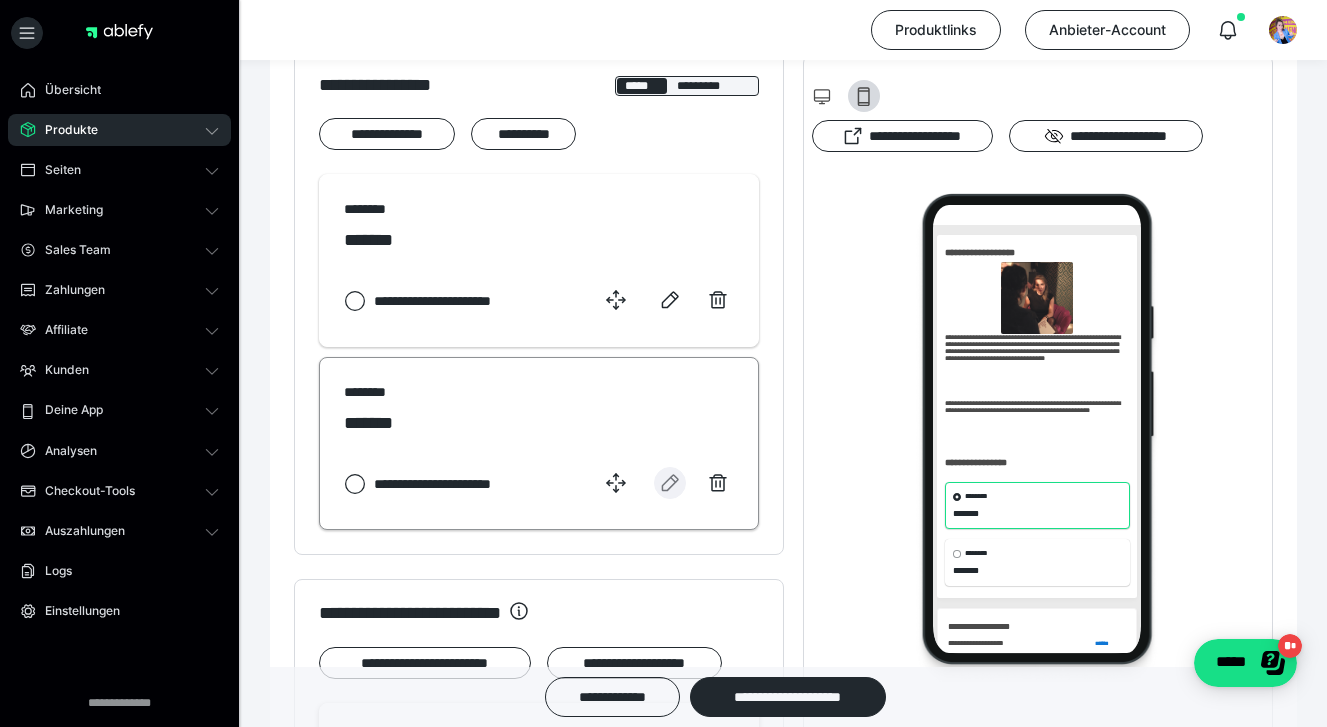 click 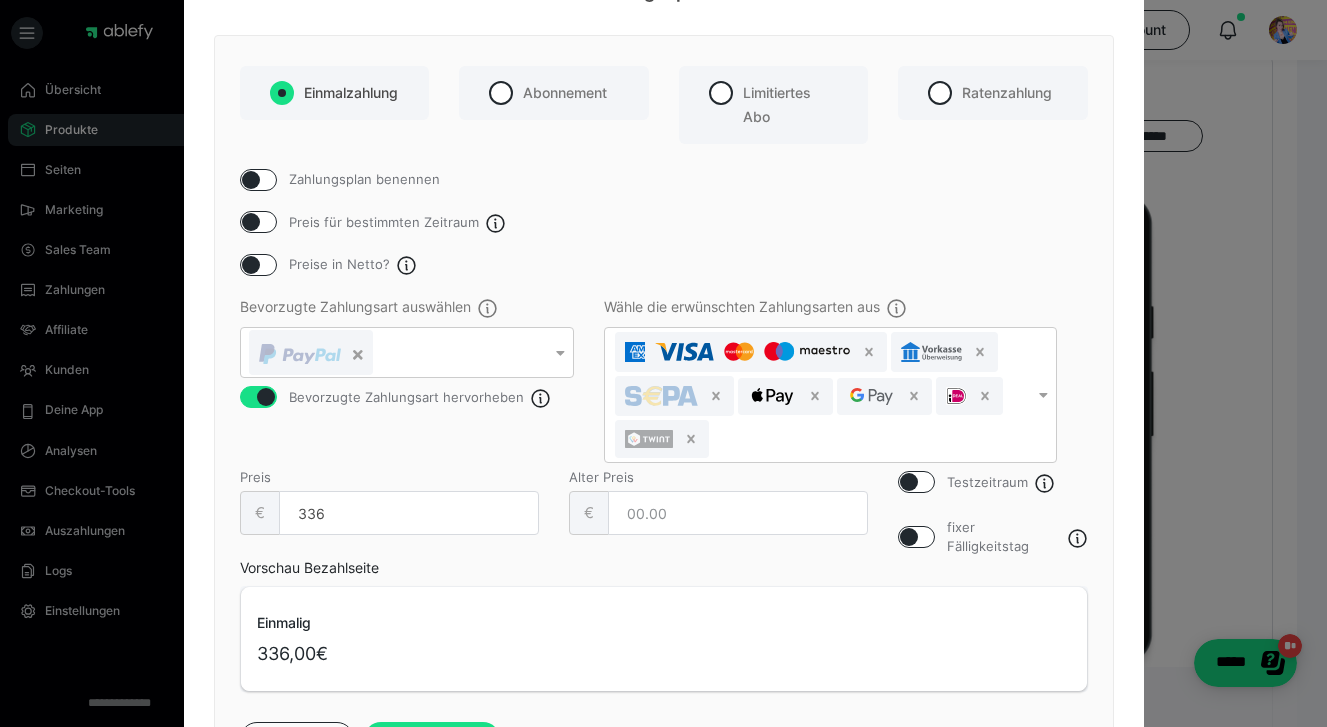 scroll, scrollTop: 105, scrollLeft: 0, axis: vertical 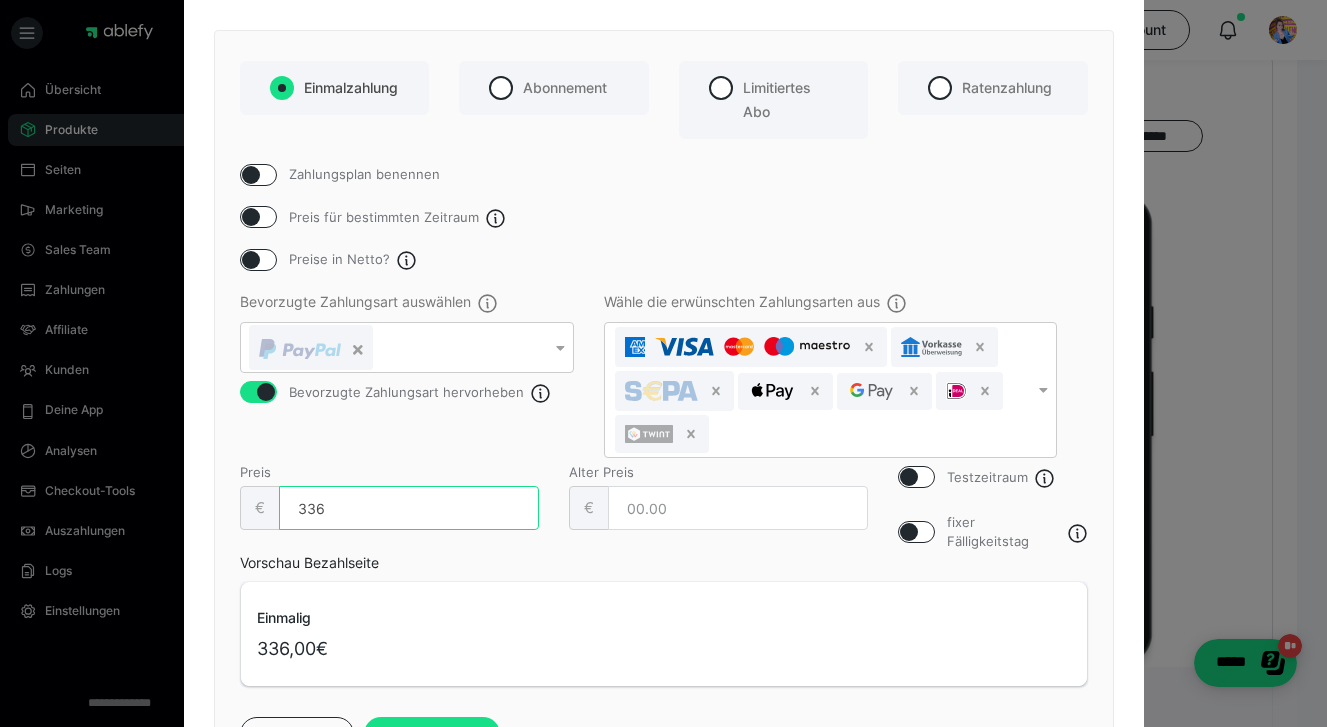 click on "336" at bounding box center [409, 508] 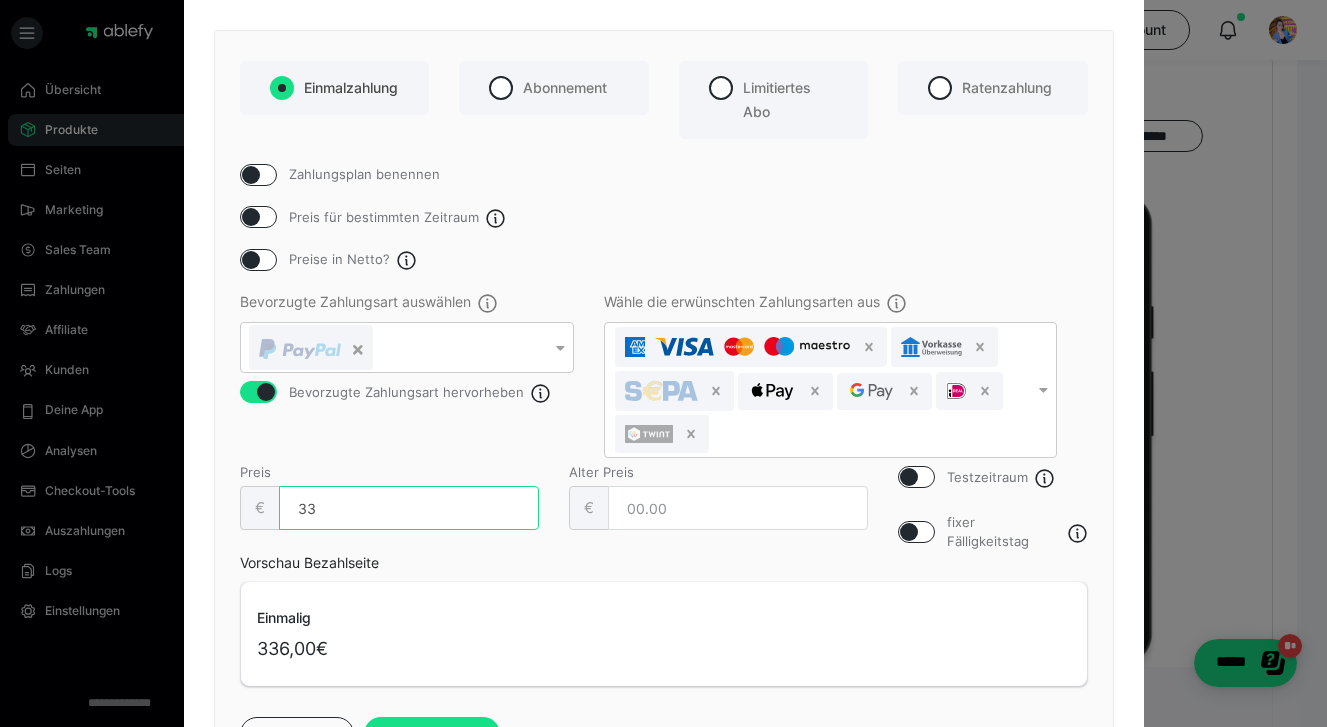 type on "3" 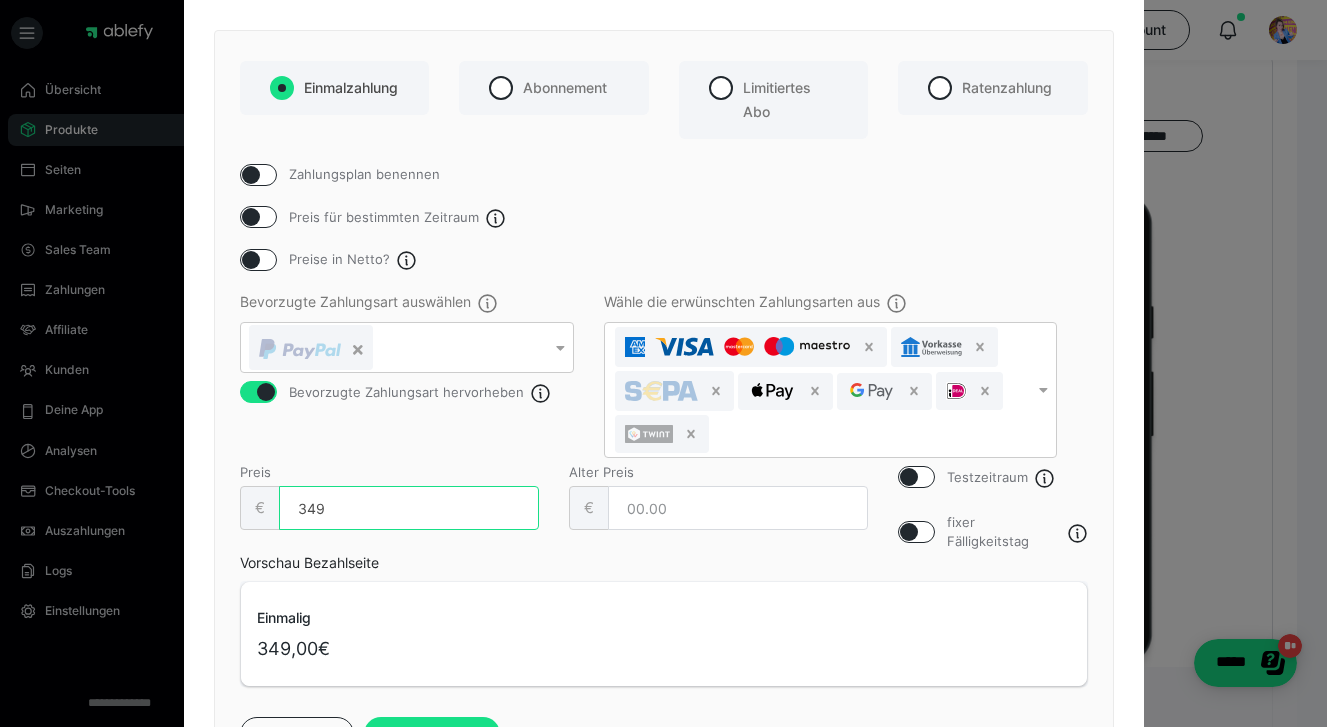 type on "349" 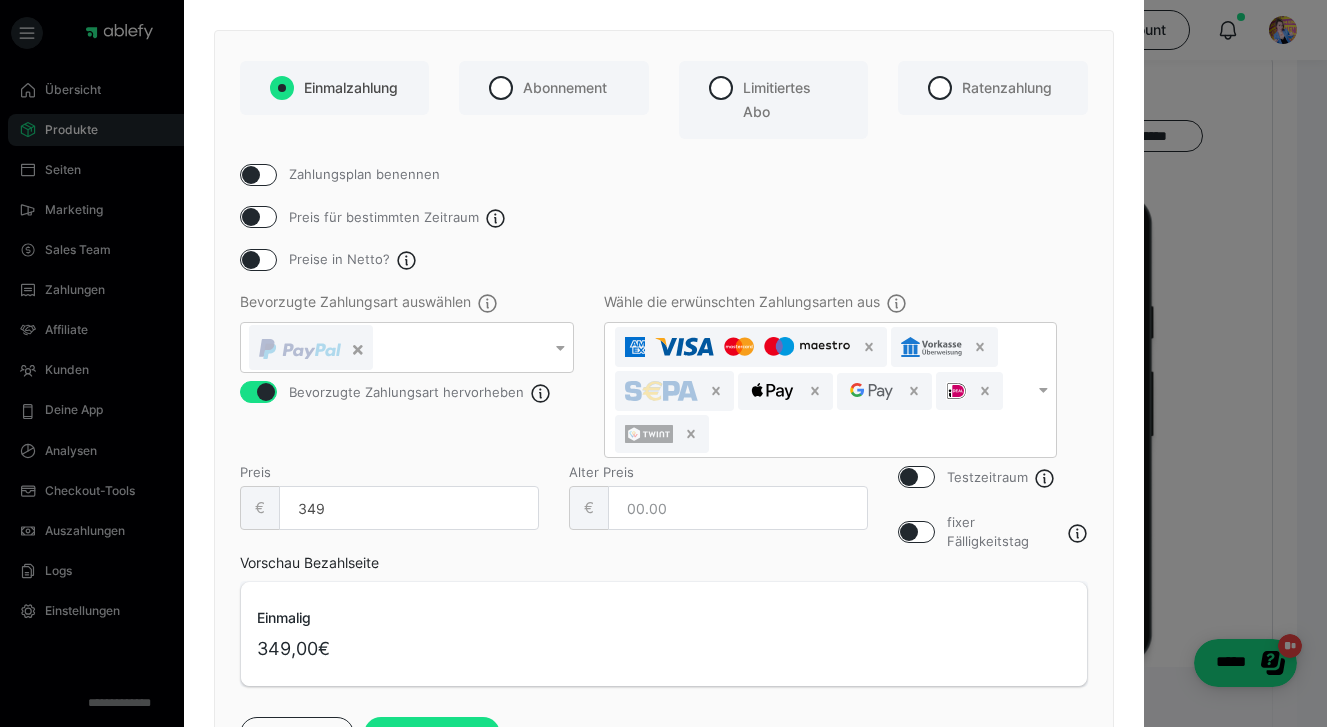 click on "Vorschau Bezahlseite Einmalig 349,00€" at bounding box center [664, 619] 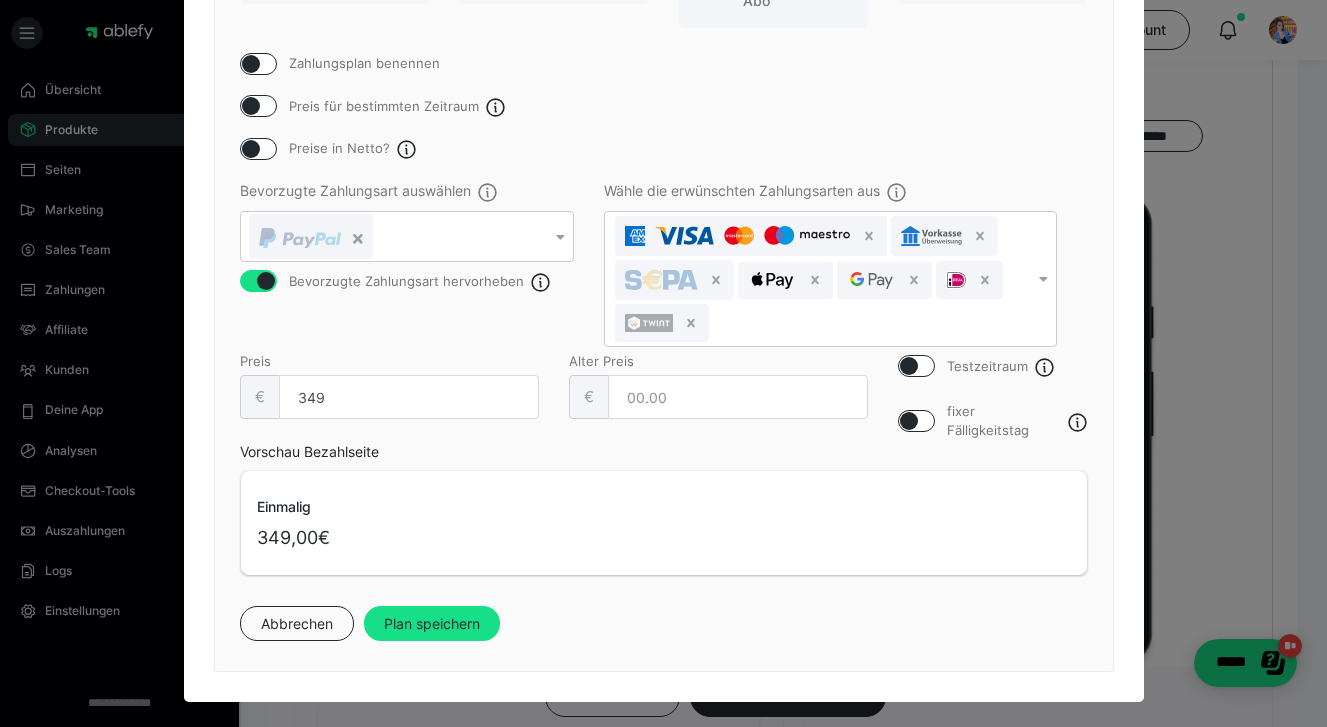 scroll, scrollTop: 214, scrollLeft: 0, axis: vertical 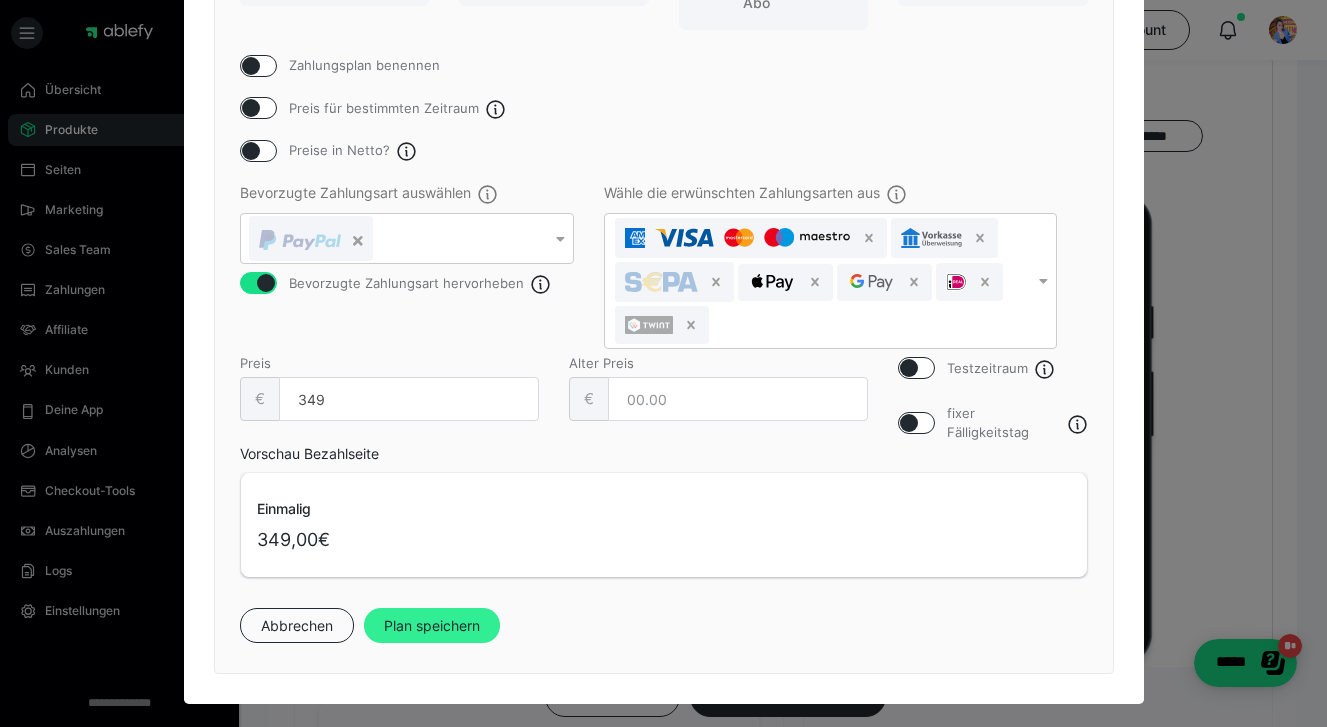click on "Plan speichern" at bounding box center (432, 626) 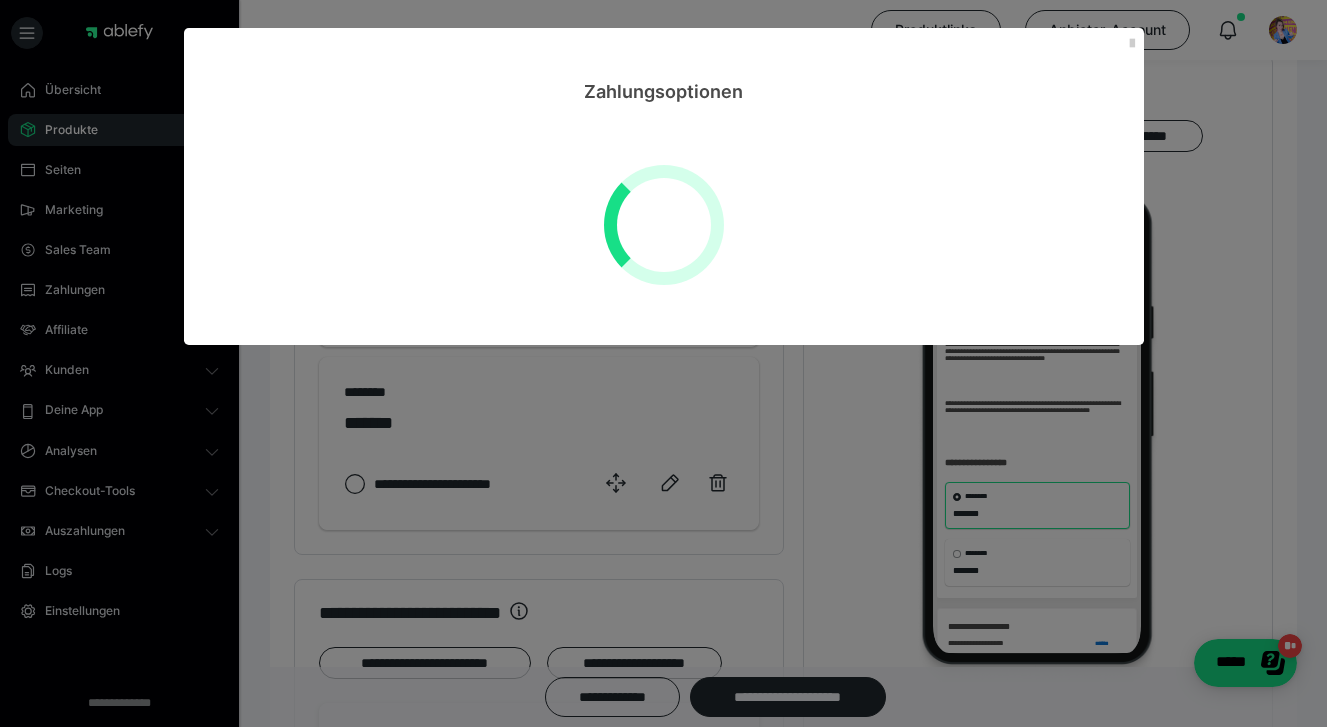scroll, scrollTop: 0, scrollLeft: 0, axis: both 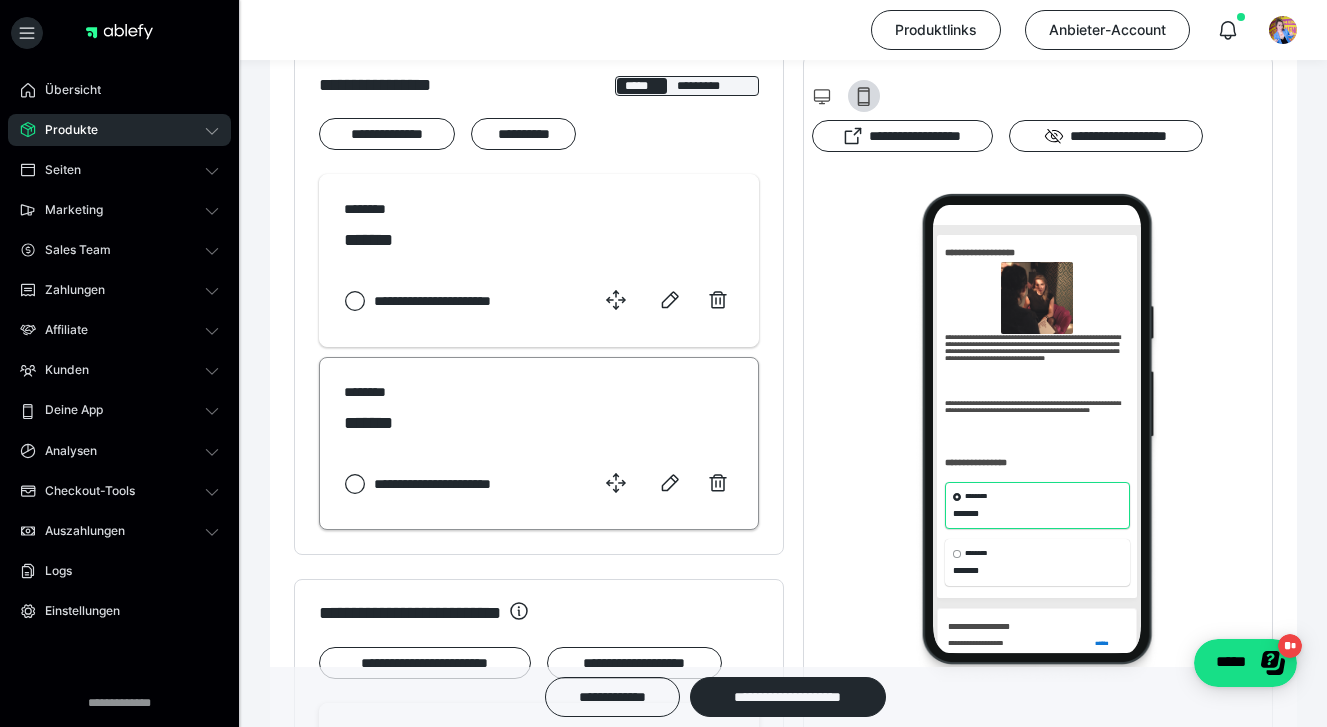 click 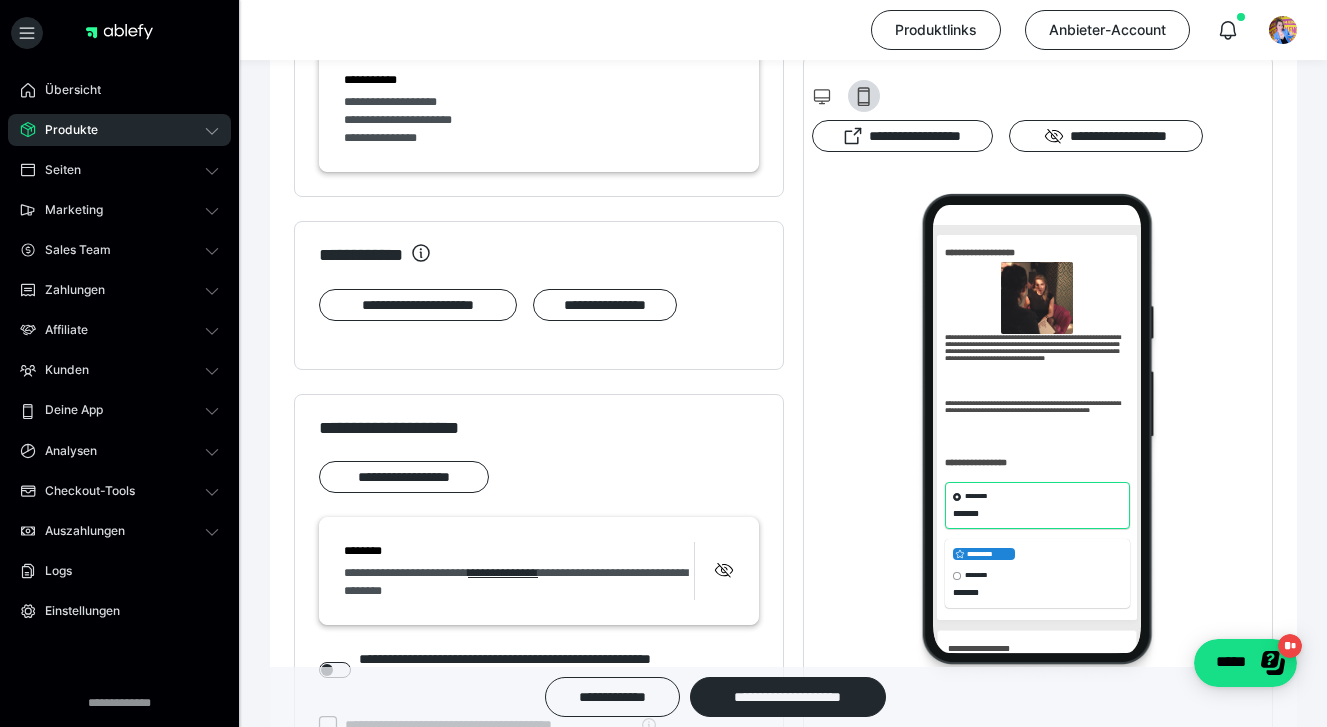scroll, scrollTop: 1858, scrollLeft: 0, axis: vertical 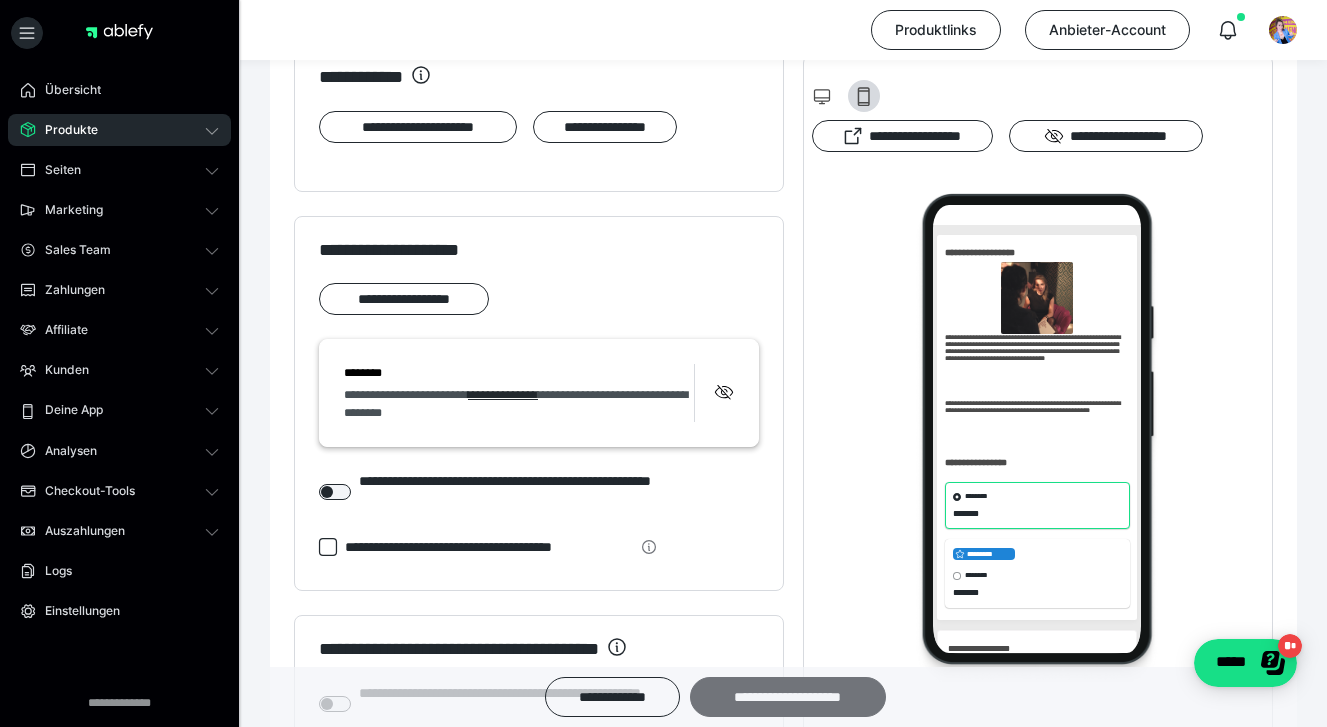 click on "**********" at bounding box center [788, 697] 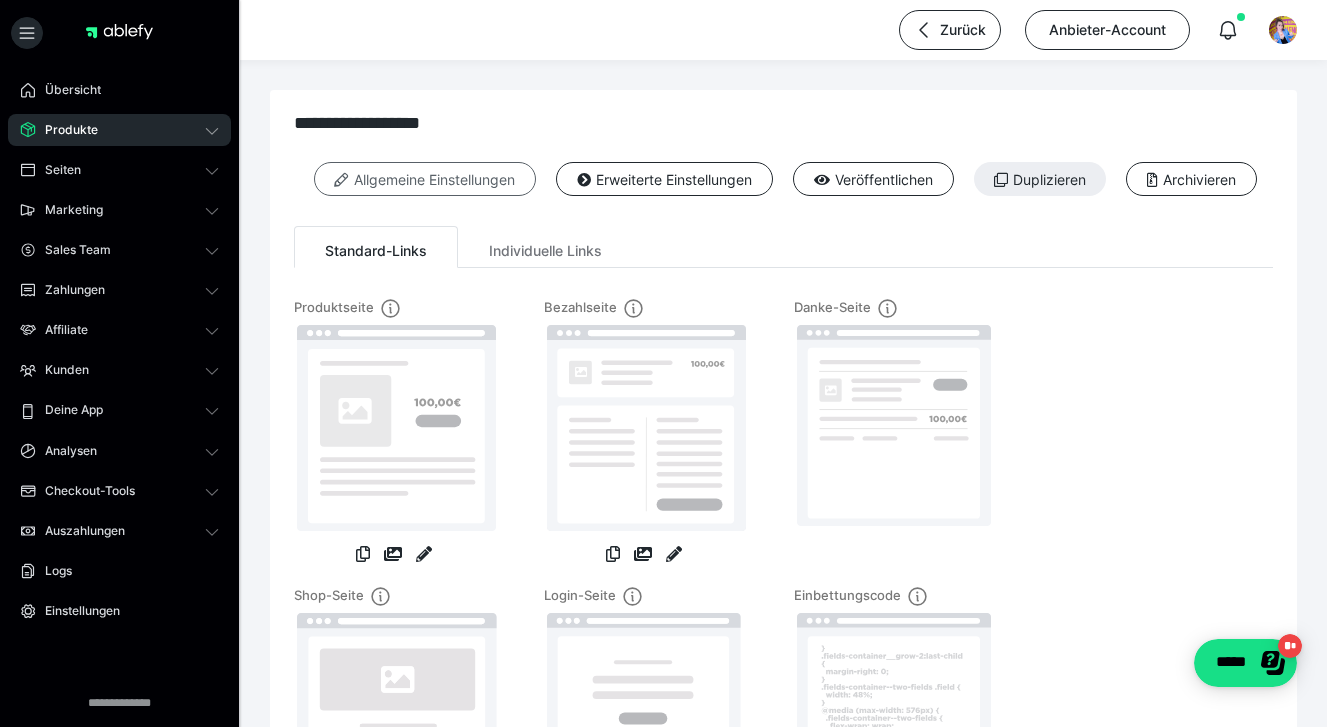 click on "Allgemeine Einstellungen" at bounding box center [425, 179] 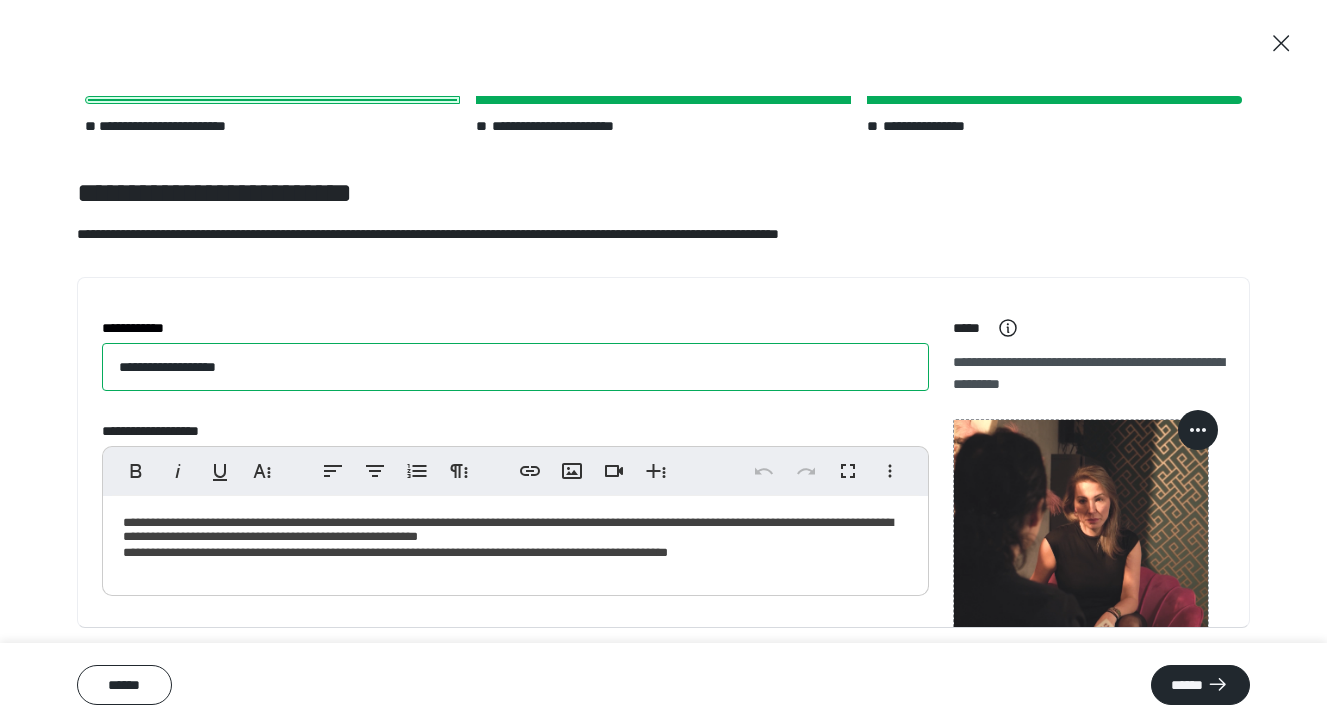 click on "**********" at bounding box center [515, 367] 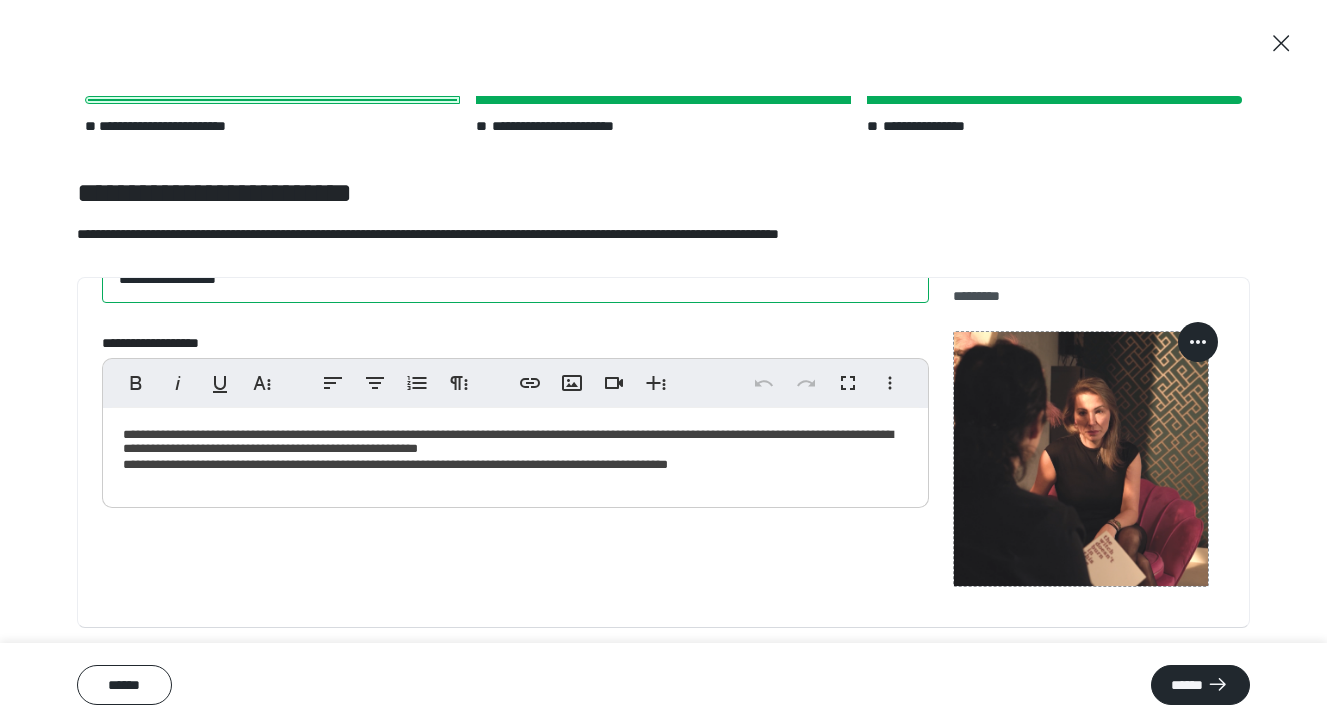 scroll, scrollTop: 90, scrollLeft: 0, axis: vertical 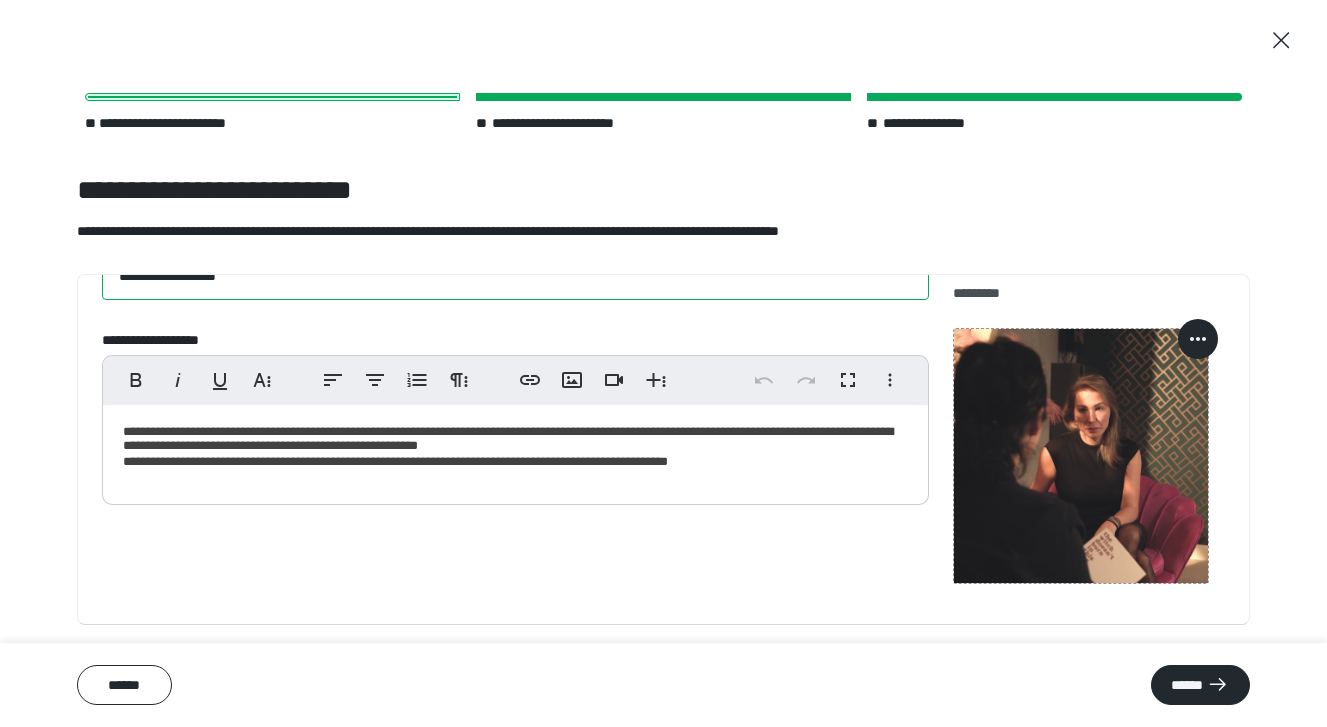 type on "**********" 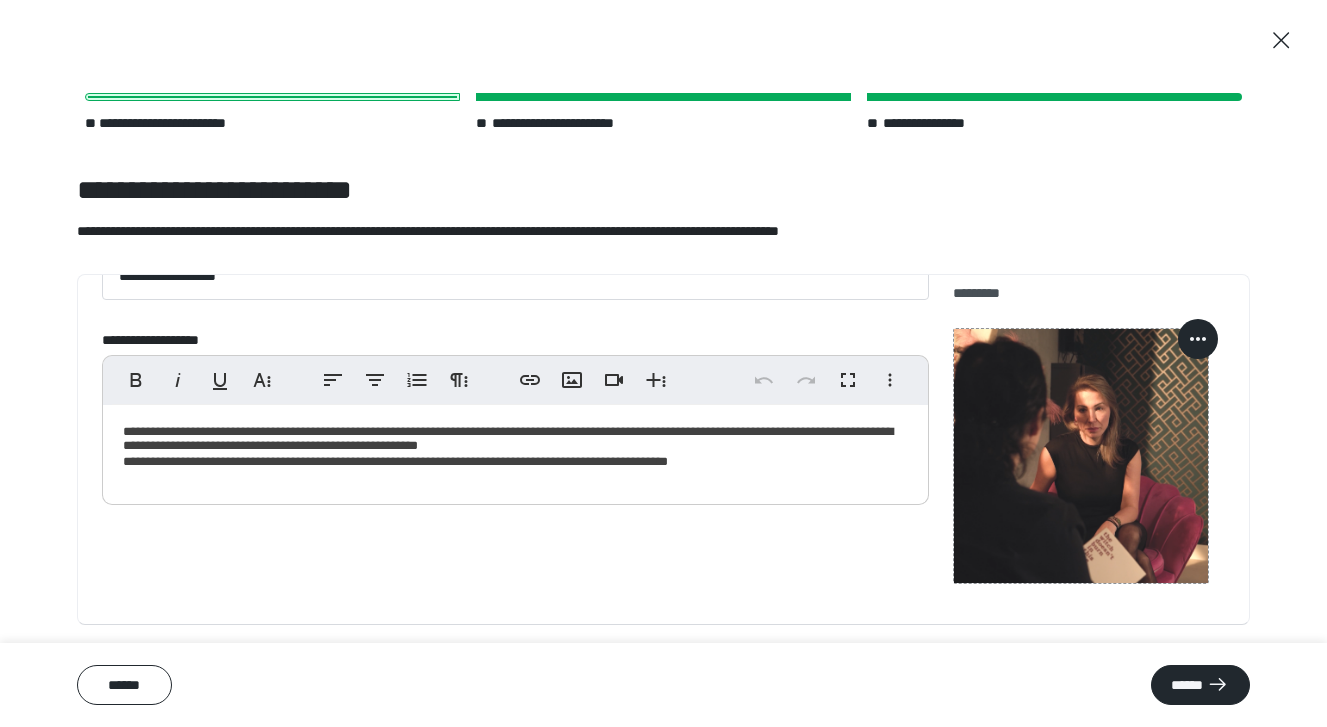 click on "**********" 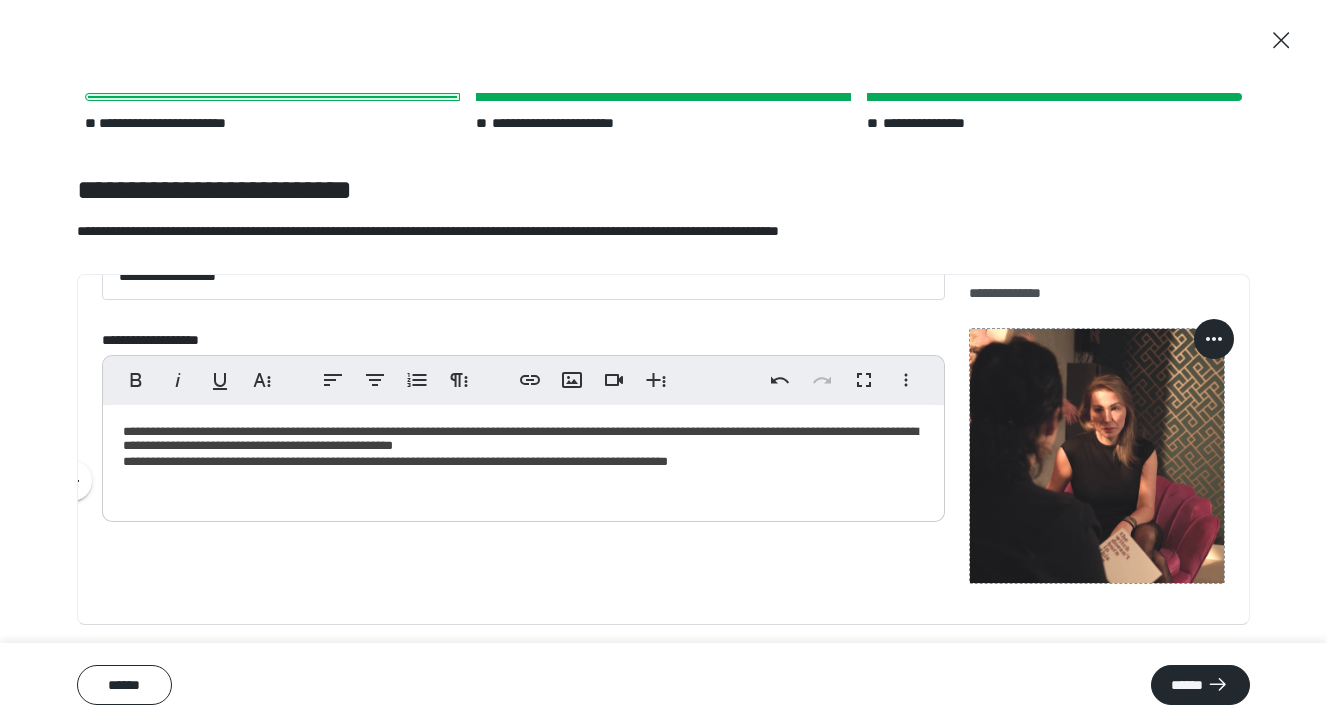 type 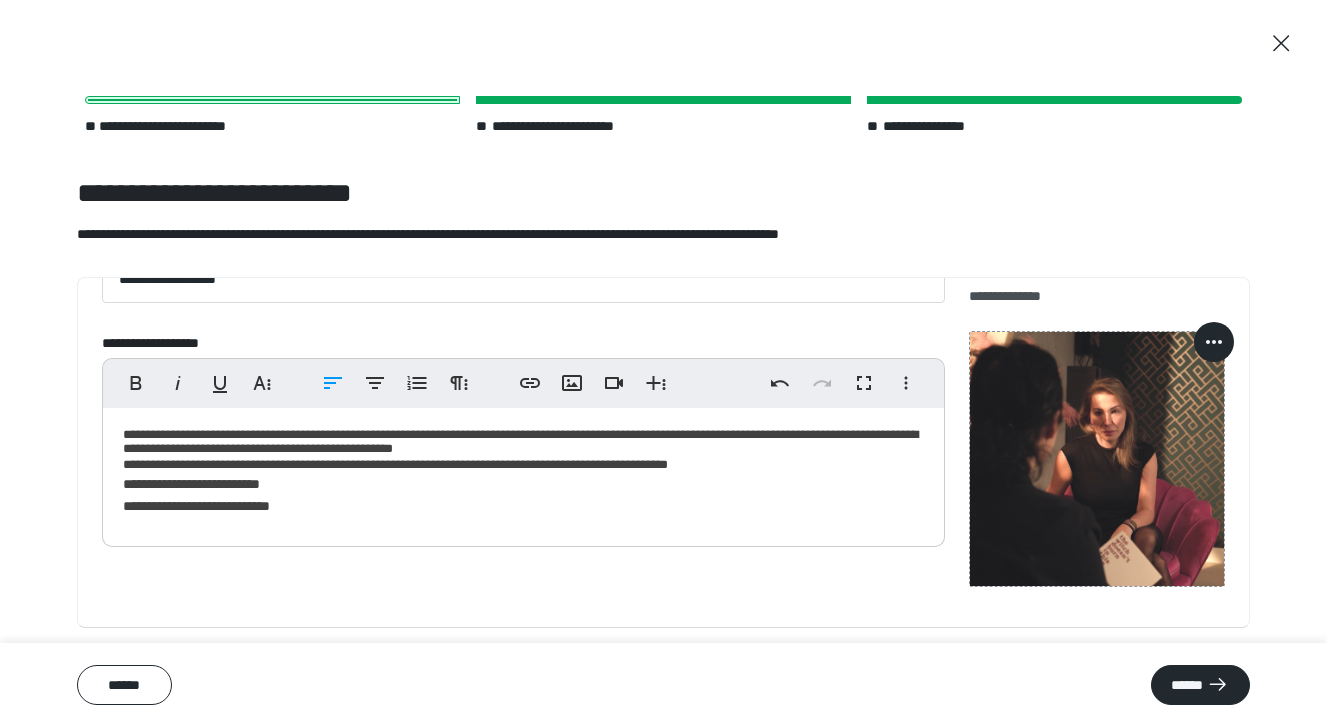 scroll, scrollTop: 0, scrollLeft: 0, axis: both 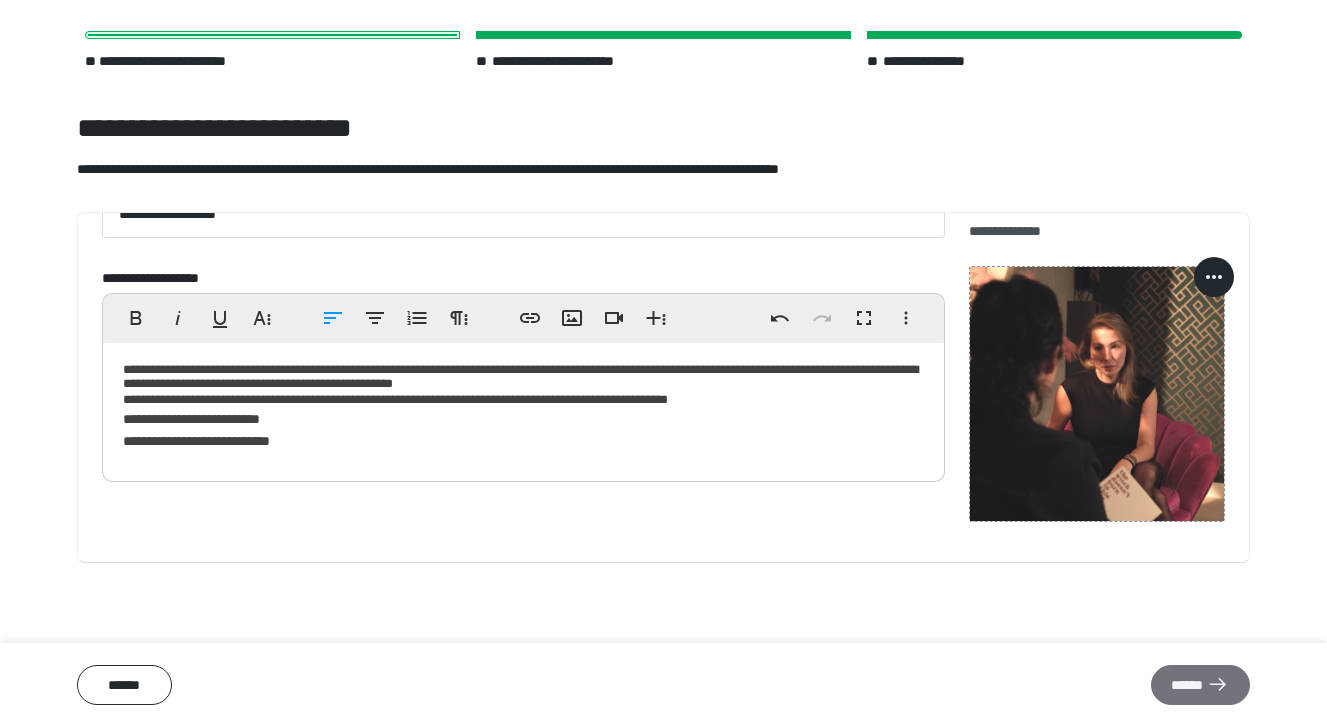 click on "******" at bounding box center [1200, 685] 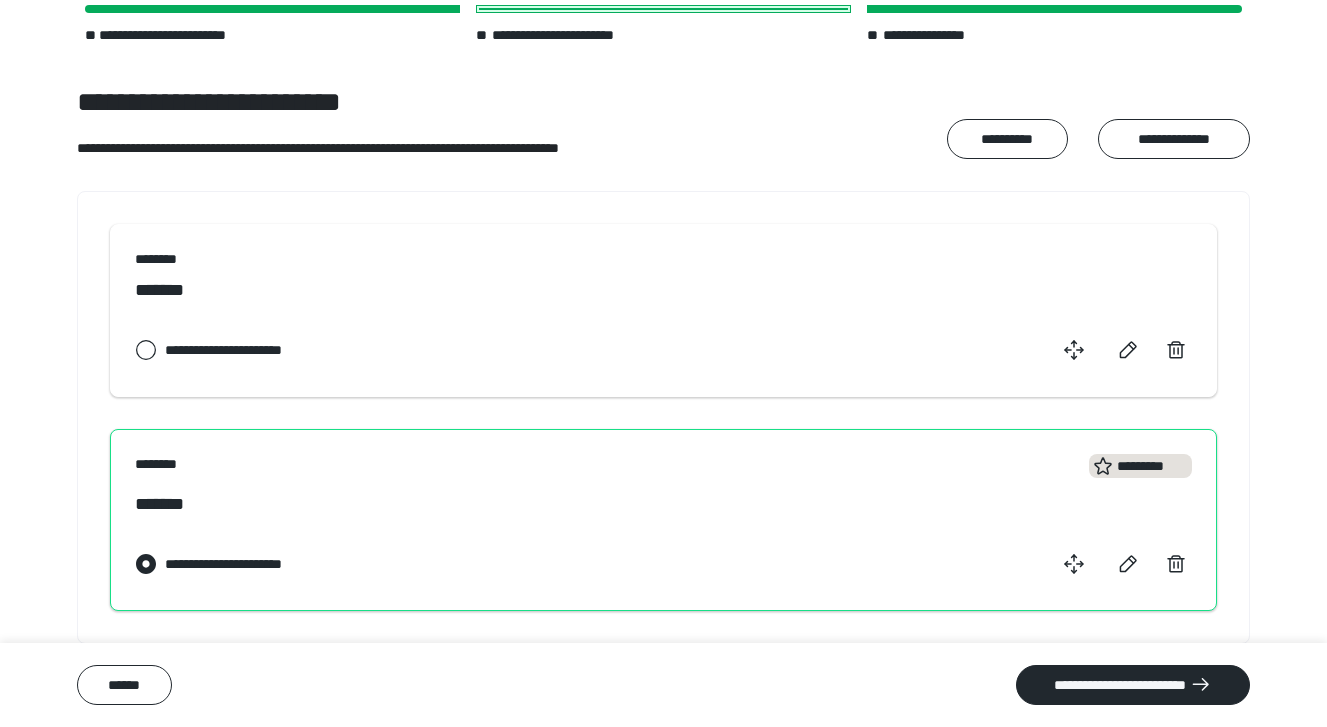 scroll, scrollTop: 90, scrollLeft: 0, axis: vertical 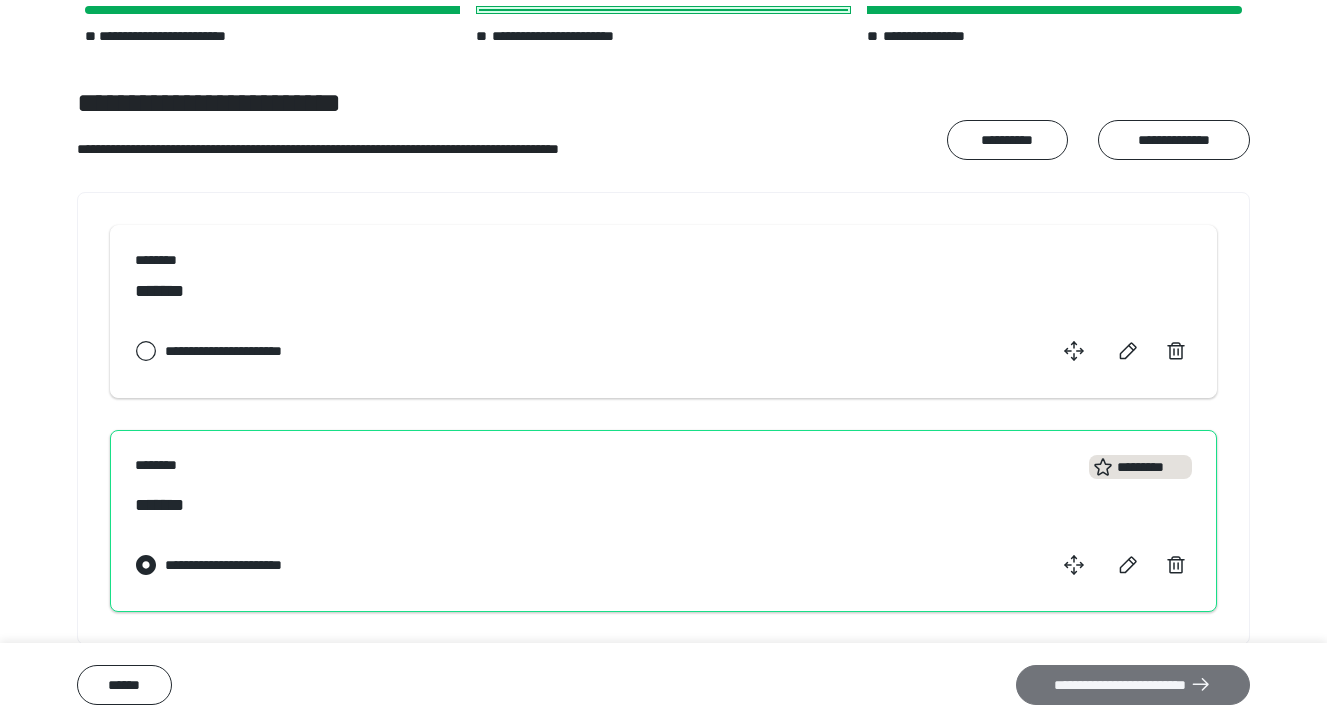 click on "**********" at bounding box center (1133, 685) 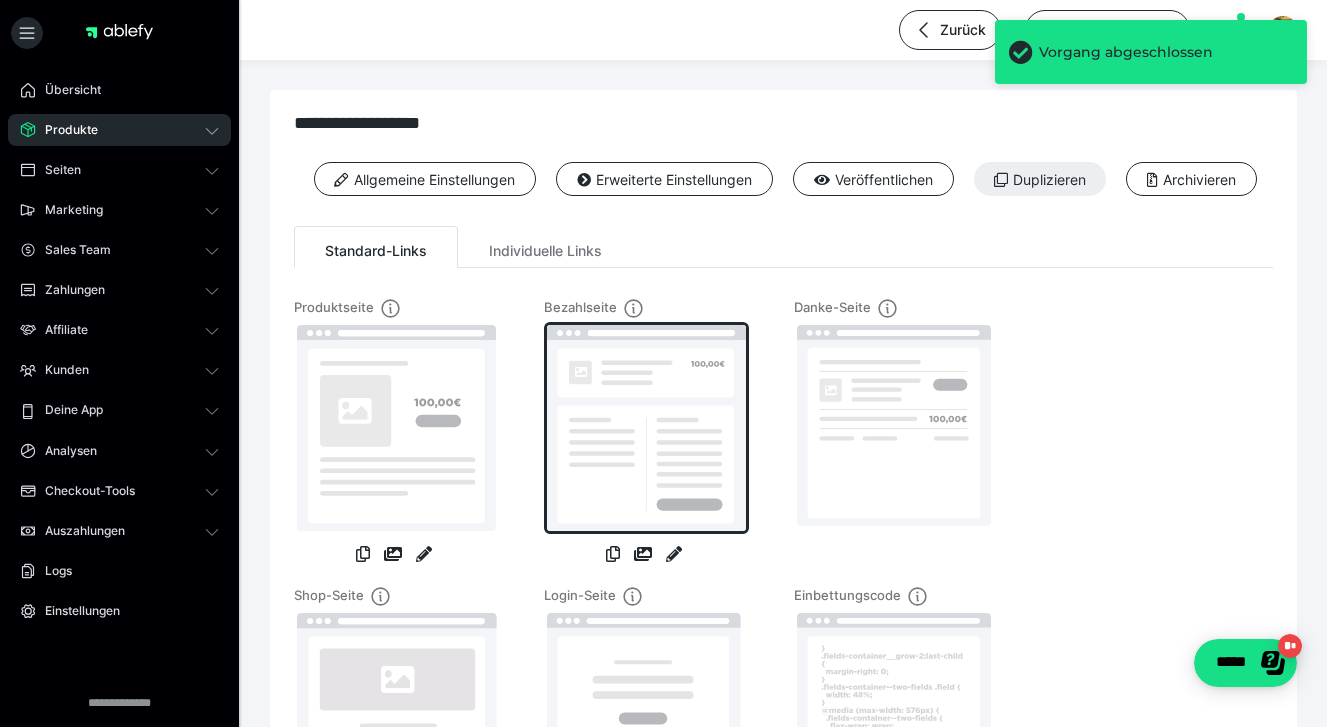 scroll, scrollTop: 0, scrollLeft: 0, axis: both 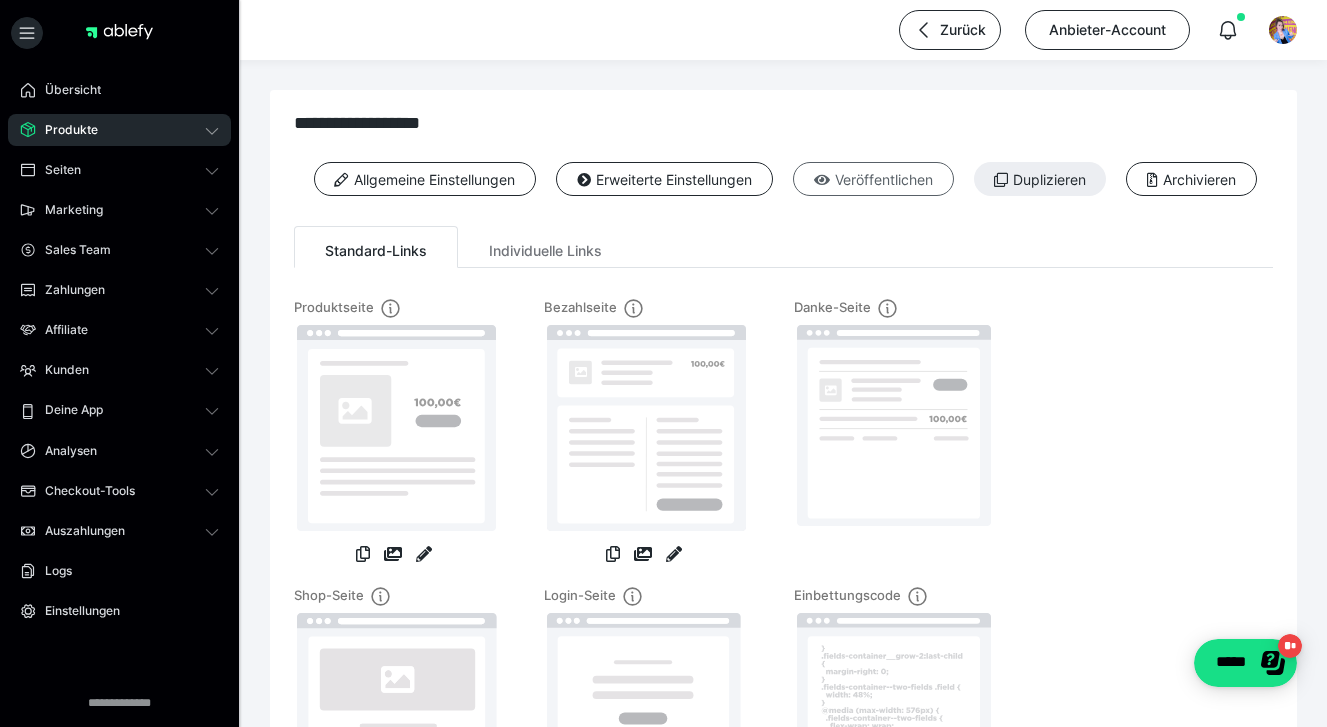 click on "Veröffentlichen" at bounding box center [873, 179] 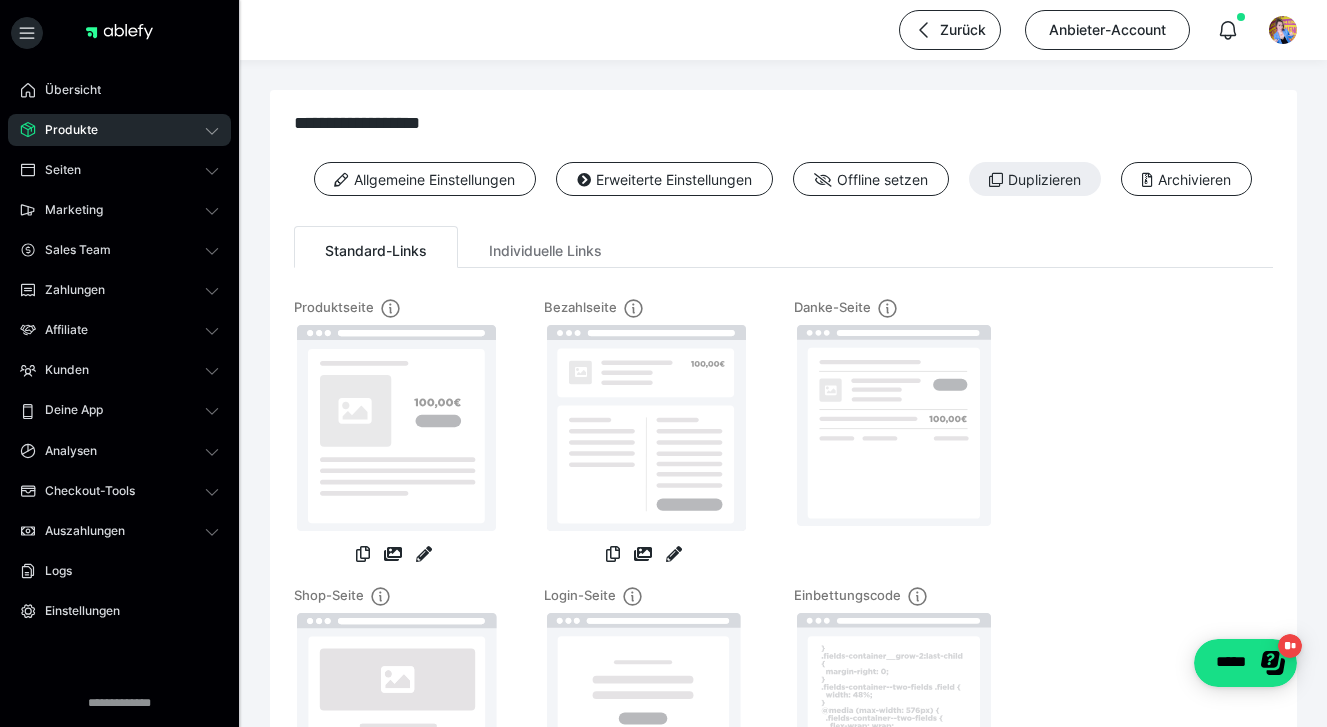 scroll, scrollTop: 0, scrollLeft: 0, axis: both 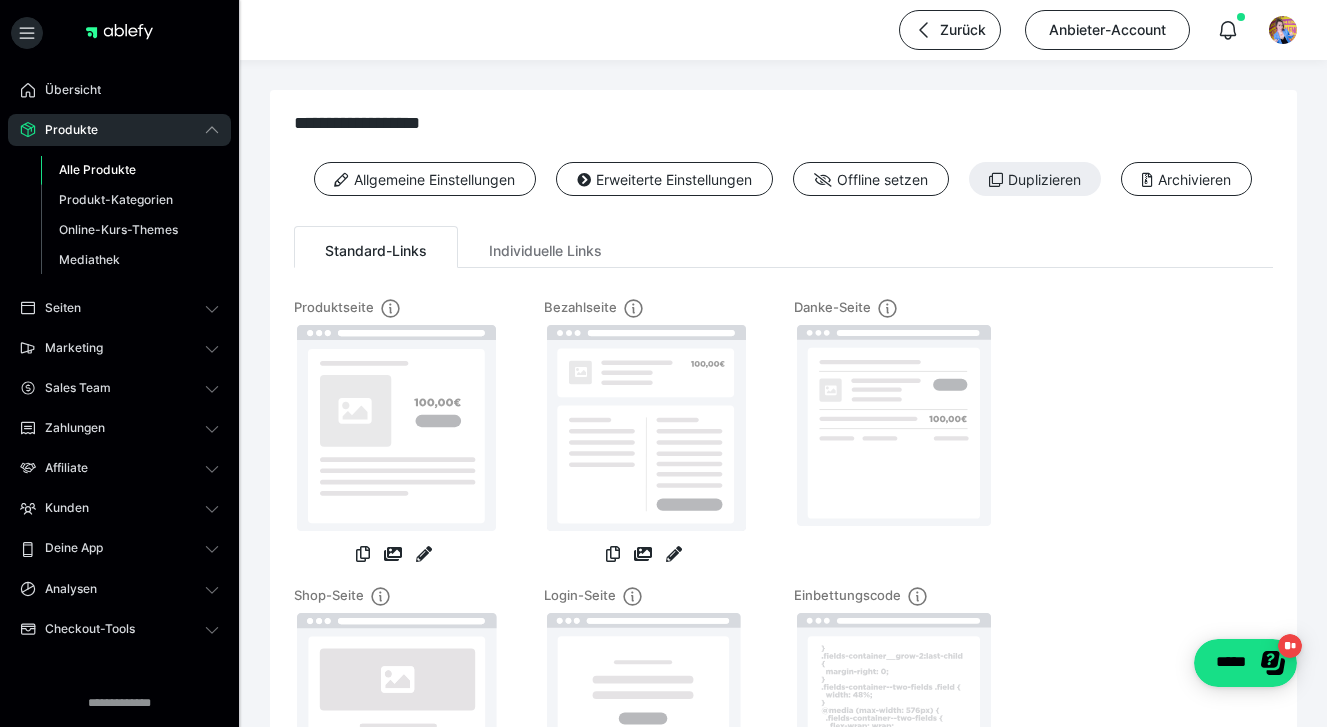 click on "Produkte Alle Produkte Produkt-Kategorien Online-Kurs-Themes Mediathek" at bounding box center [119, 199] 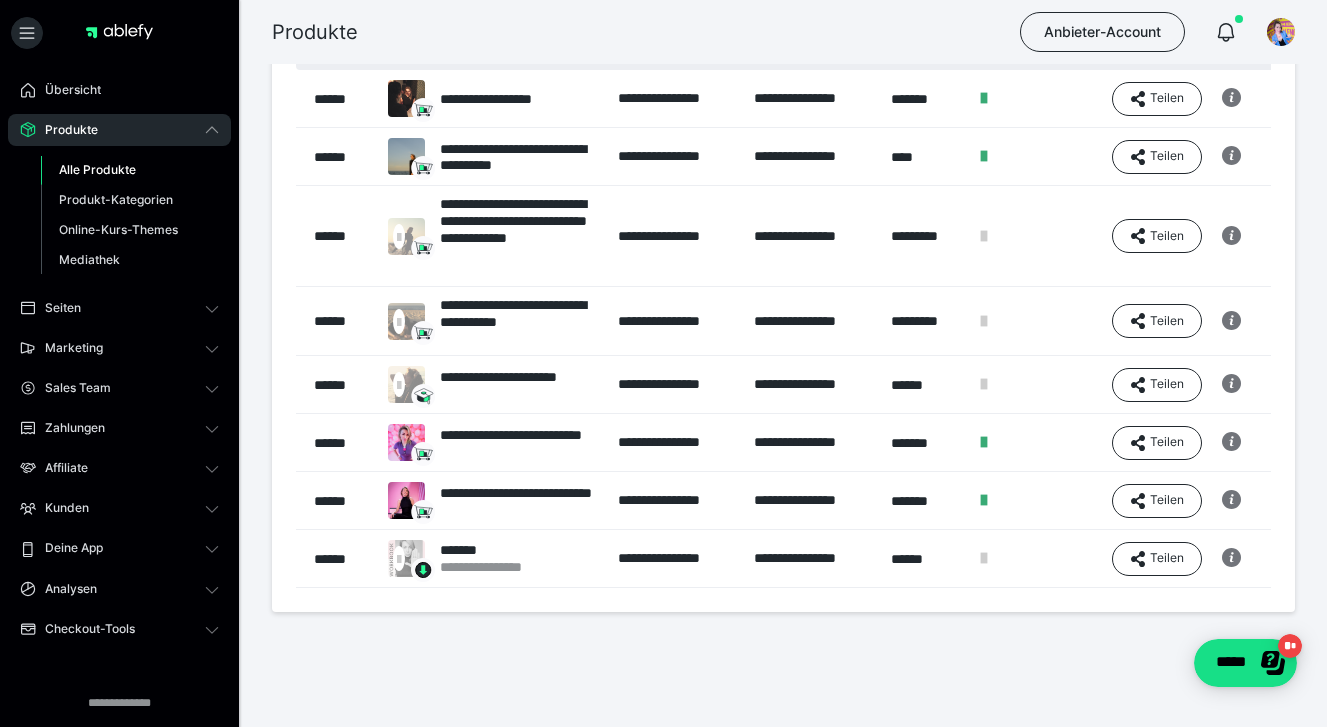 scroll, scrollTop: 244, scrollLeft: 0, axis: vertical 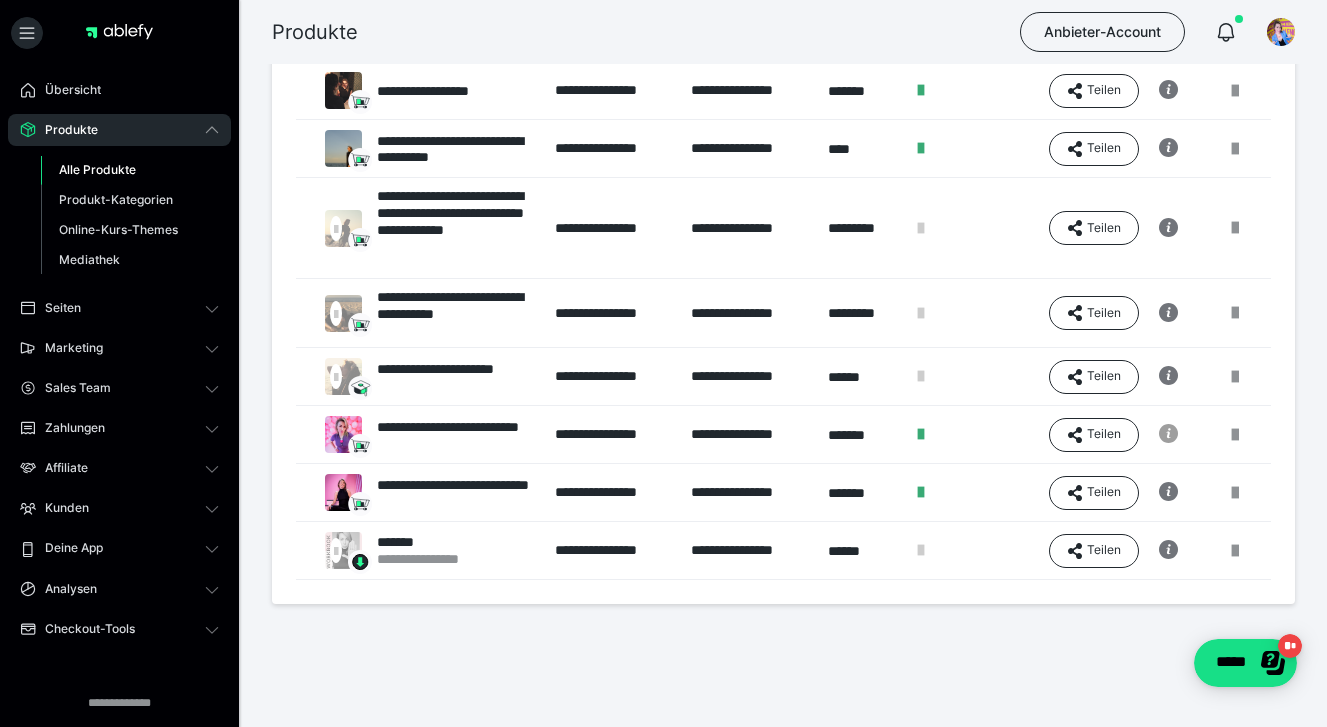 click at bounding box center (1235, 435) 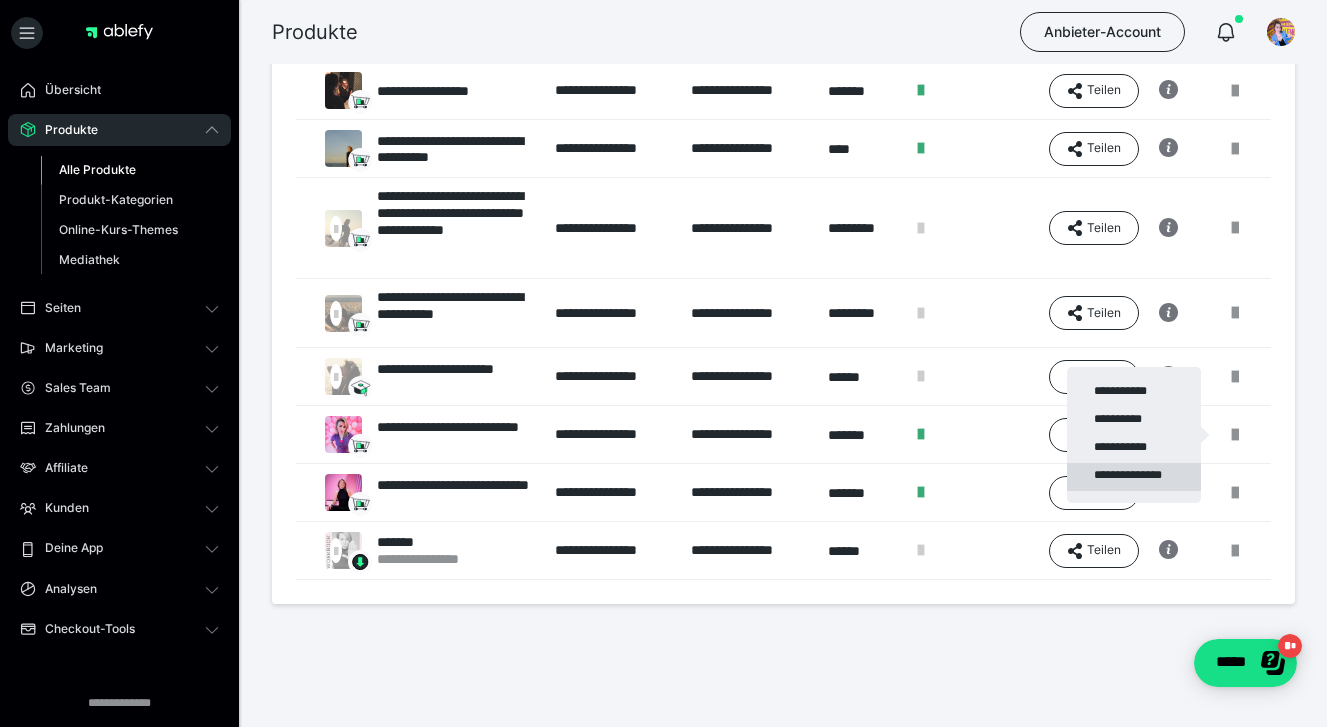 click on "**********" at bounding box center (1134, 477) 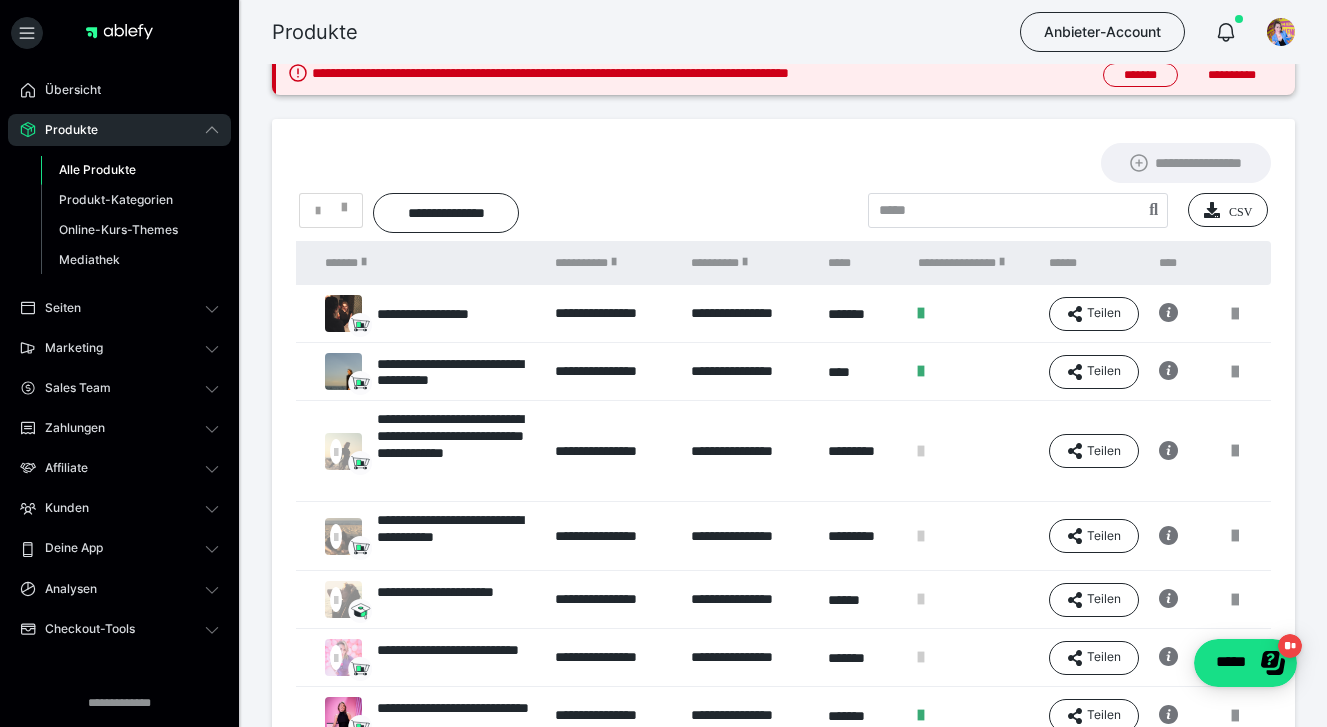 scroll, scrollTop: 12, scrollLeft: 0, axis: vertical 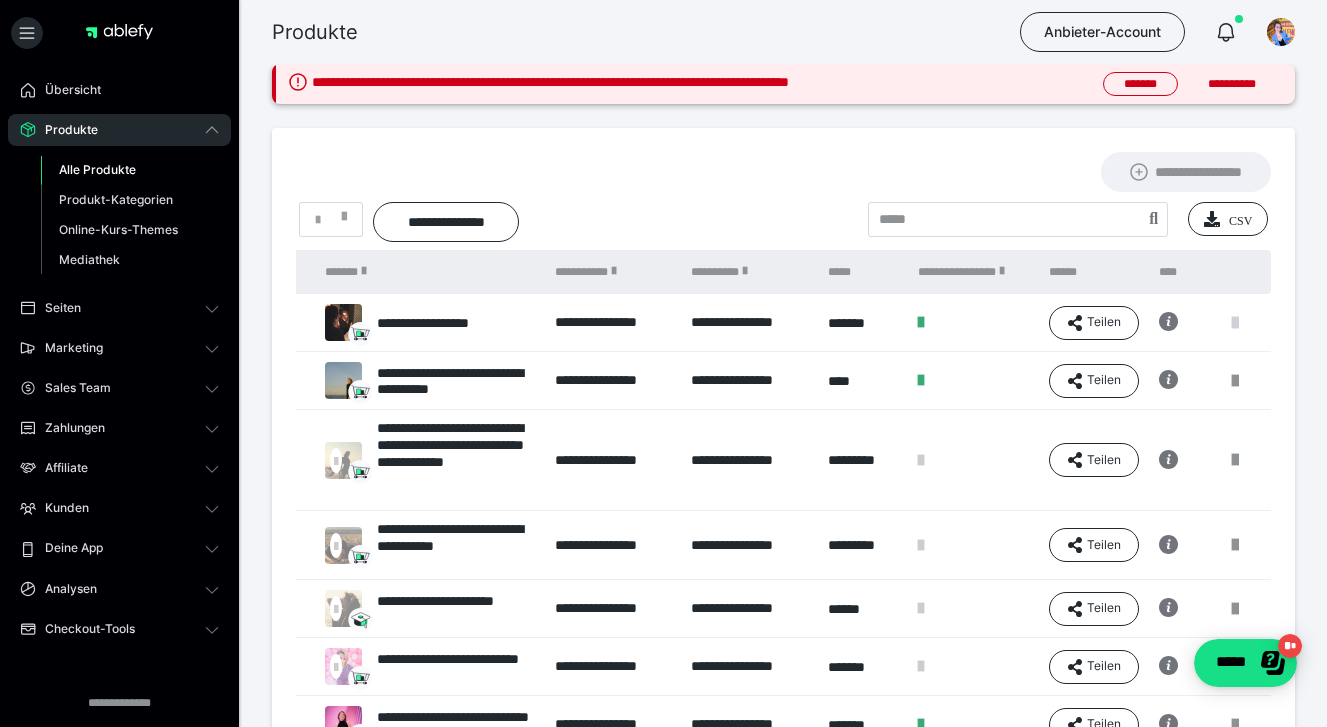 click at bounding box center (1235, 323) 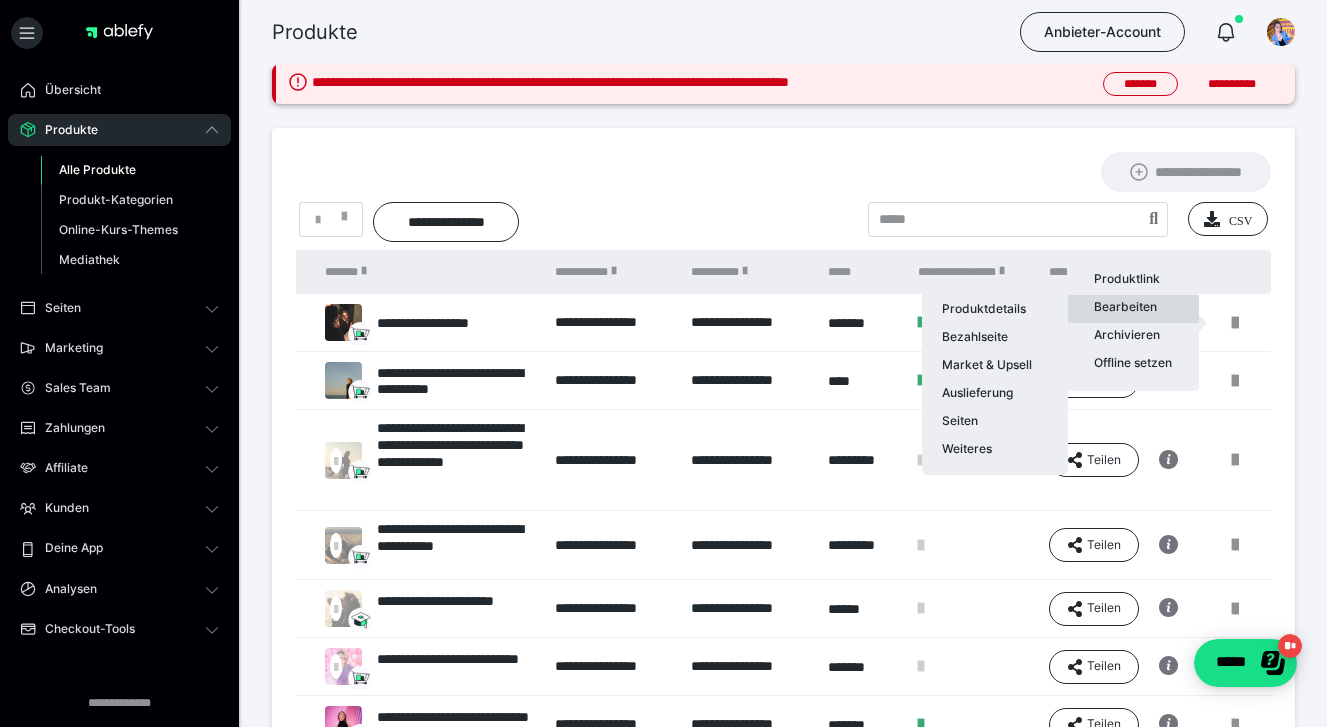 click on "Bearbeiten Produktdetails Bezahlseite Market & Upsell Auslieferung Seiten Weiteres" at bounding box center (1133, 309) 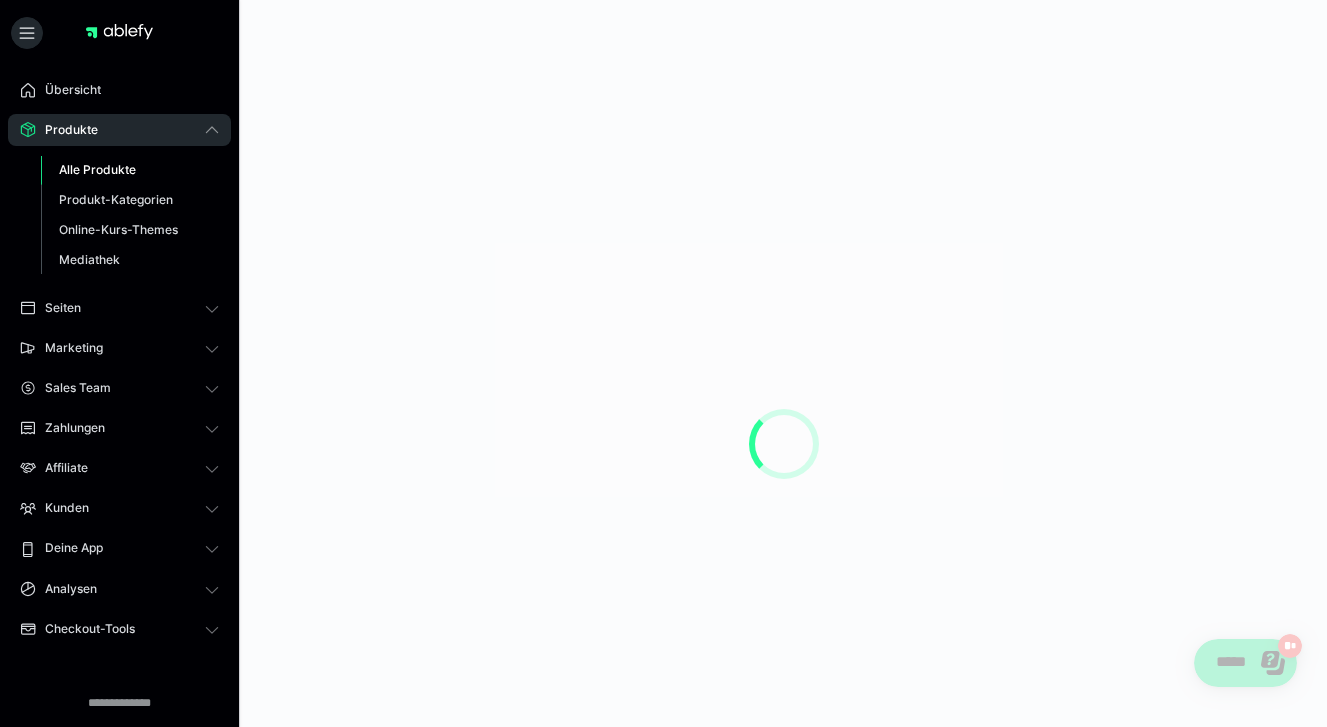 scroll, scrollTop: 0, scrollLeft: 0, axis: both 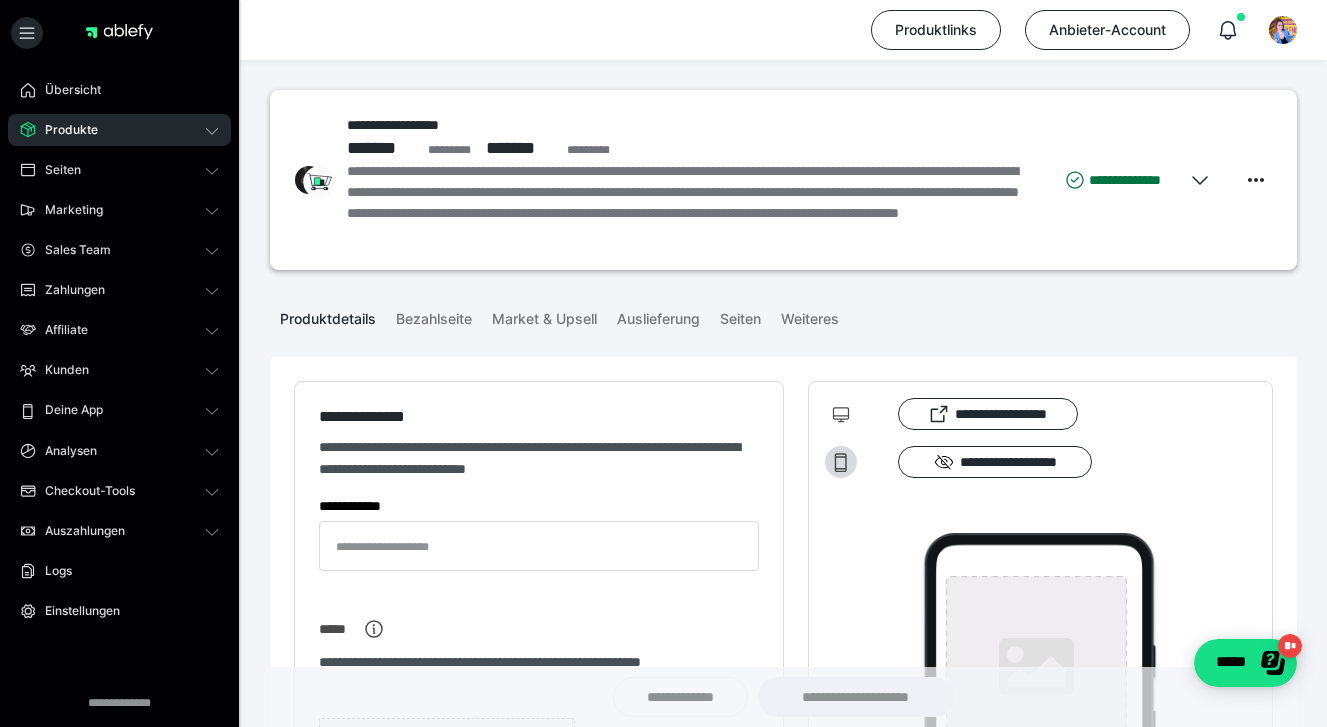 type on "**********" 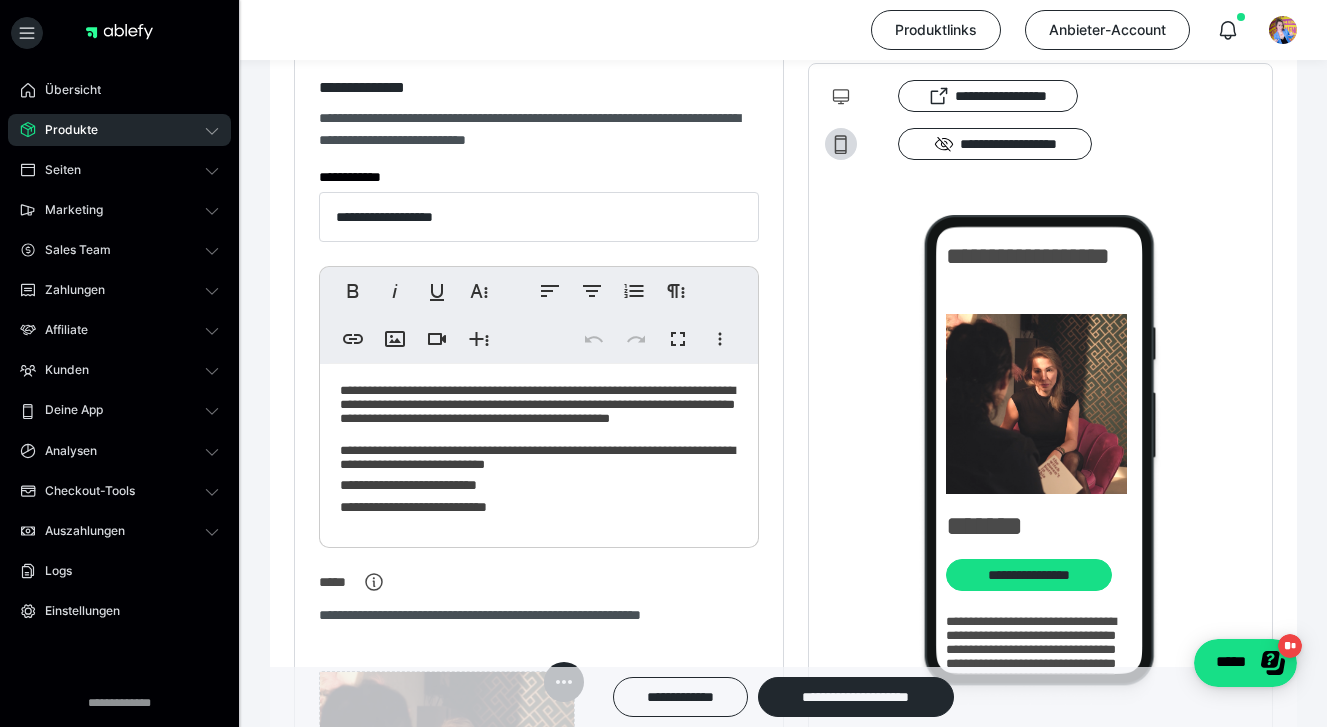 scroll, scrollTop: 584, scrollLeft: 0, axis: vertical 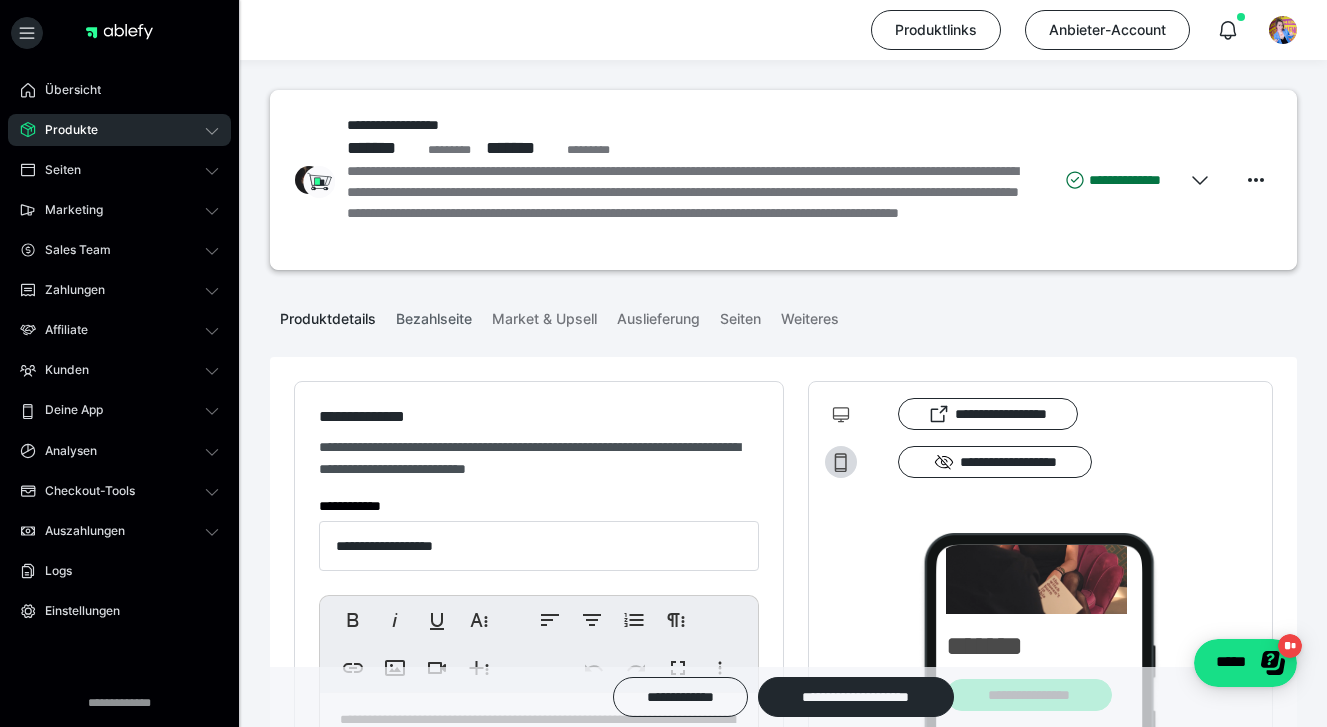 click on "Bezahlseite" at bounding box center [434, 315] 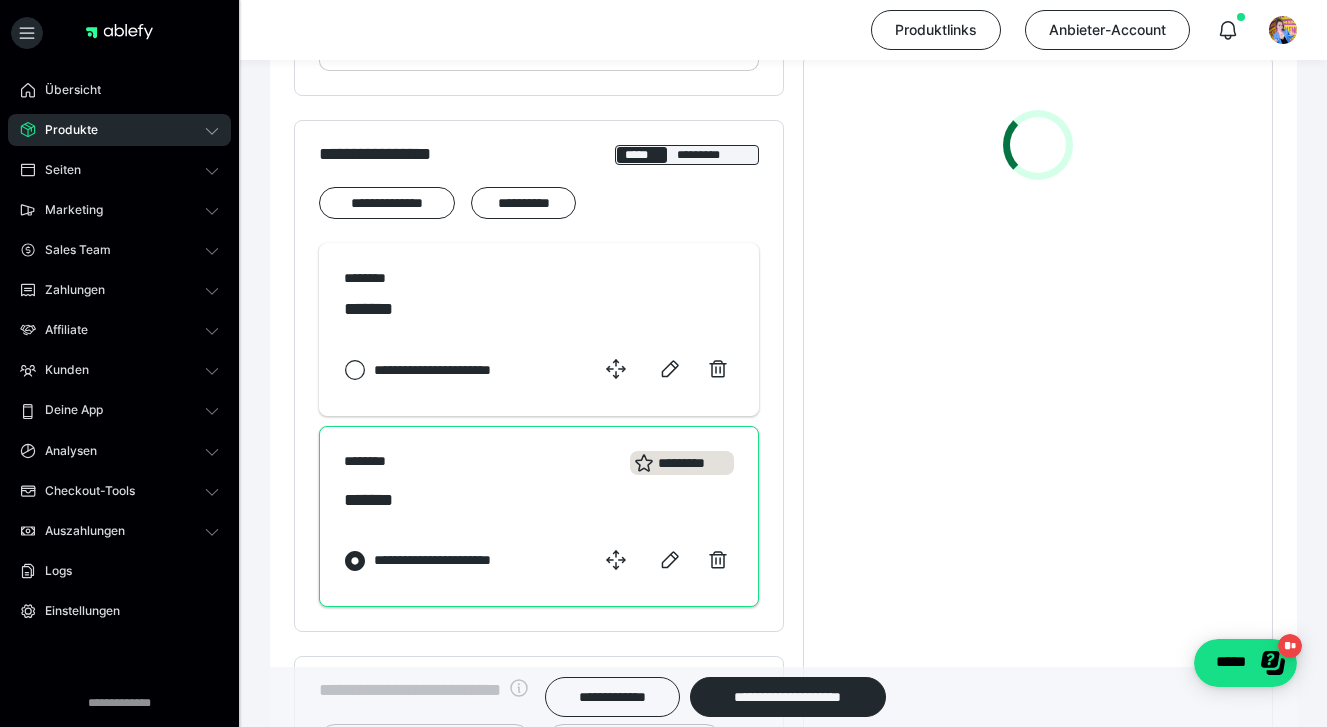 scroll, scrollTop: 832, scrollLeft: 0, axis: vertical 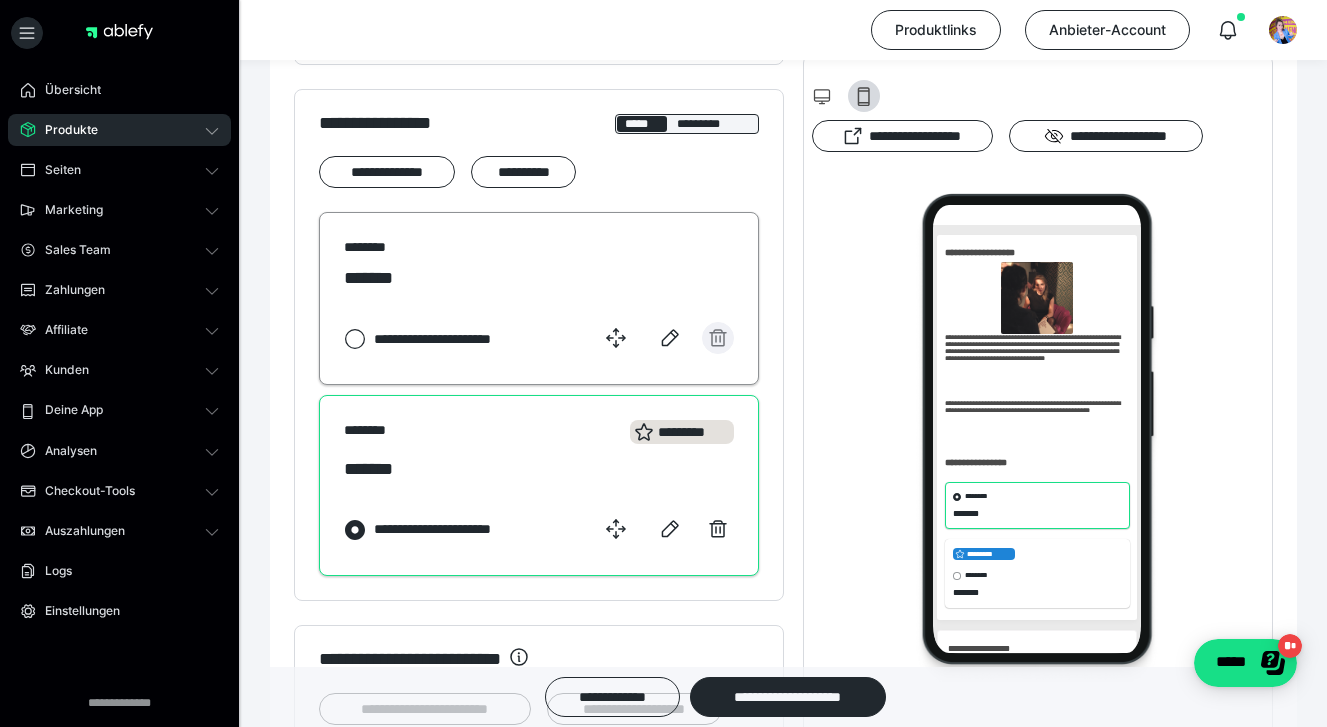 click 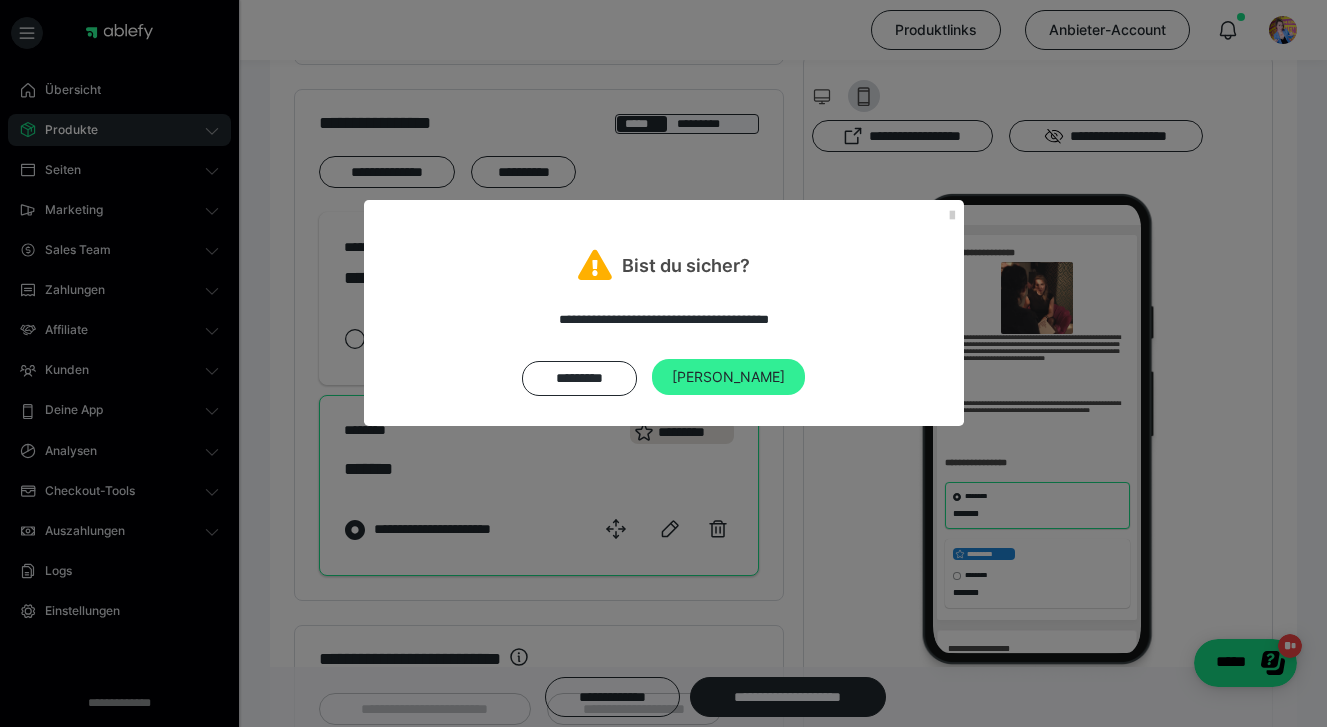 click on "[PERSON_NAME]" at bounding box center (728, 377) 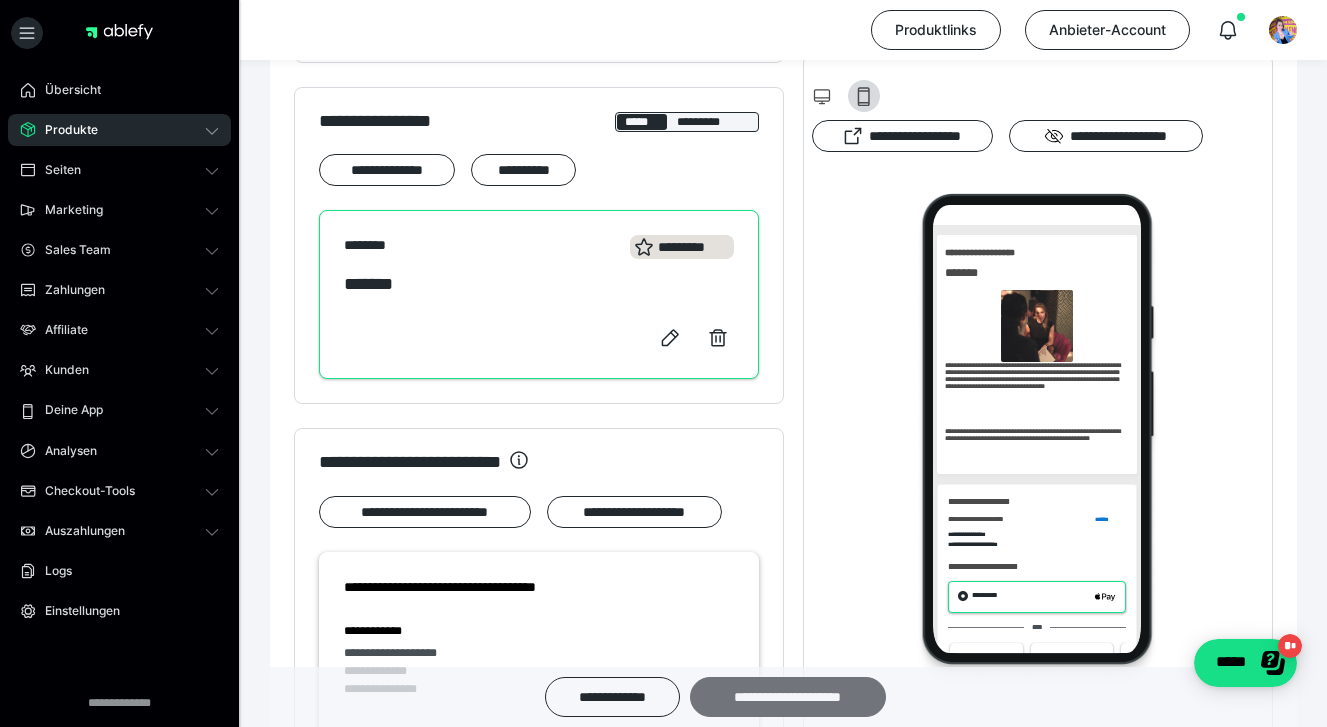 scroll, scrollTop: 1846, scrollLeft: 0, axis: vertical 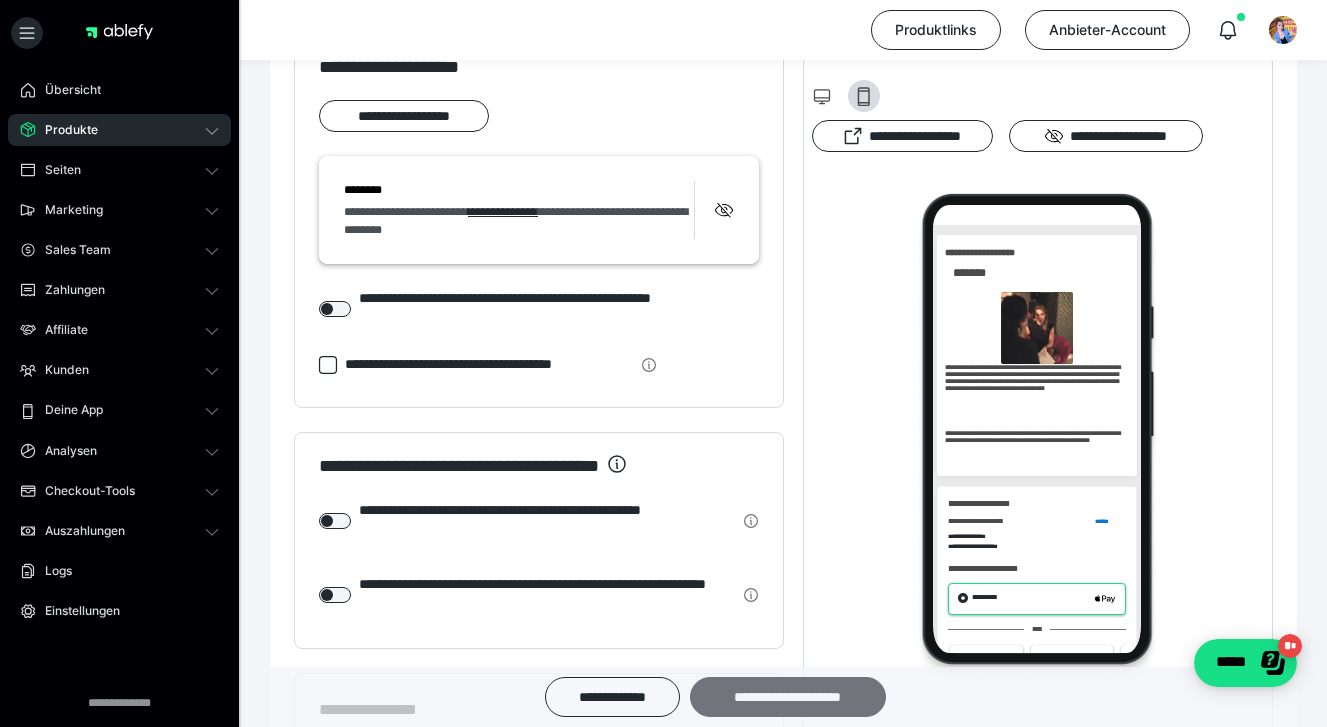 click on "**********" at bounding box center [788, 697] 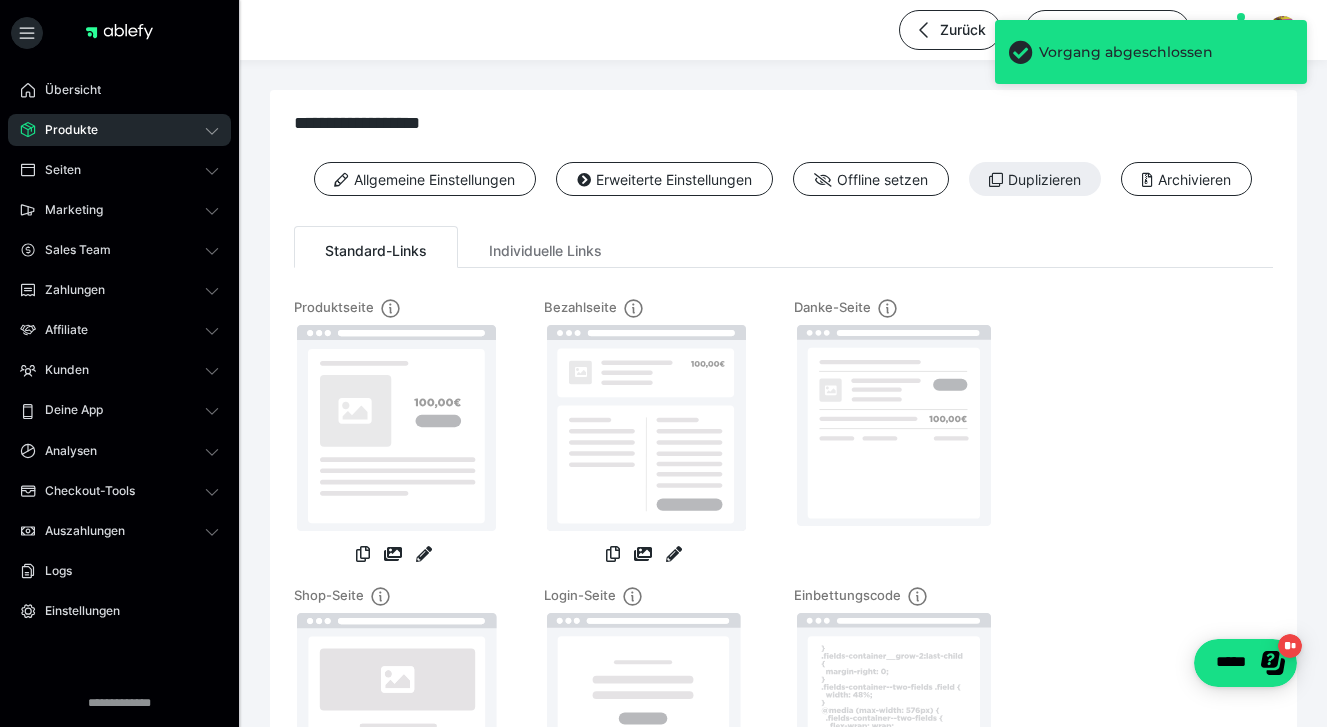 scroll, scrollTop: 0, scrollLeft: 0, axis: both 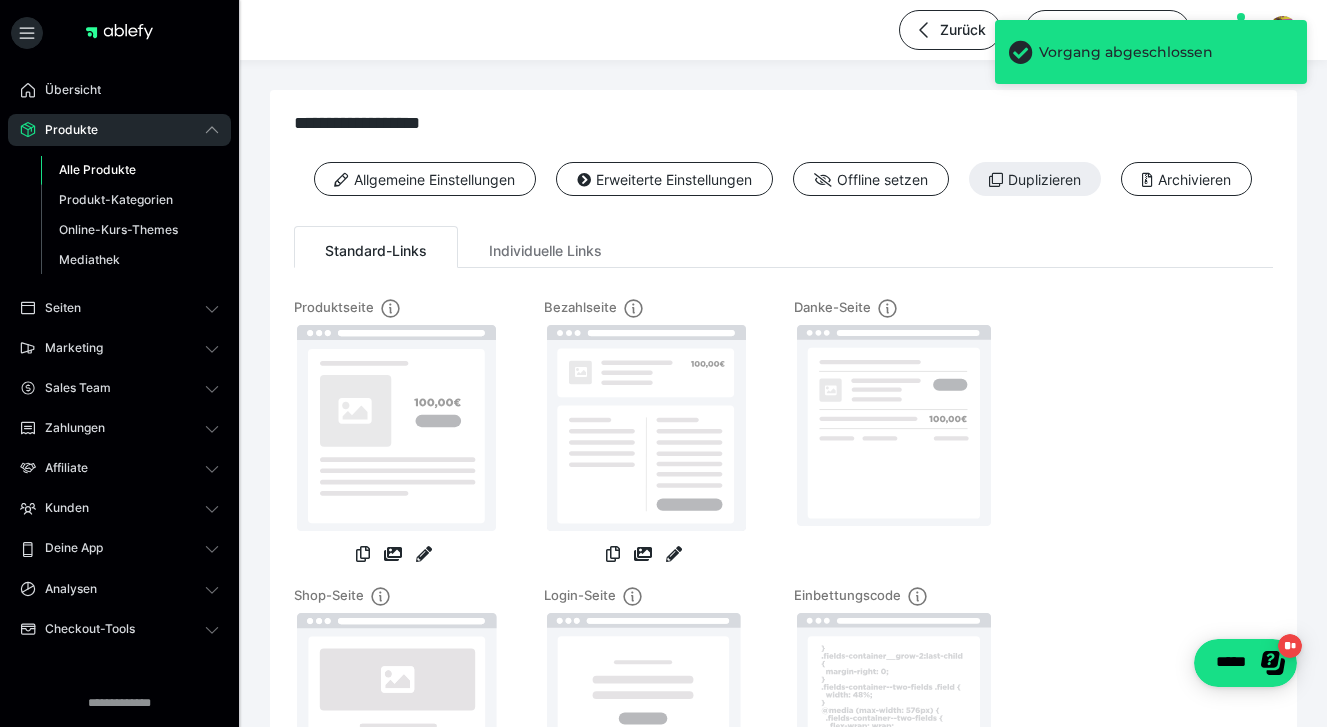 click on "Alle Produkte" at bounding box center [97, 169] 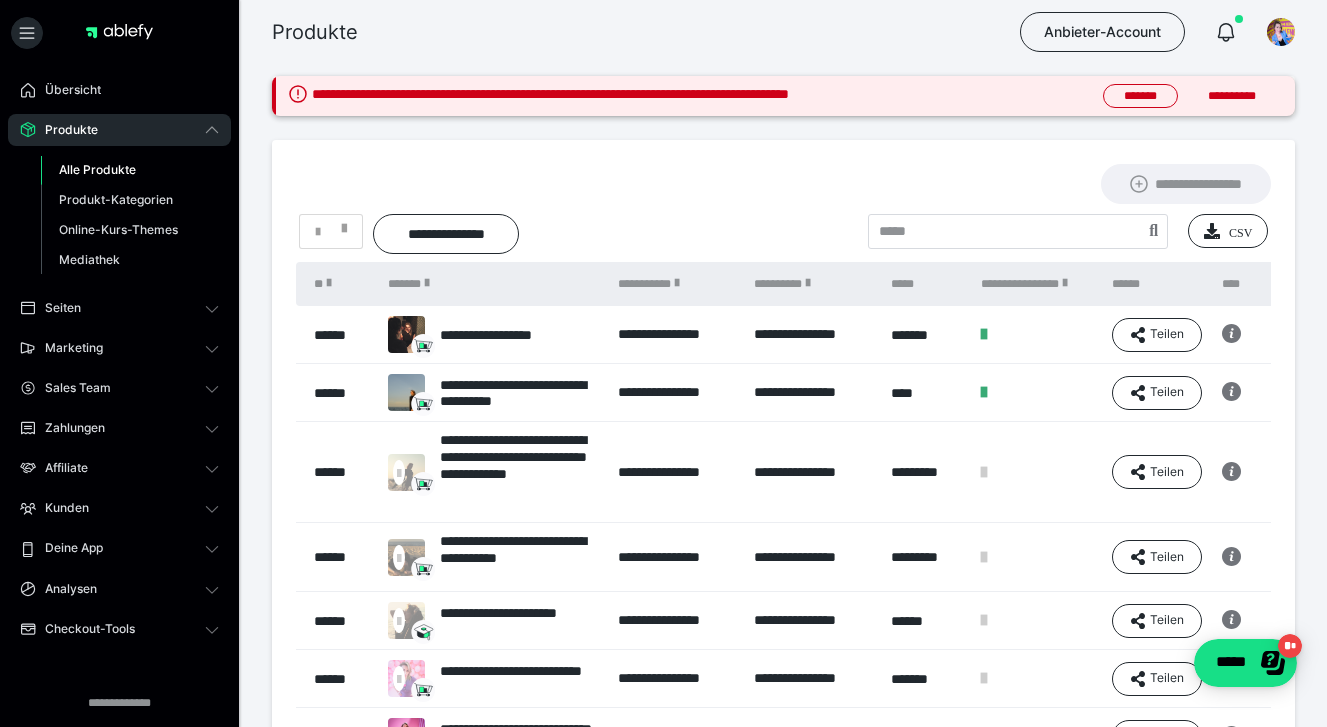 scroll, scrollTop: 0, scrollLeft: 0, axis: both 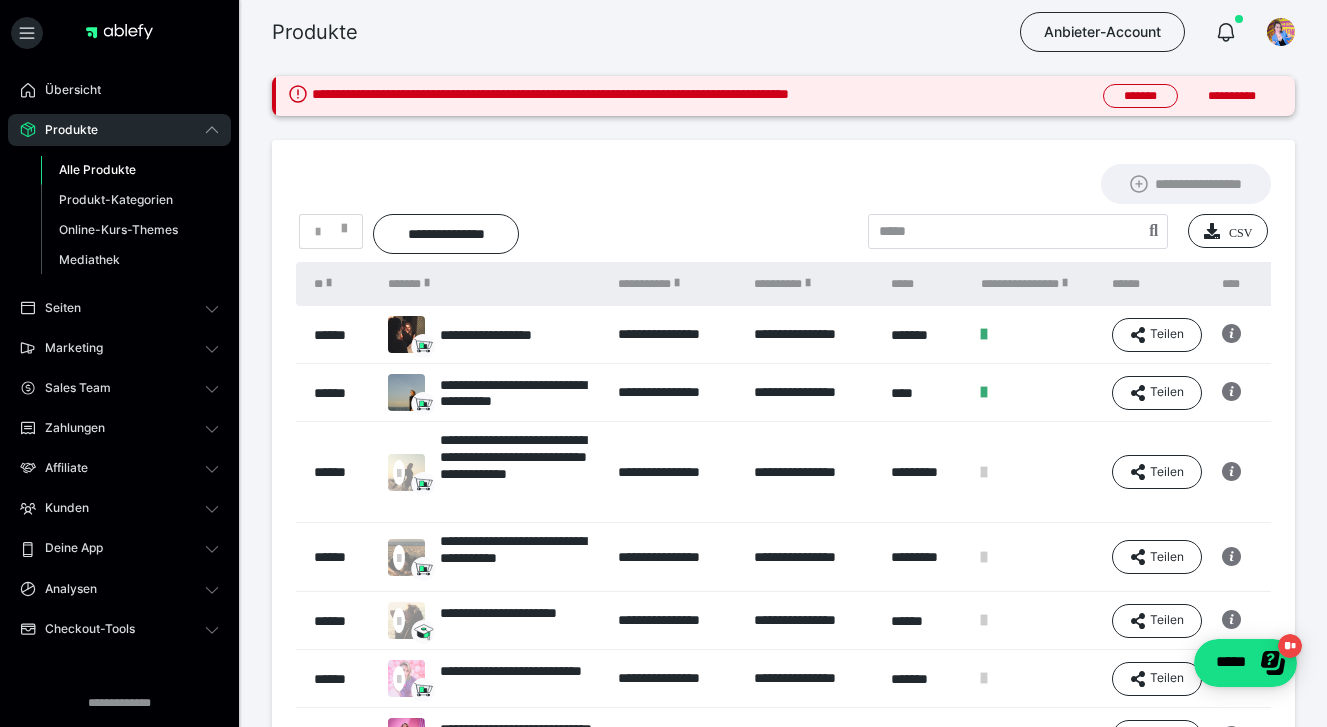click on "Alle Produkte" at bounding box center [97, 169] 